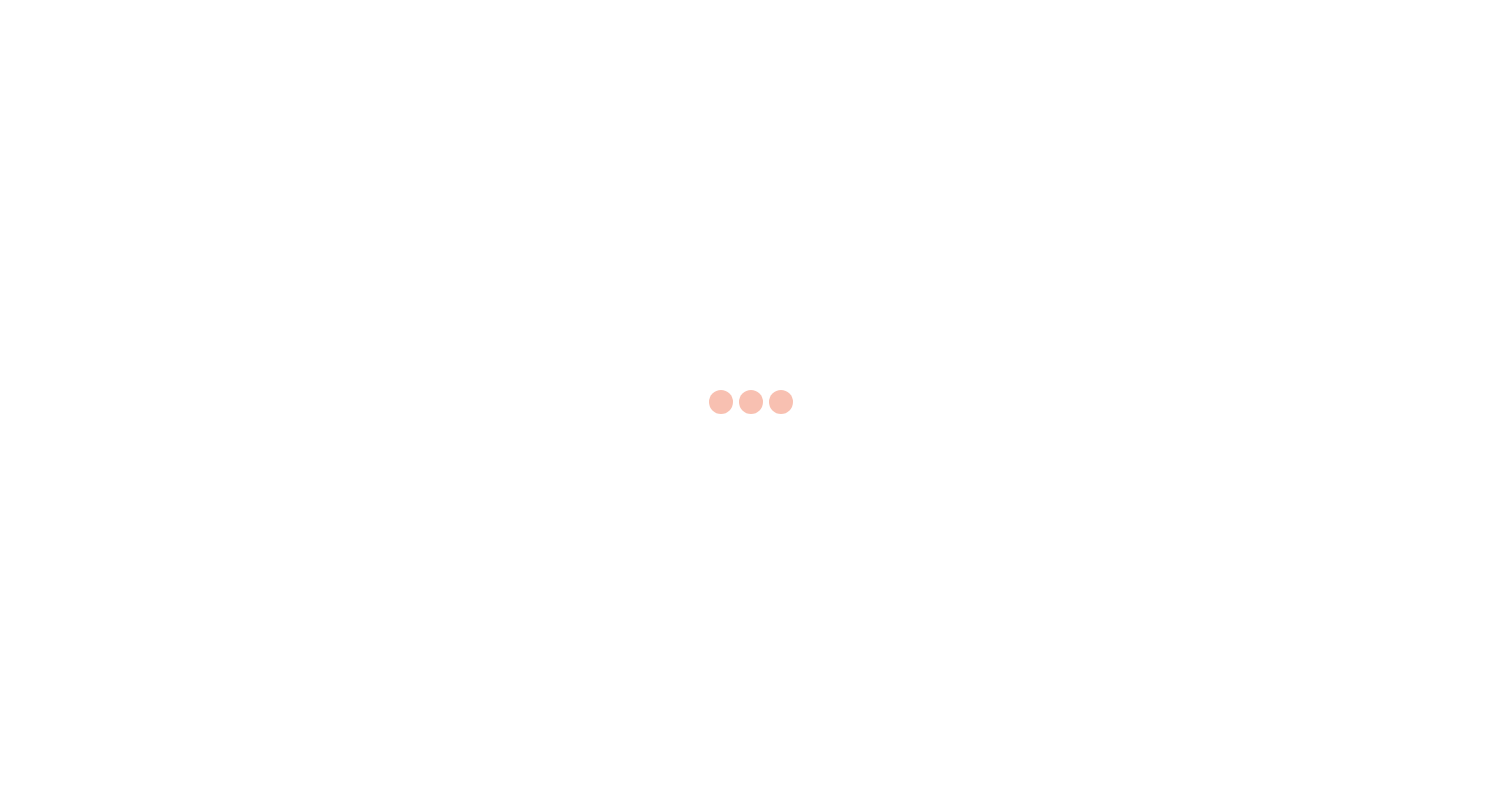 scroll, scrollTop: 0, scrollLeft: 0, axis: both 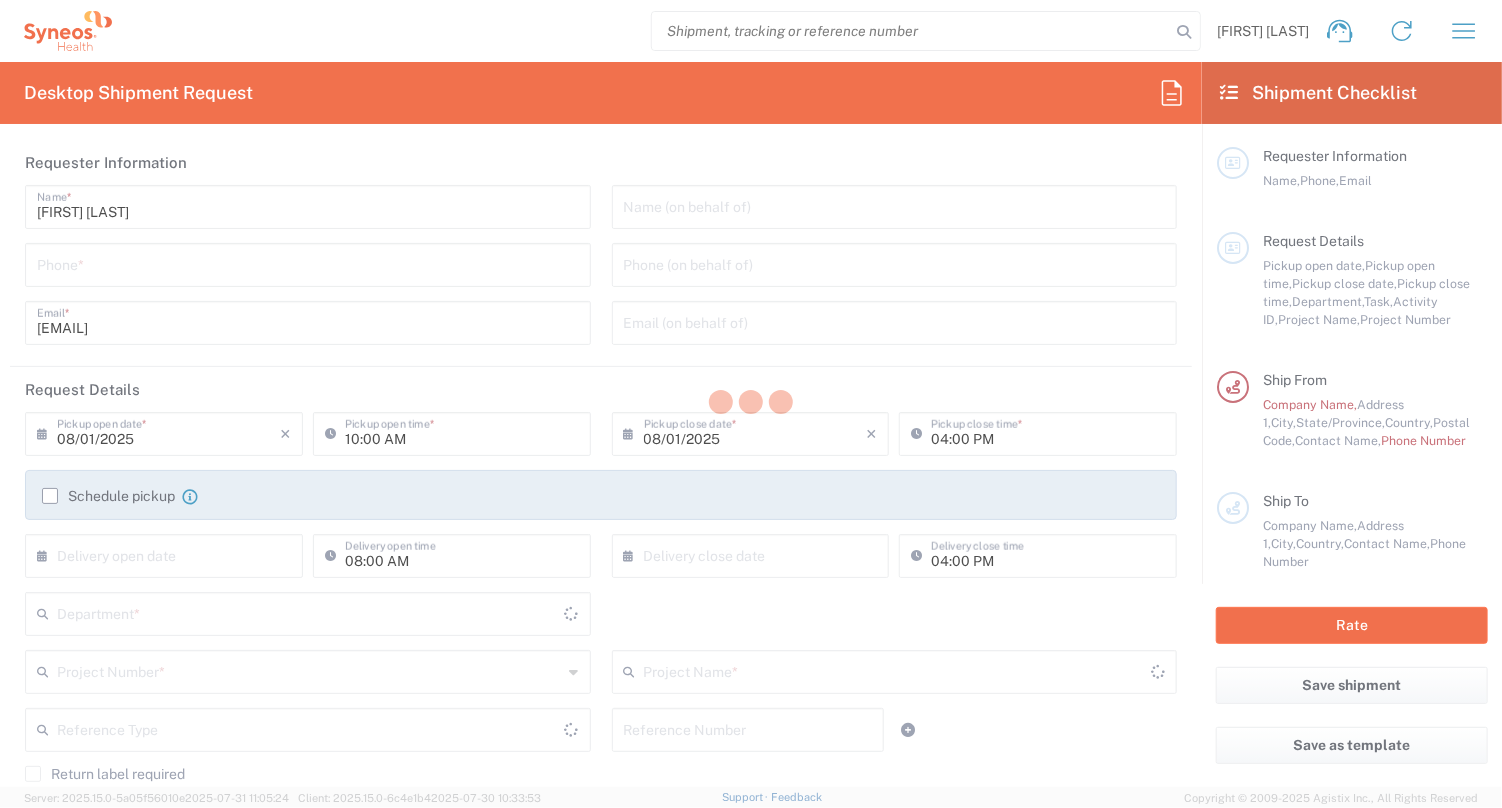 type on "North Carolina" 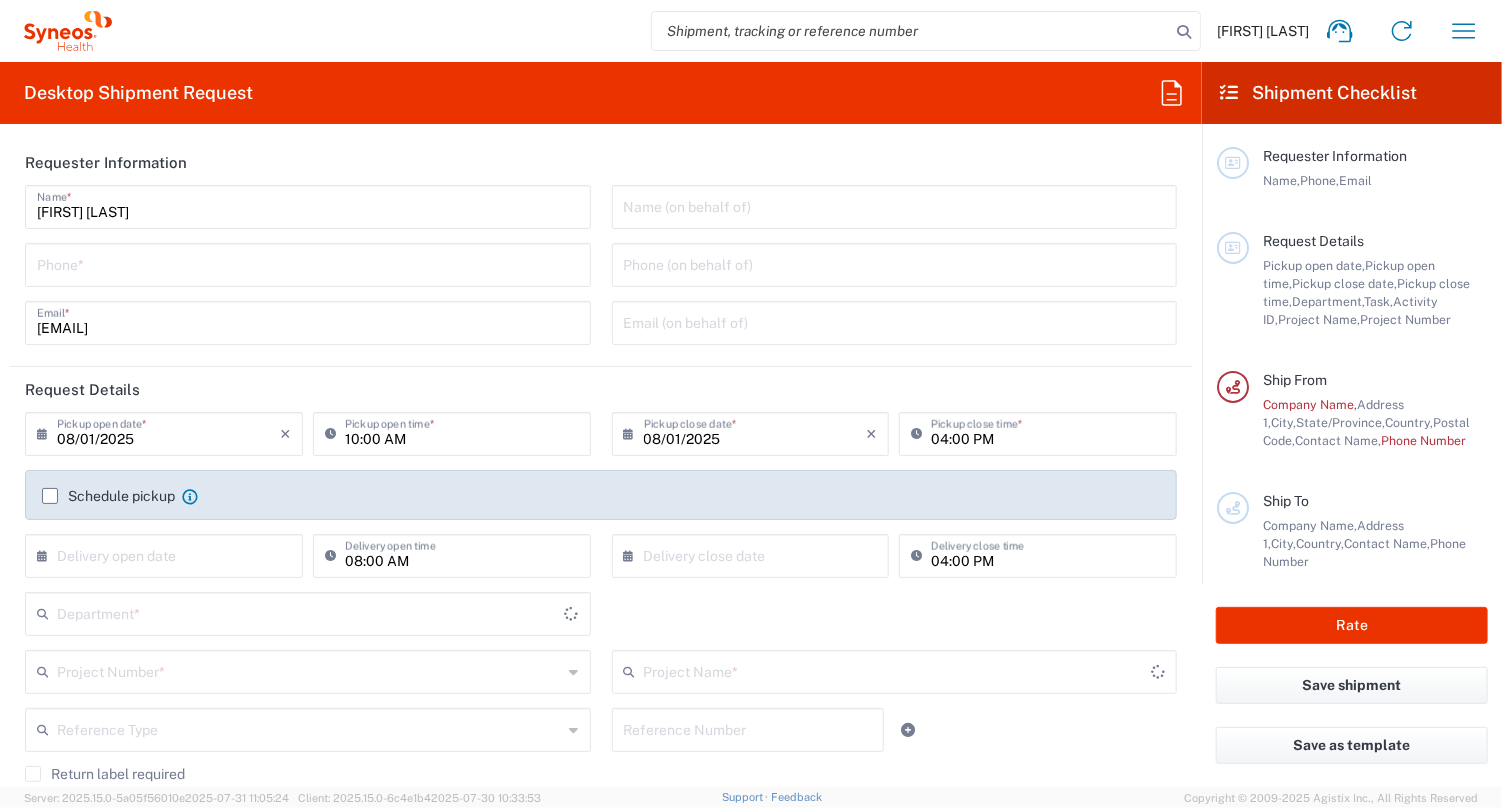 type on "United States" 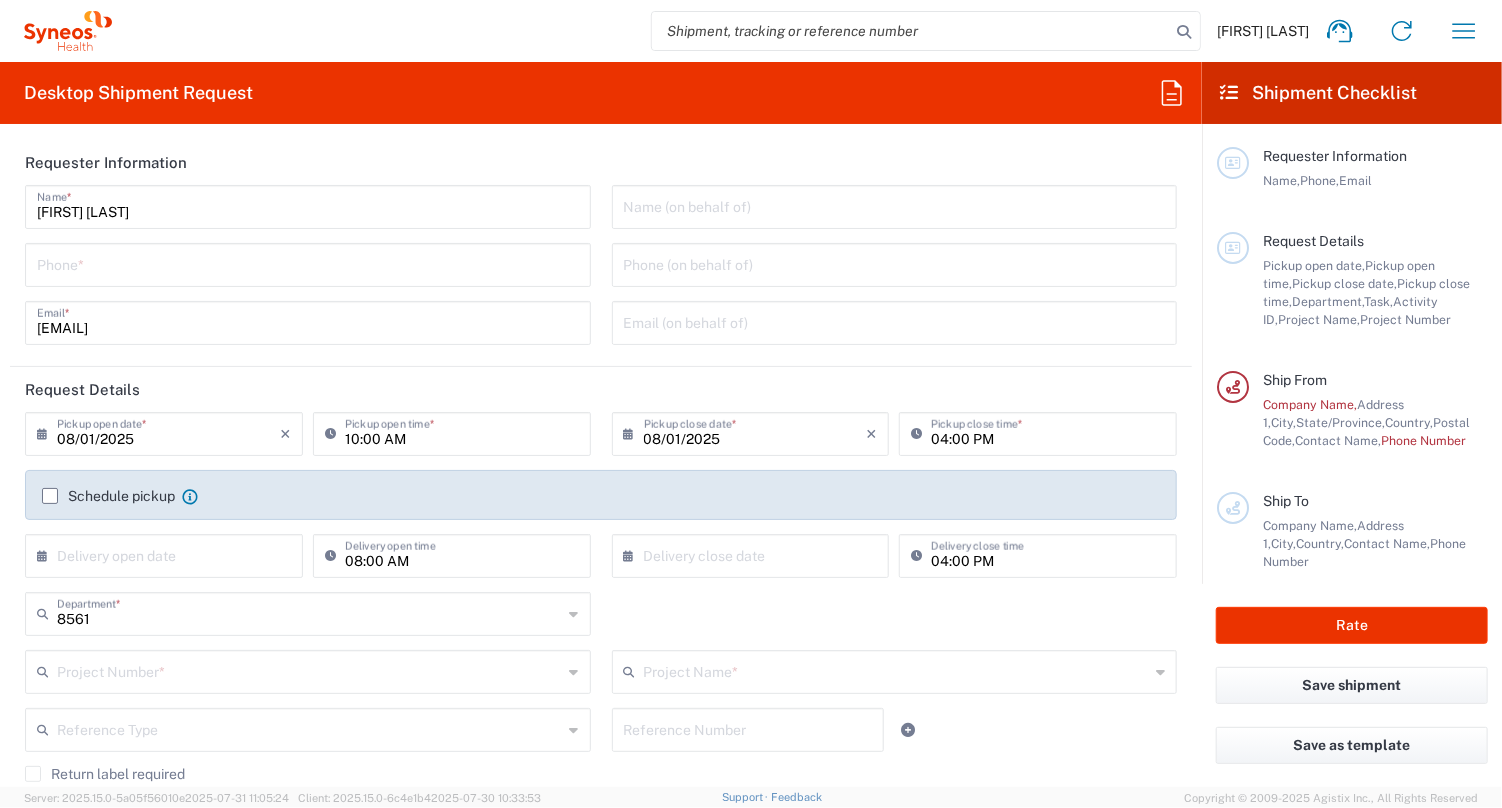 type on "Syneos Health, LLC-Morrisville NC US" 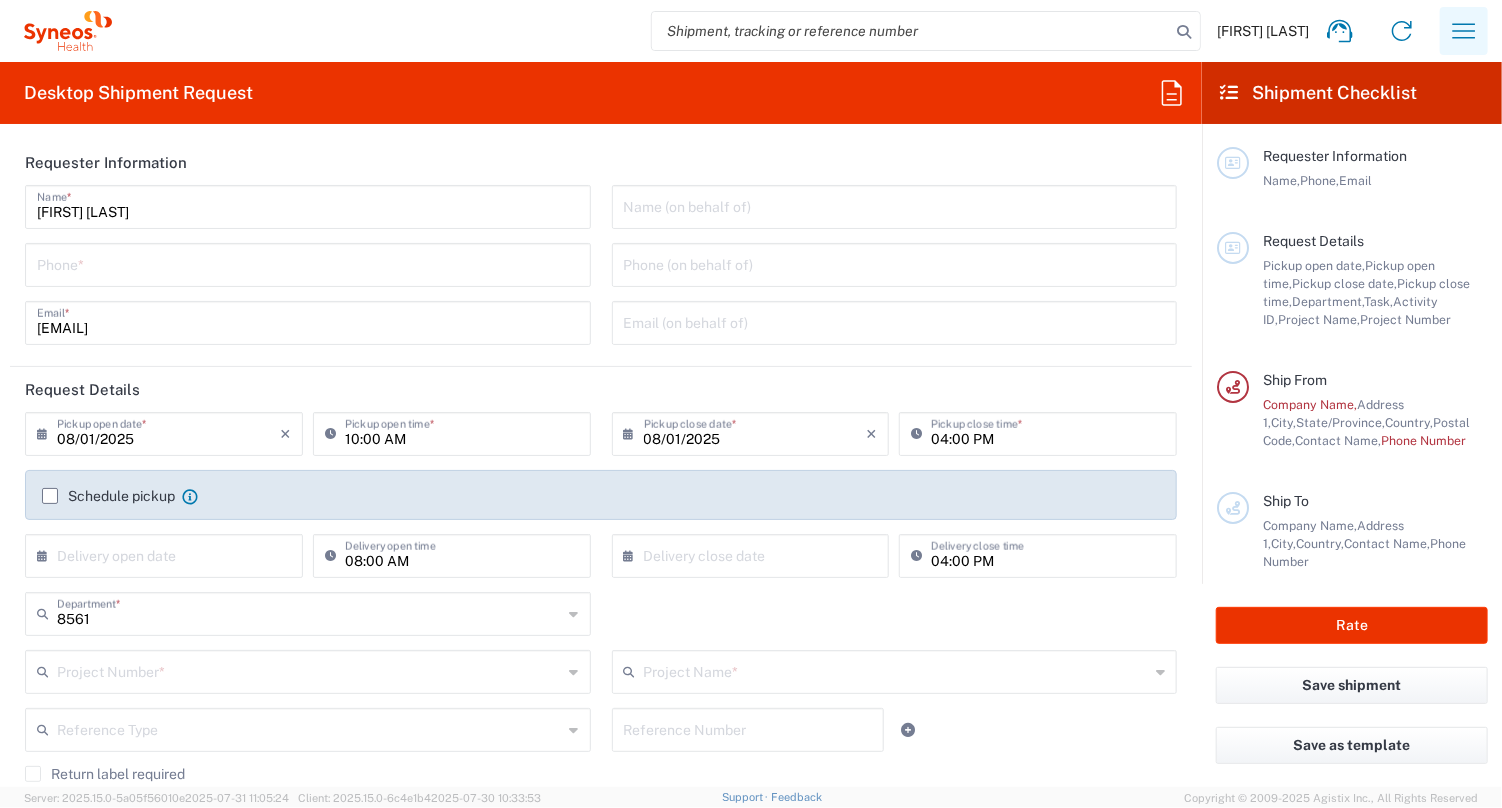 click 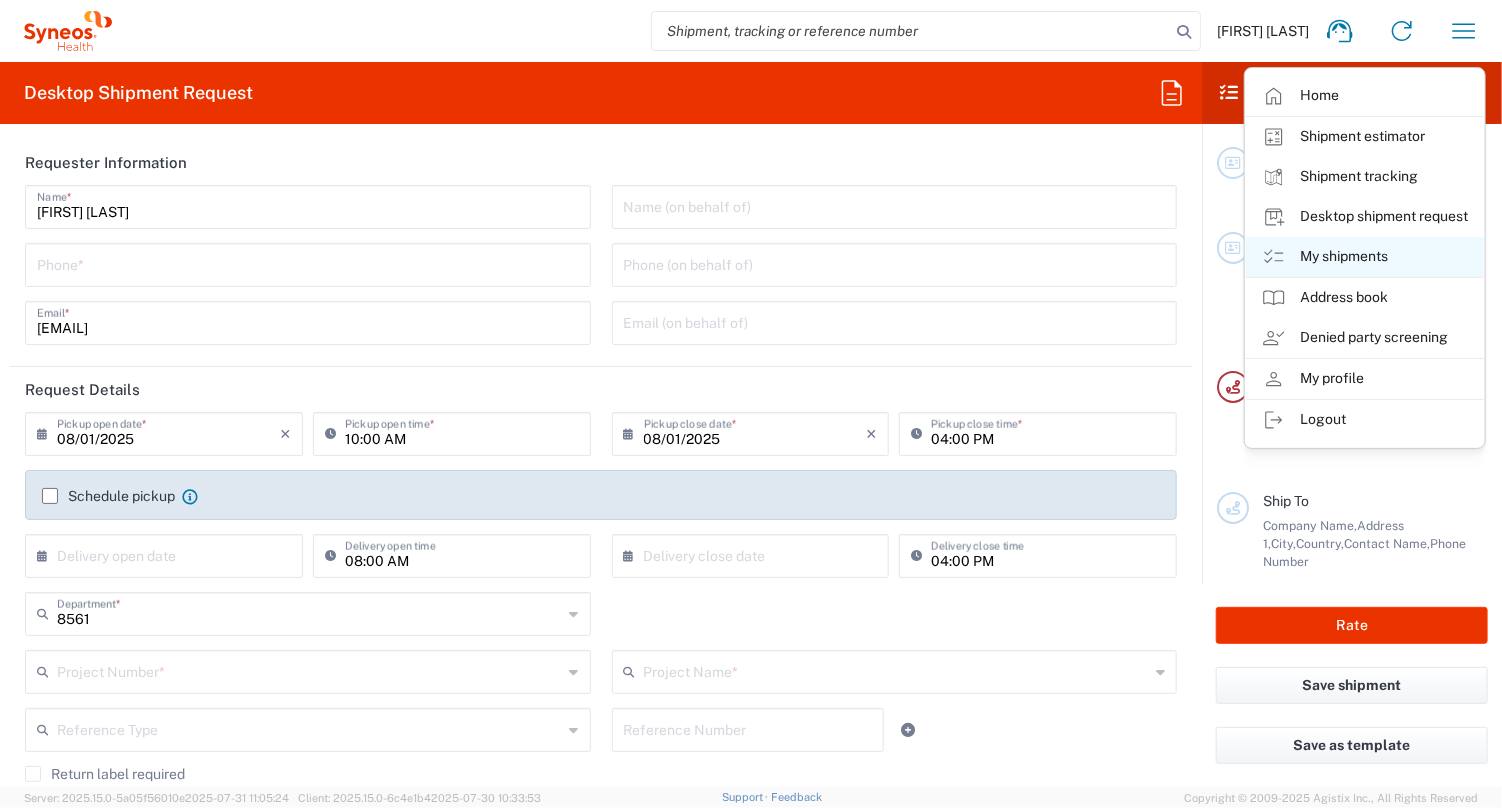 click on "My shipments" 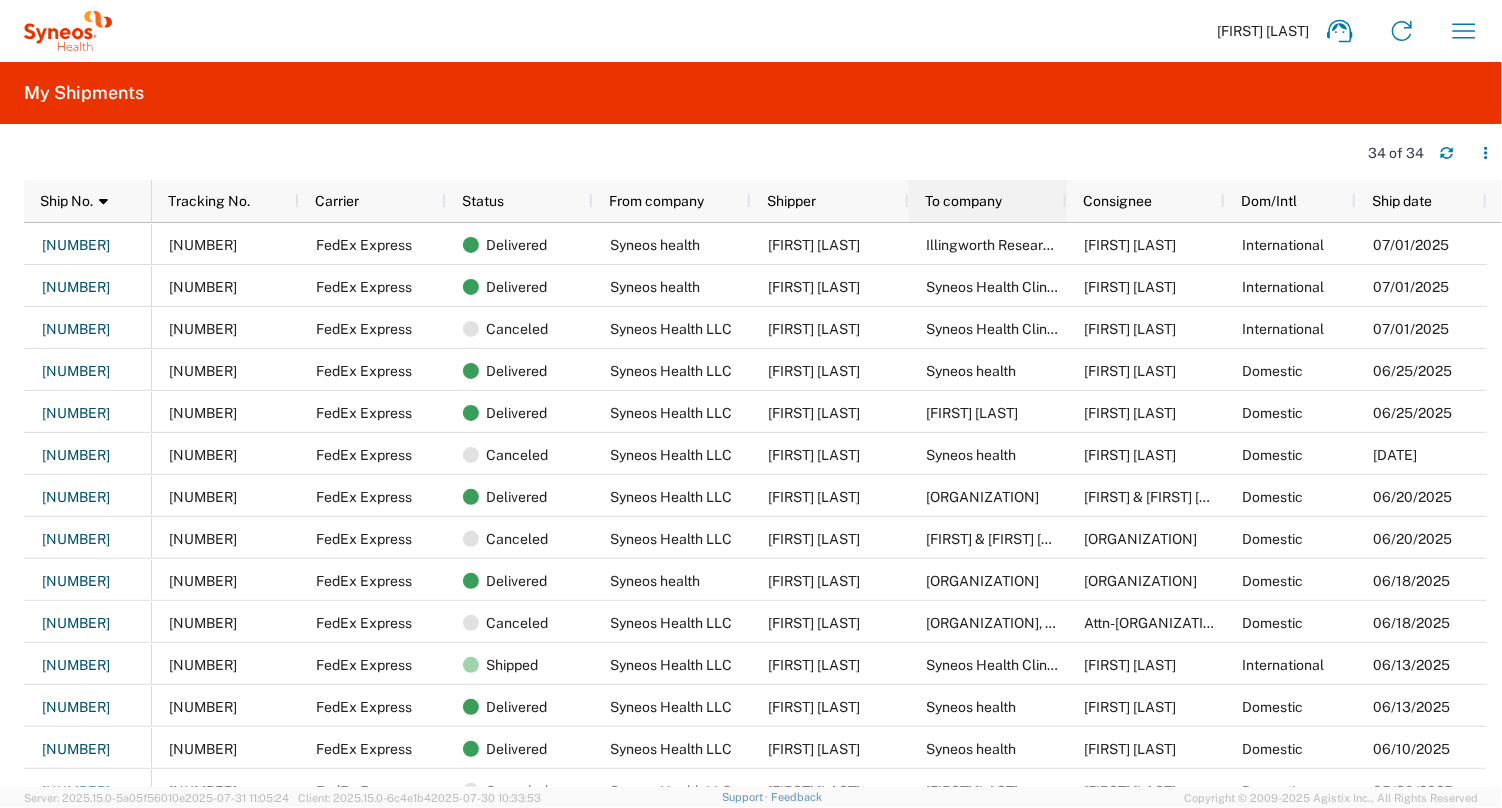 click on "To company" 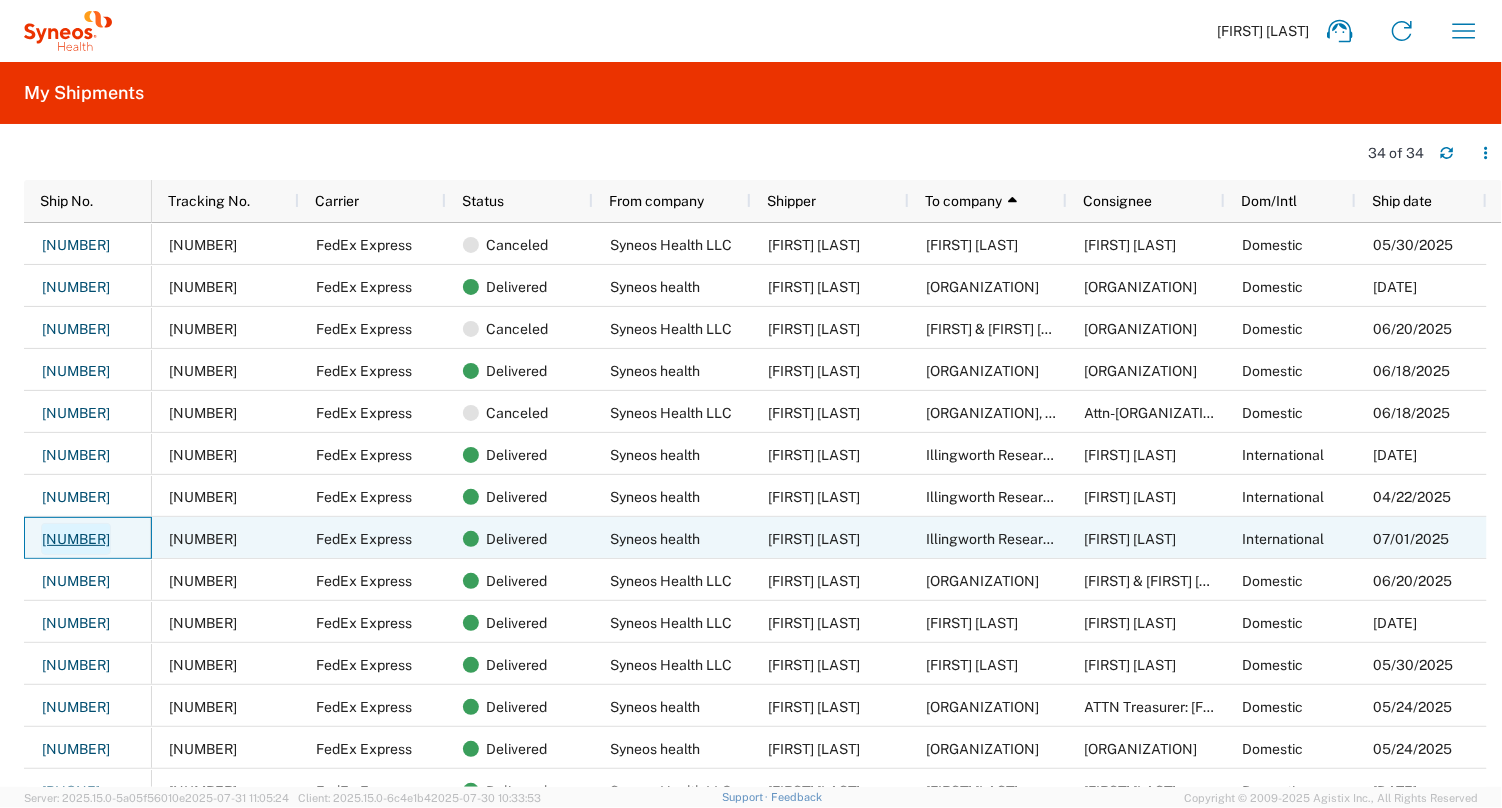 click on "[NUMBER]" 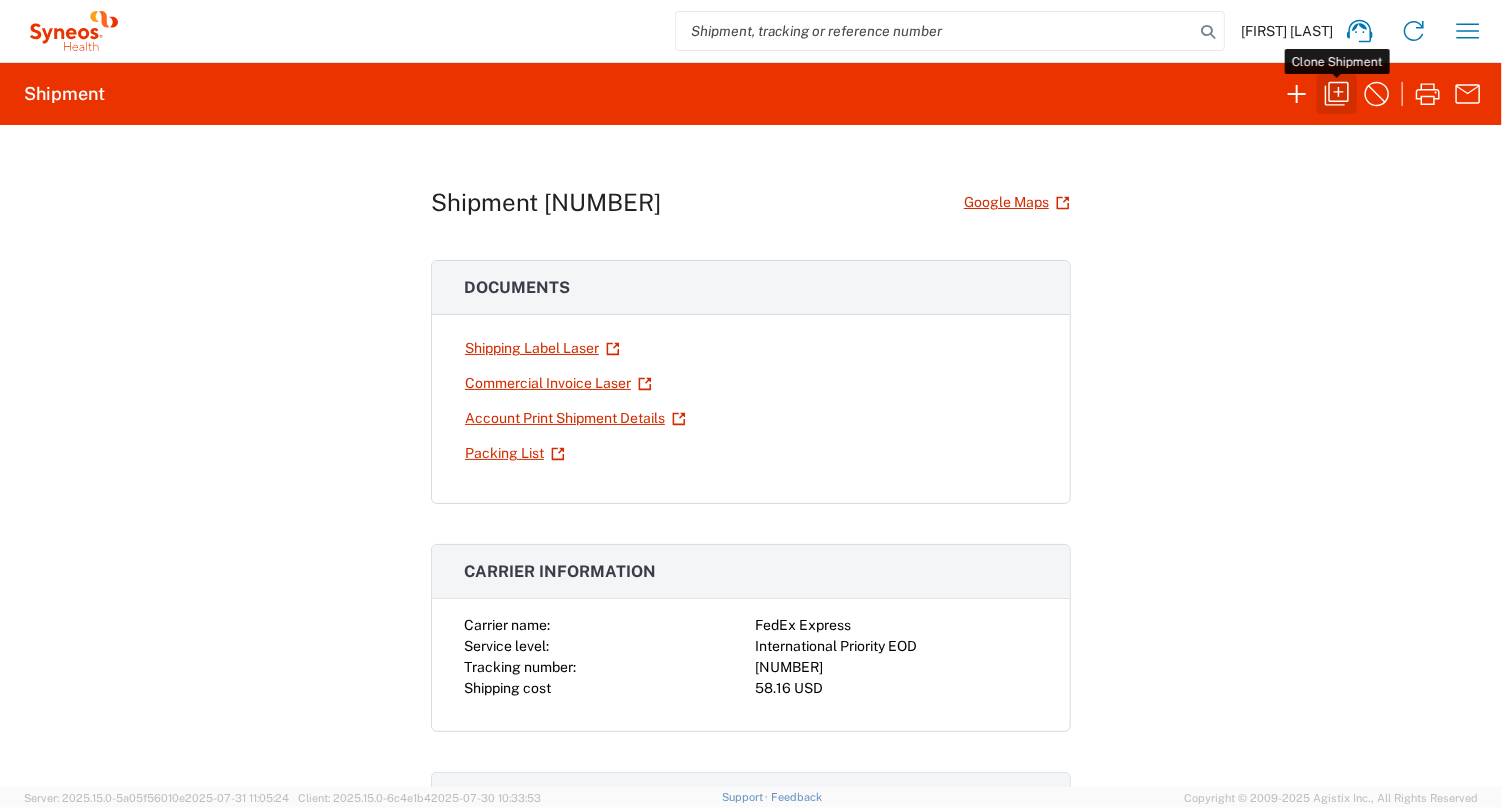click 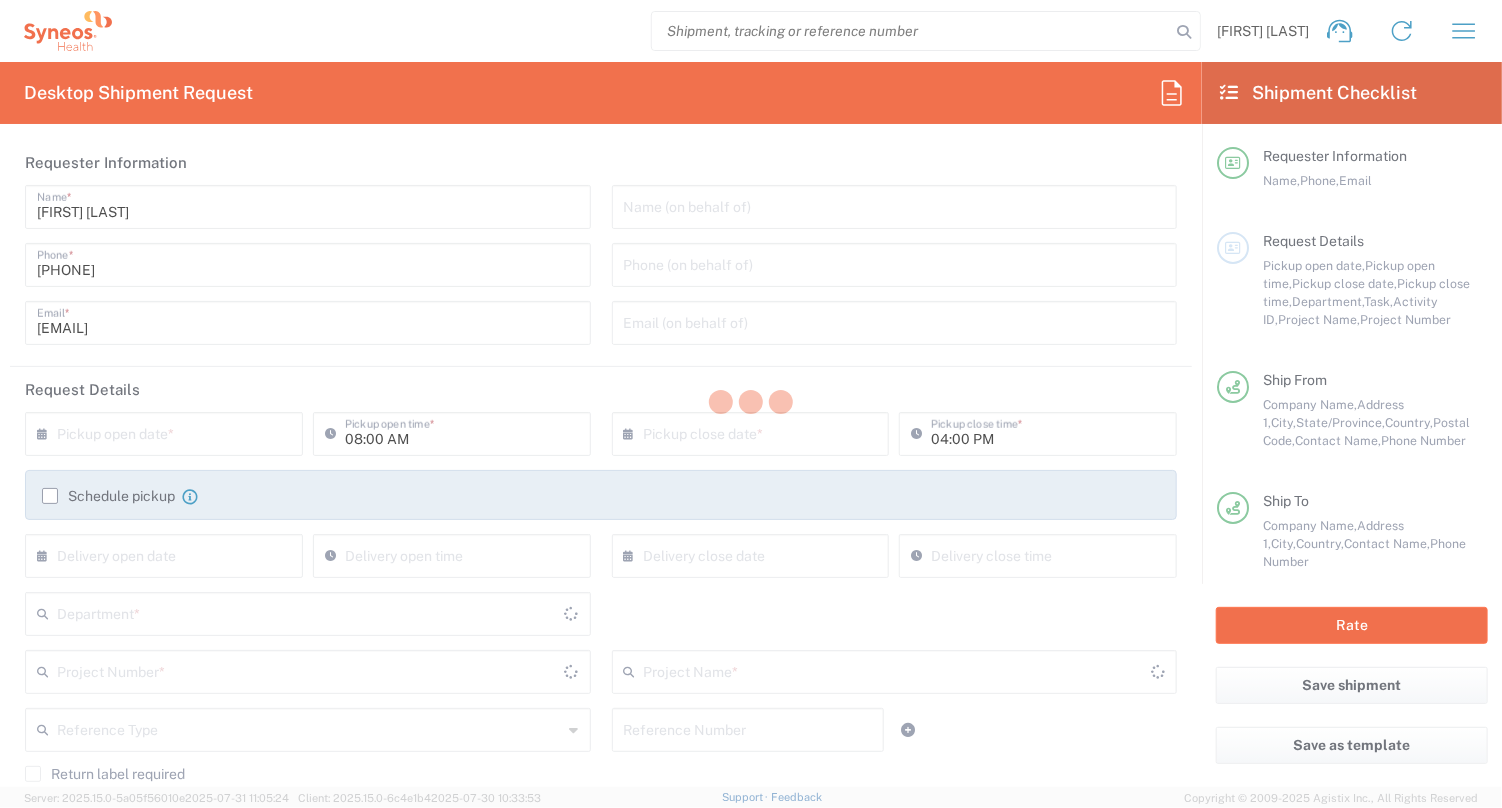 type on "North Carolina" 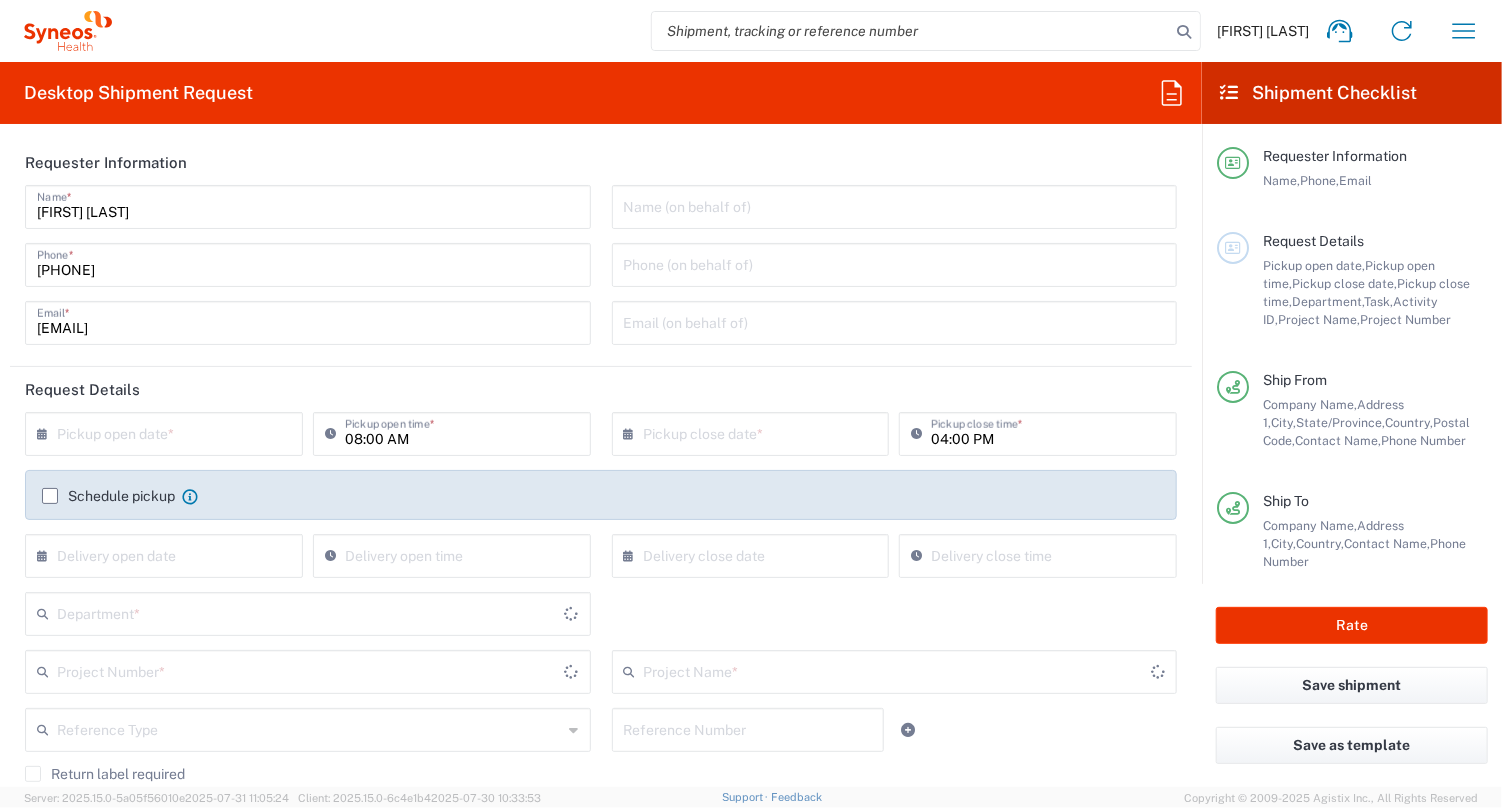 type on "Envelope" 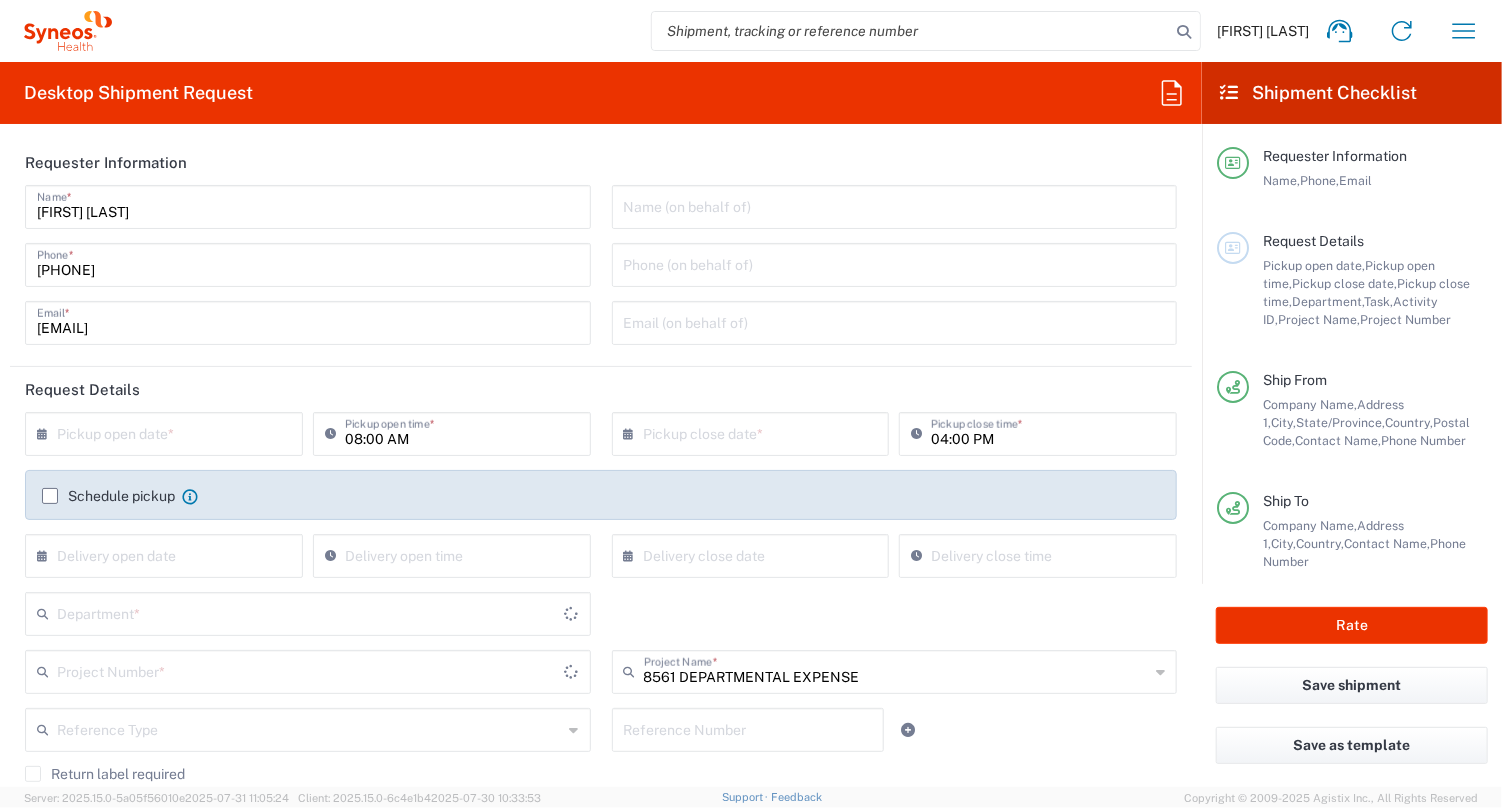 type on "8561 DEPARTMENTAL EXPENSE" 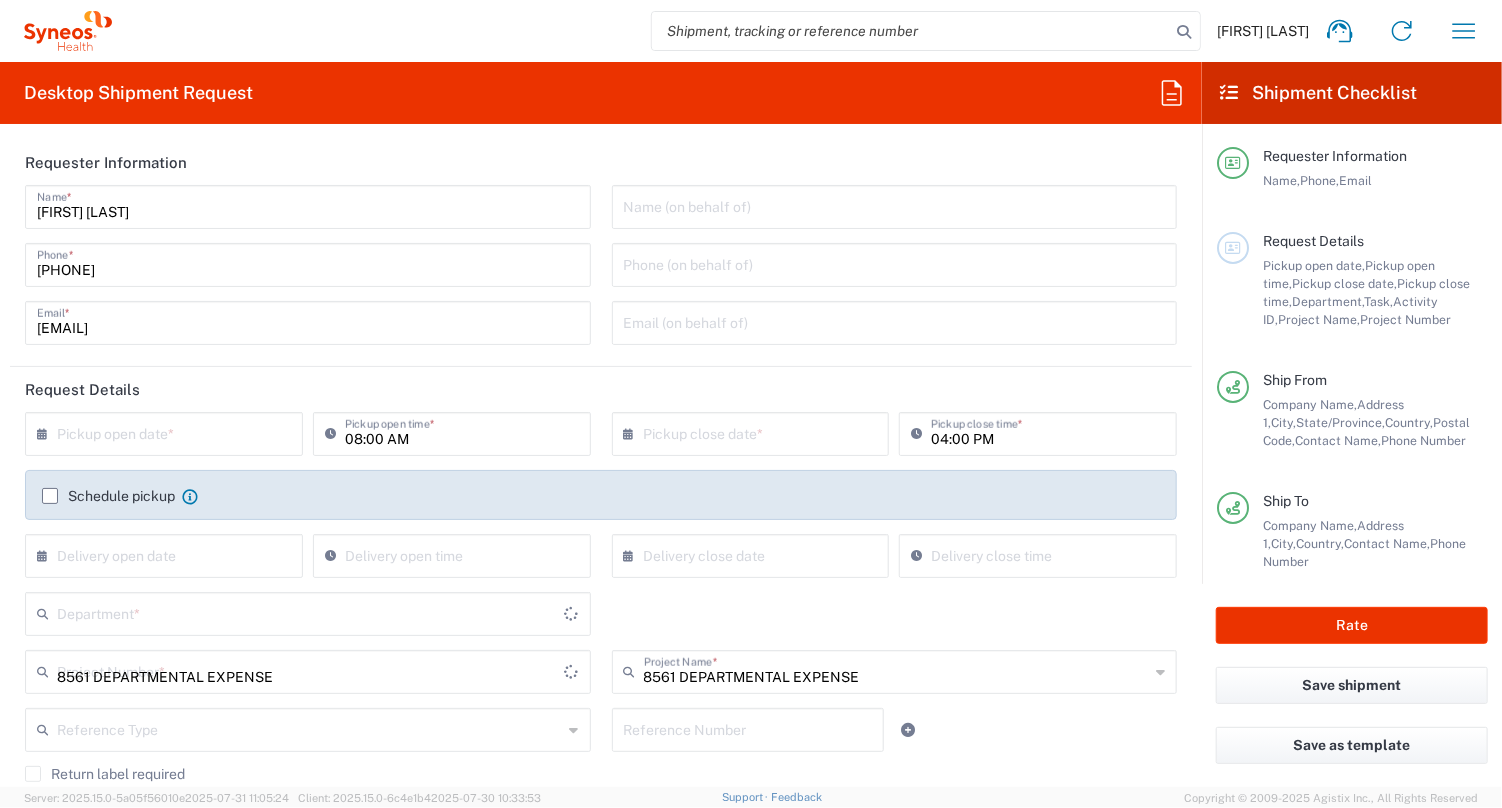 type on "8561" 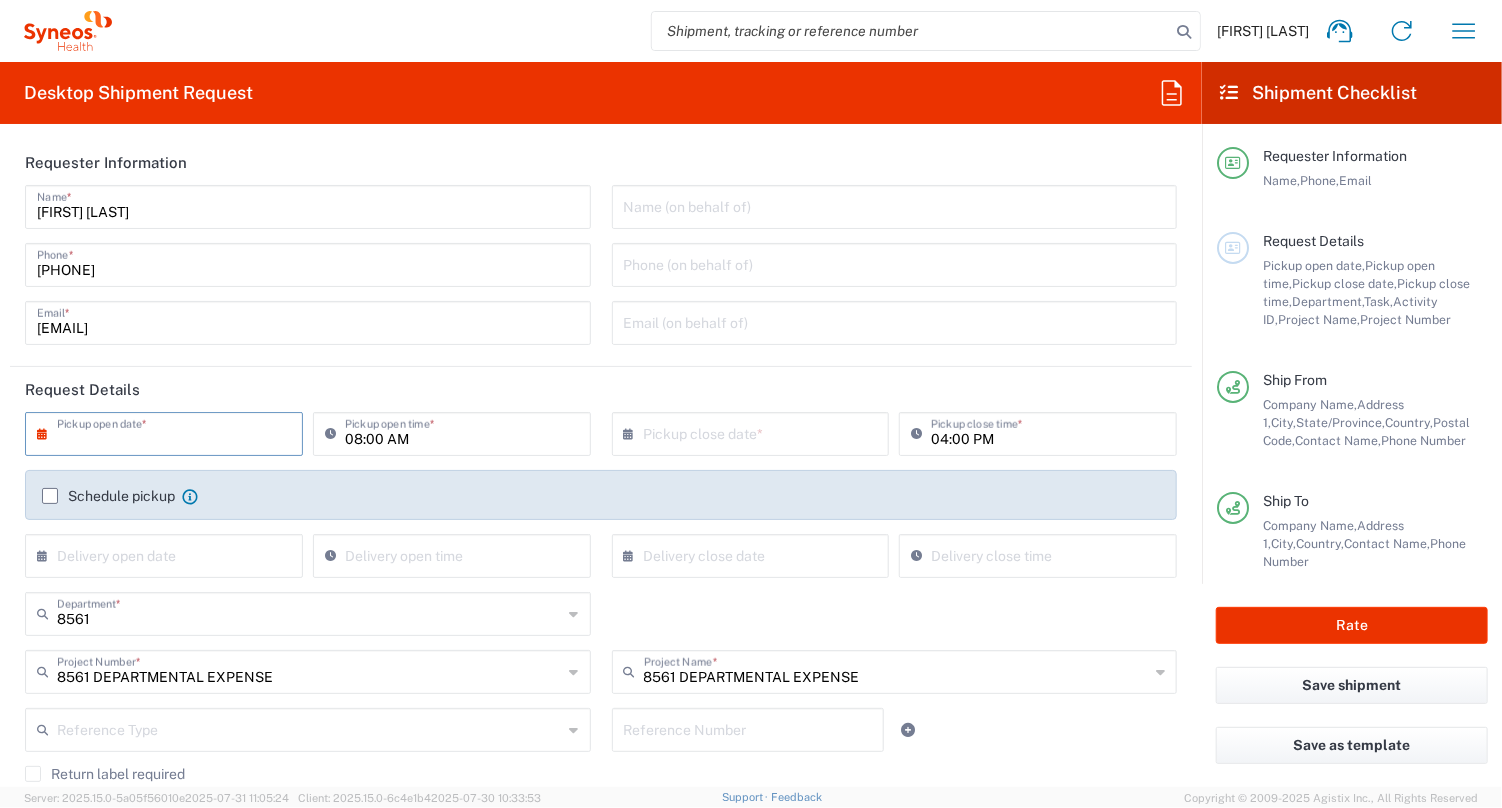 click at bounding box center [168, 432] 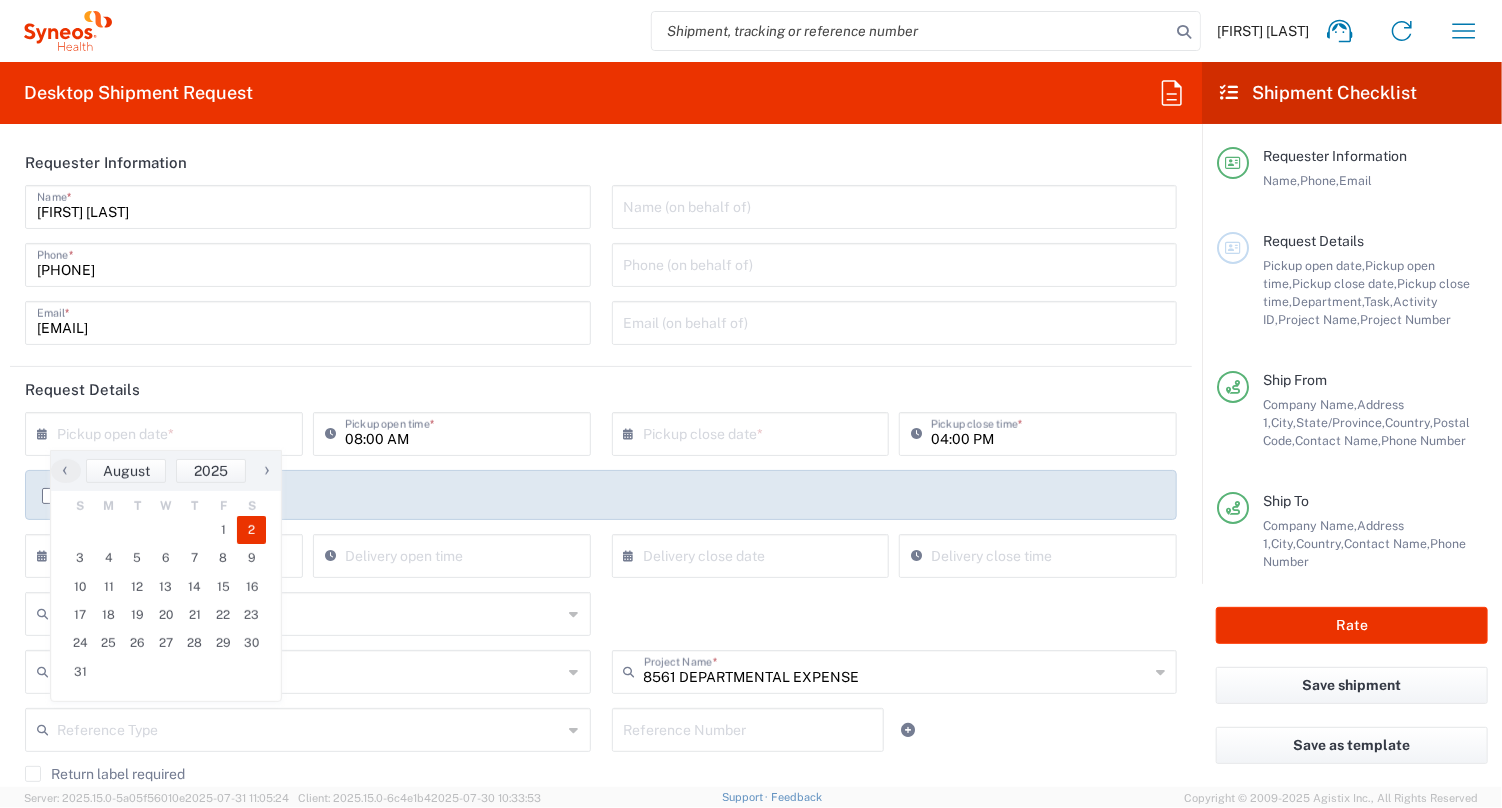 click on "2" 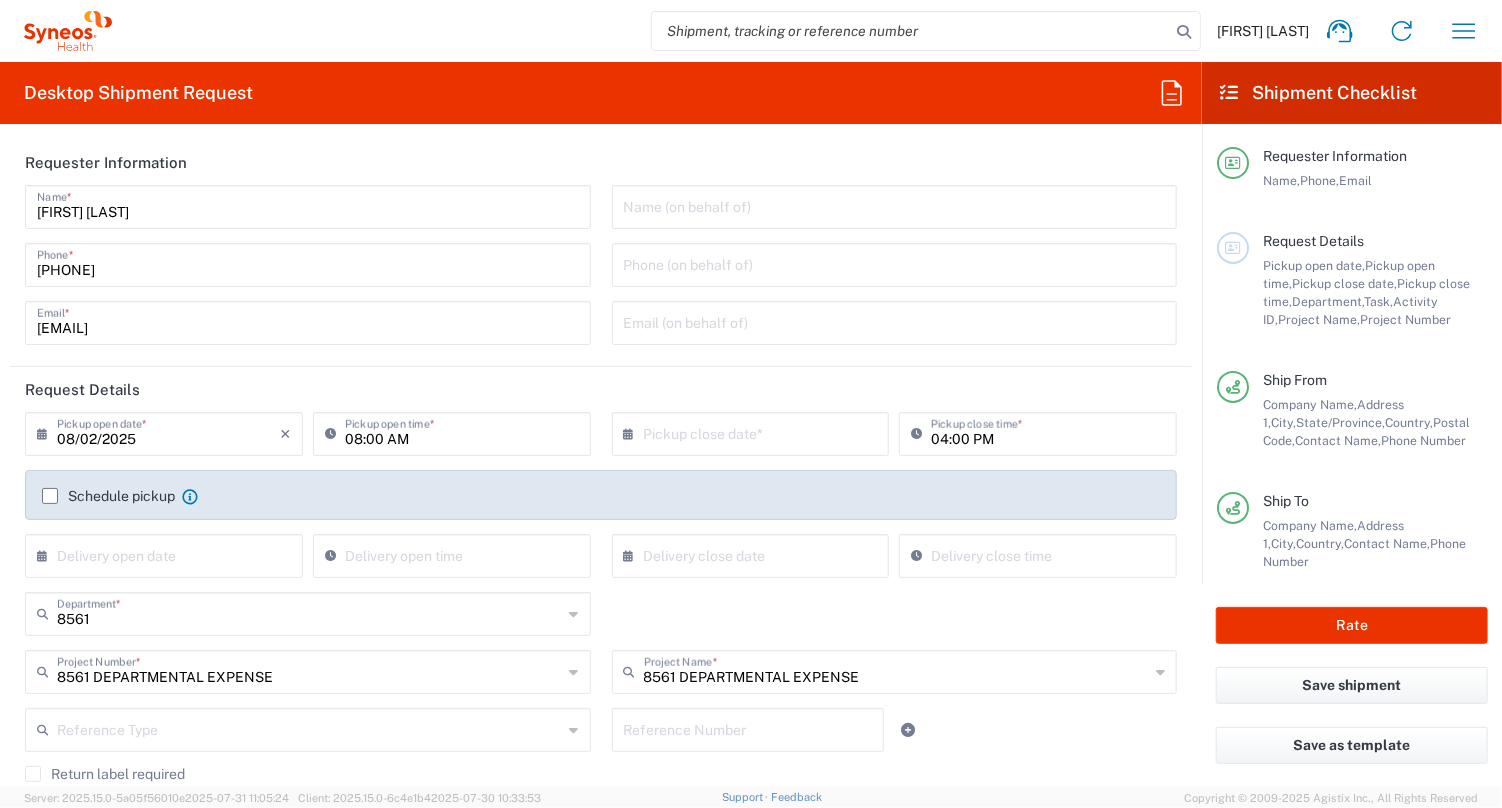 click on "Request Details" 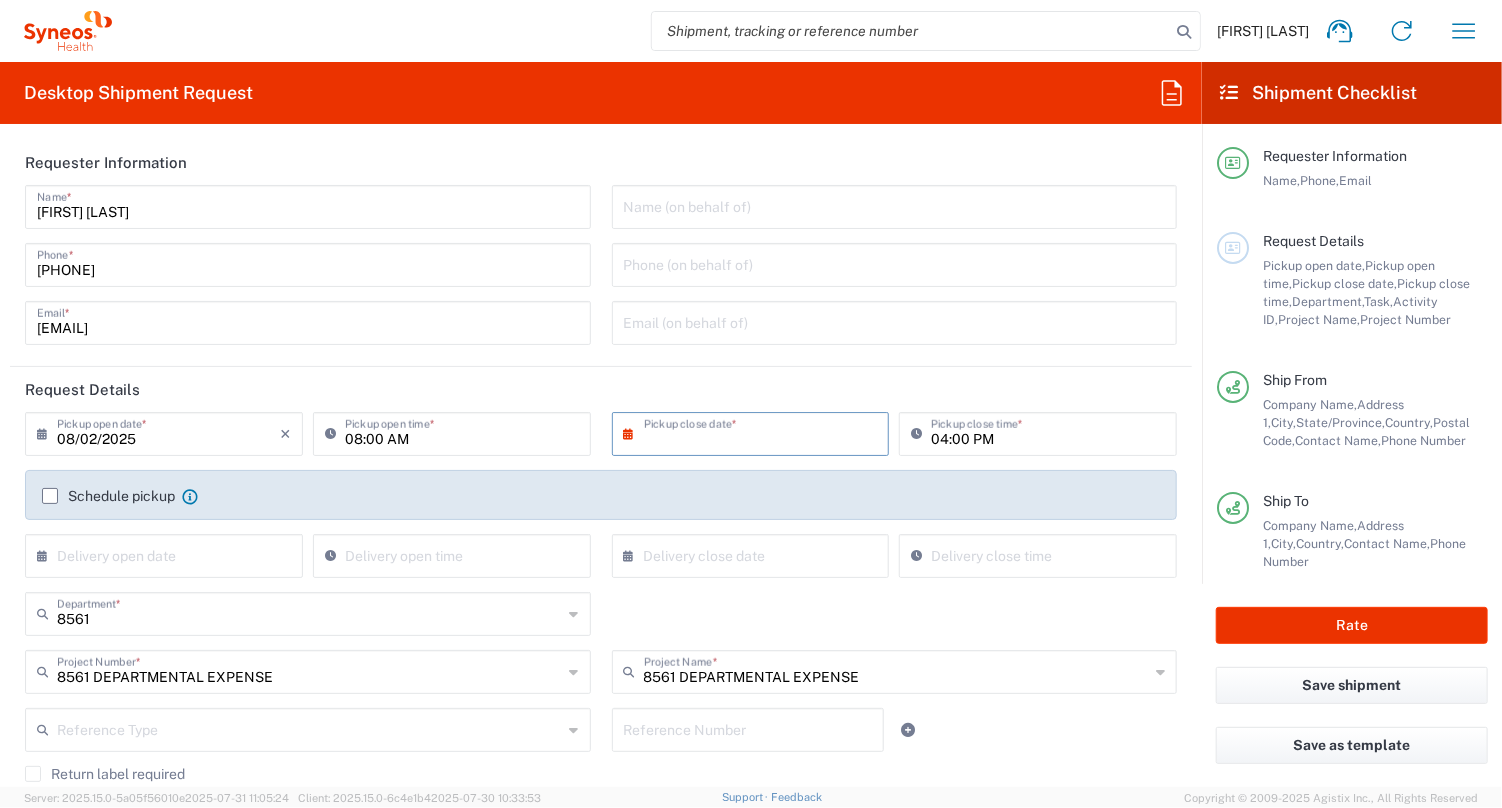 click at bounding box center [755, 432] 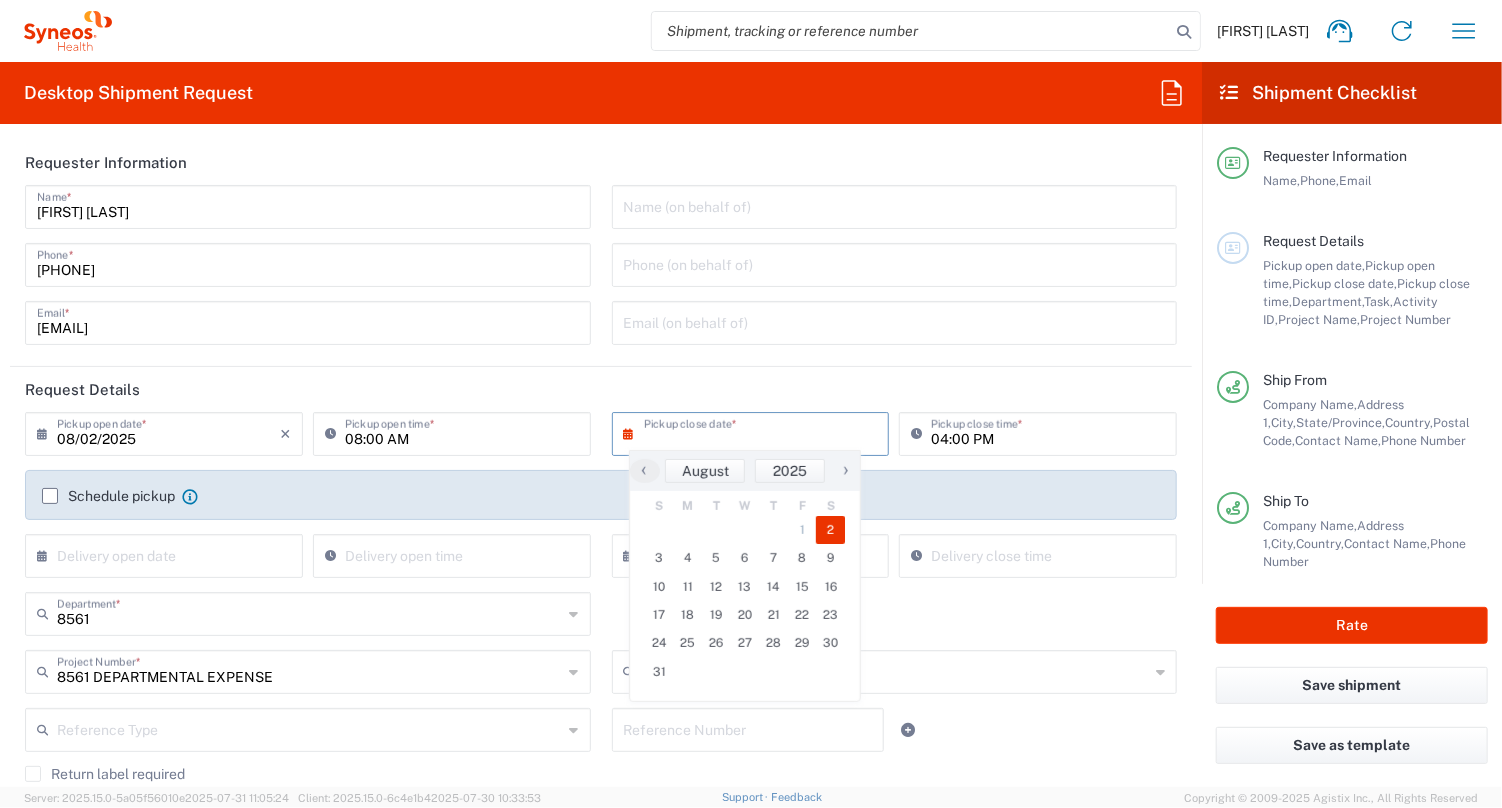 click on "2" 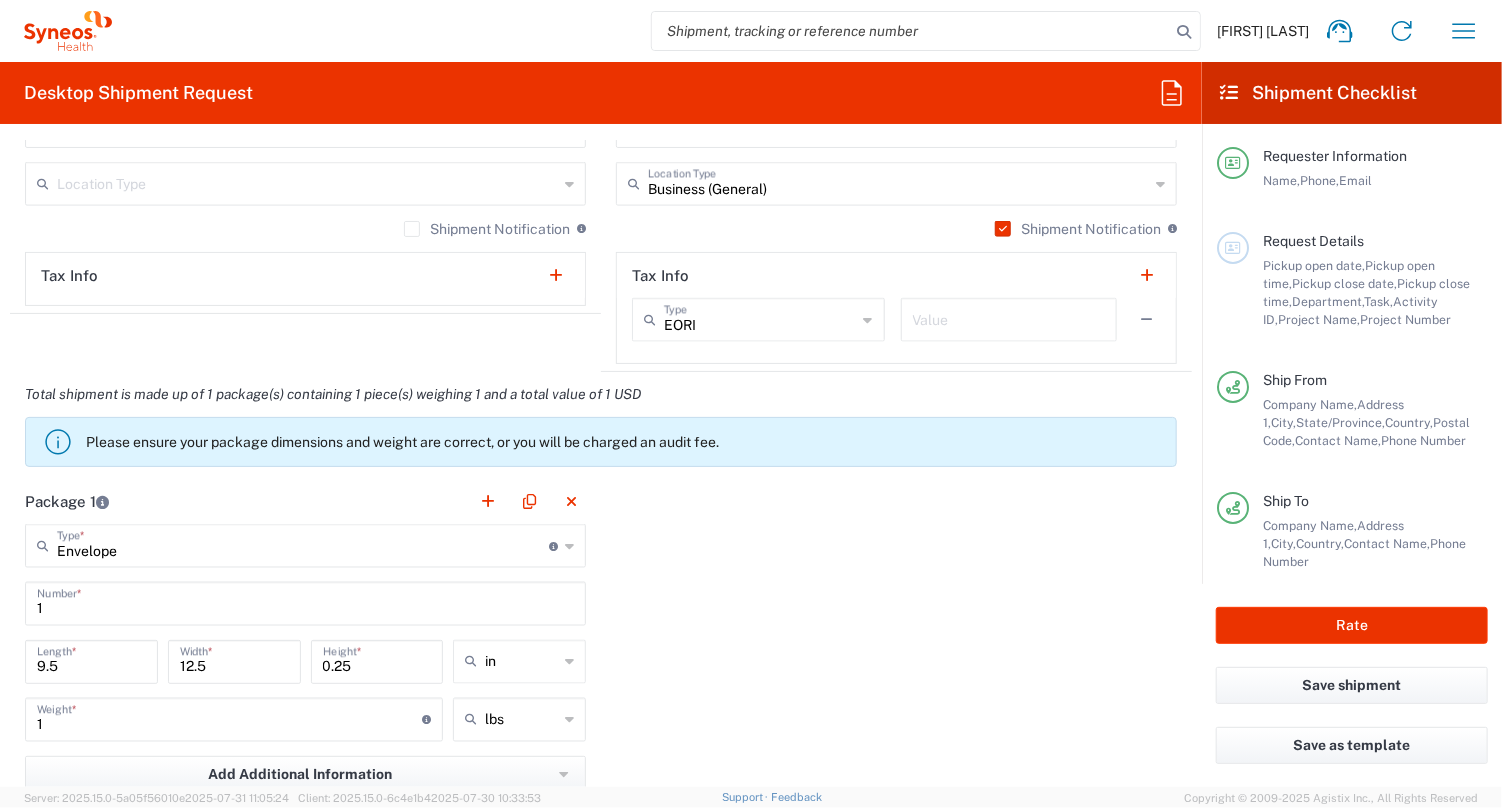 scroll, scrollTop: 1500, scrollLeft: 0, axis: vertical 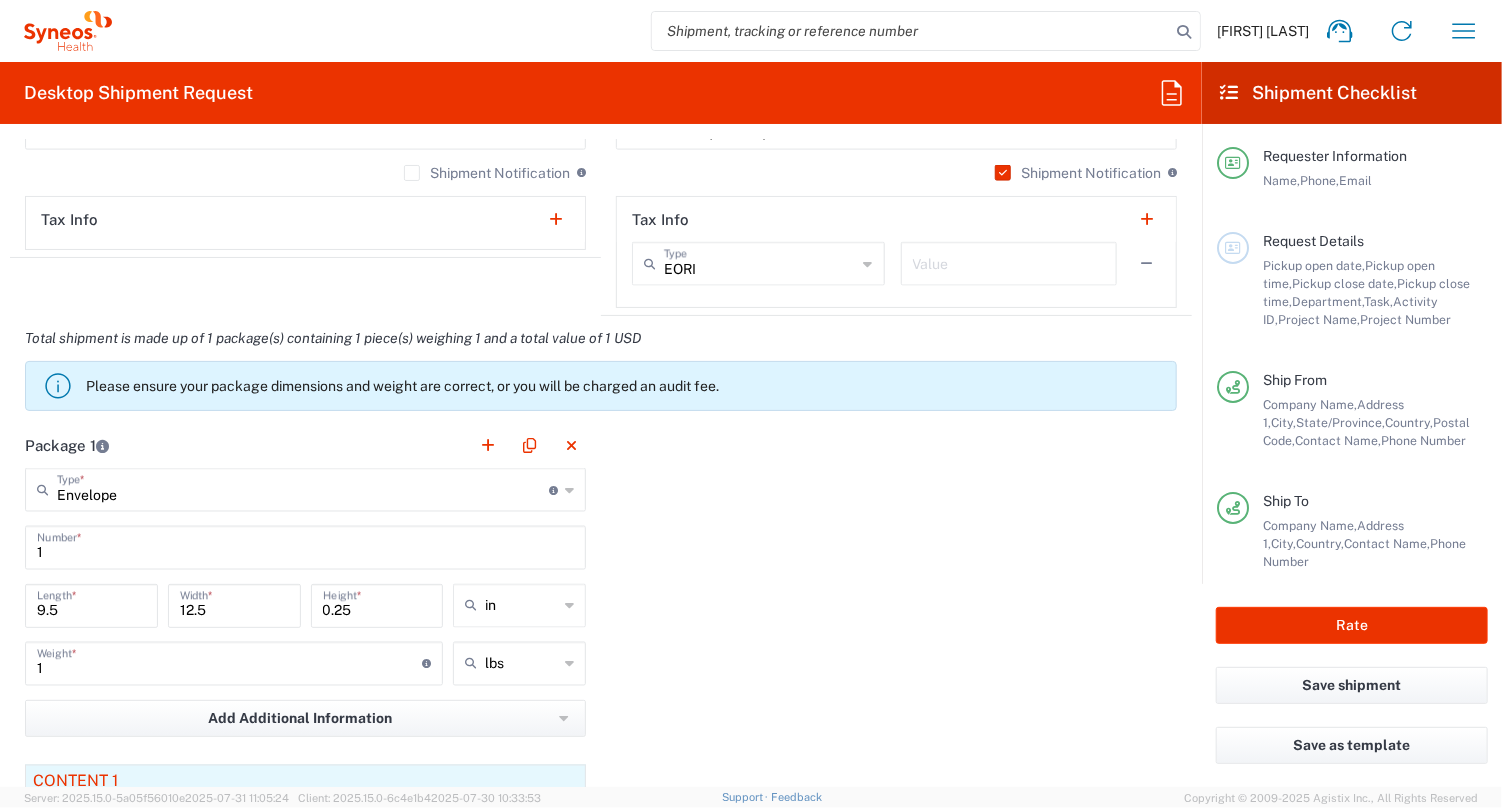 click on "1" at bounding box center [305, 546] 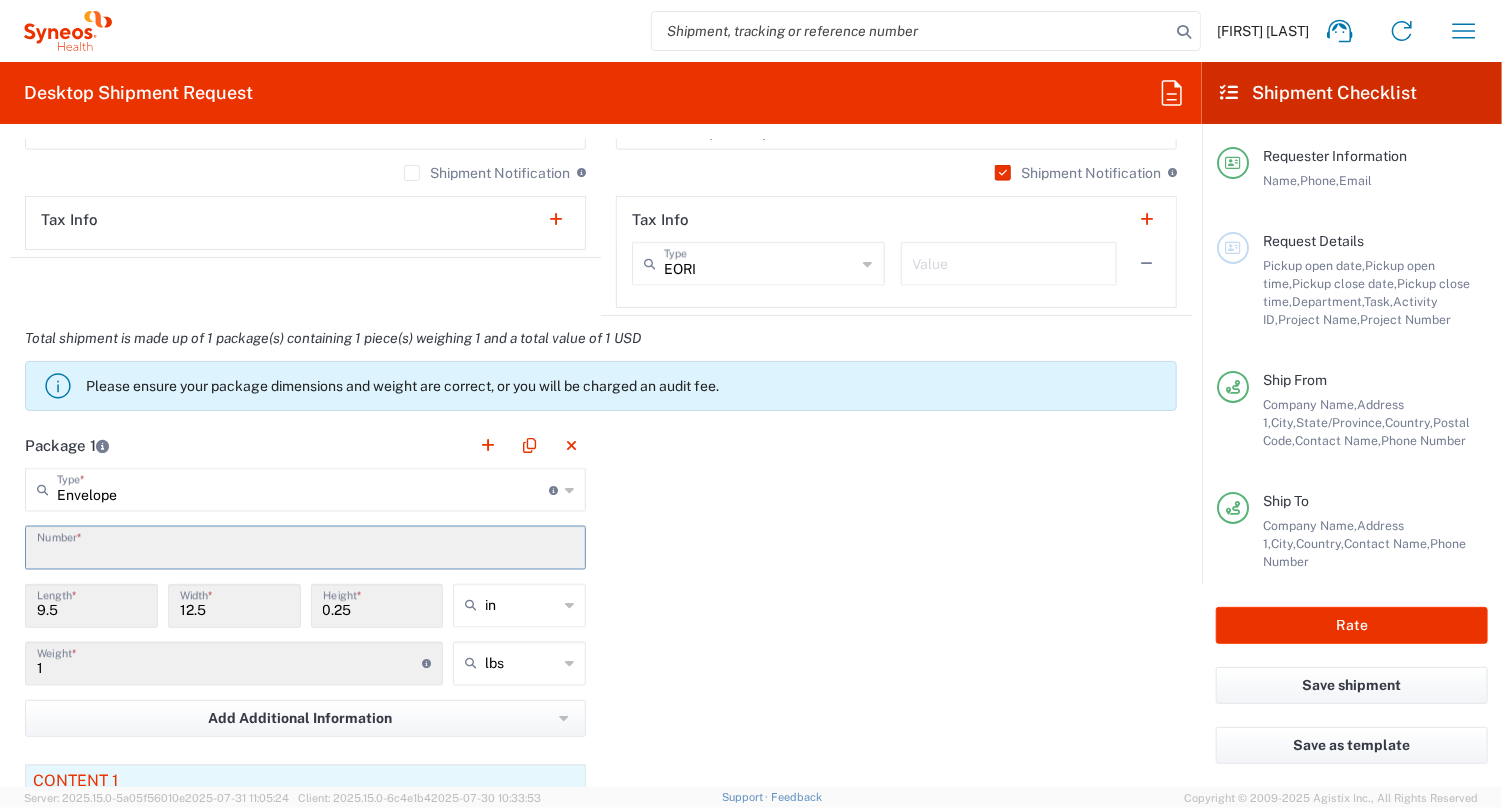 click at bounding box center (305, 546) 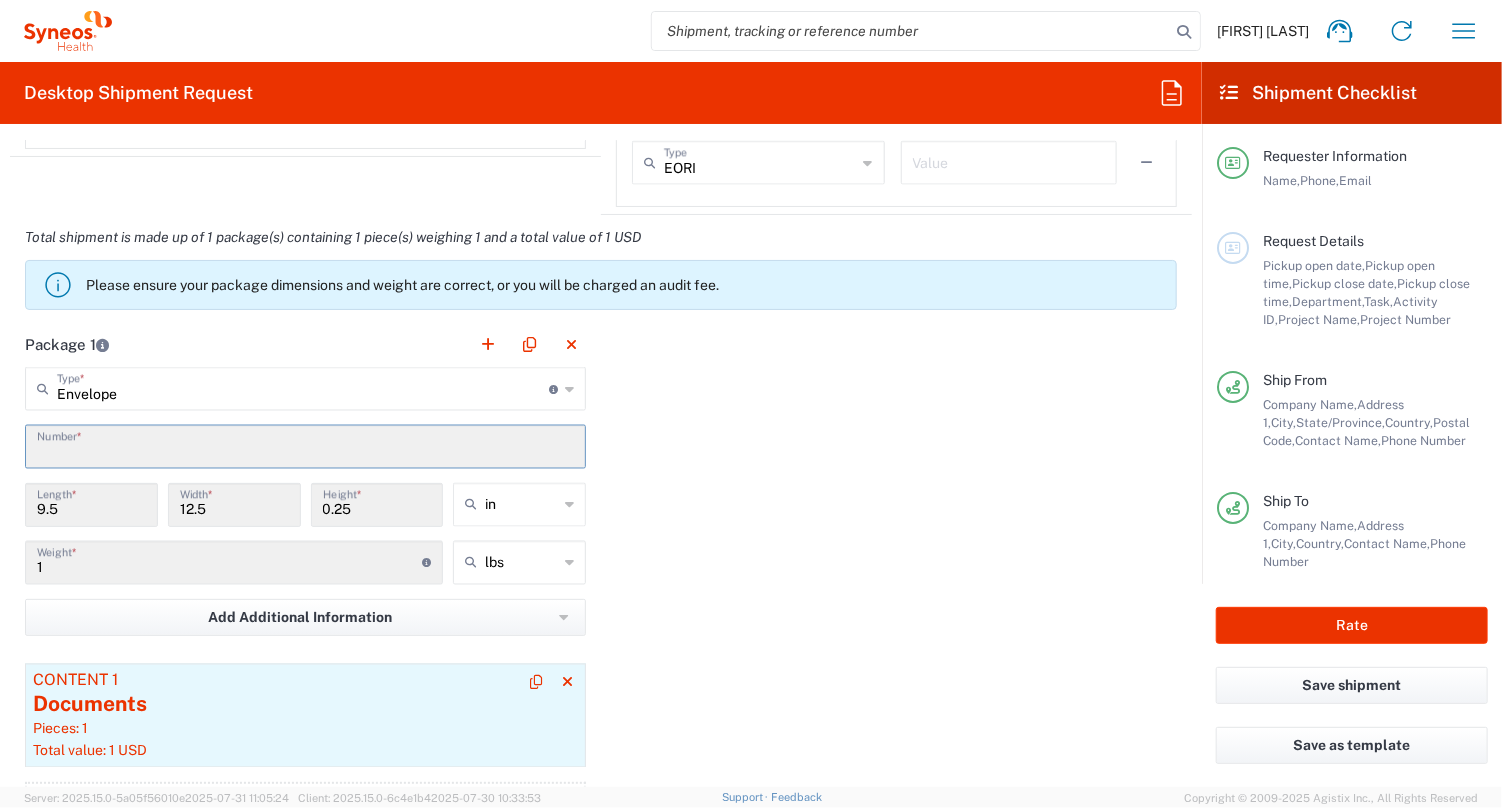 scroll, scrollTop: 1600, scrollLeft: 0, axis: vertical 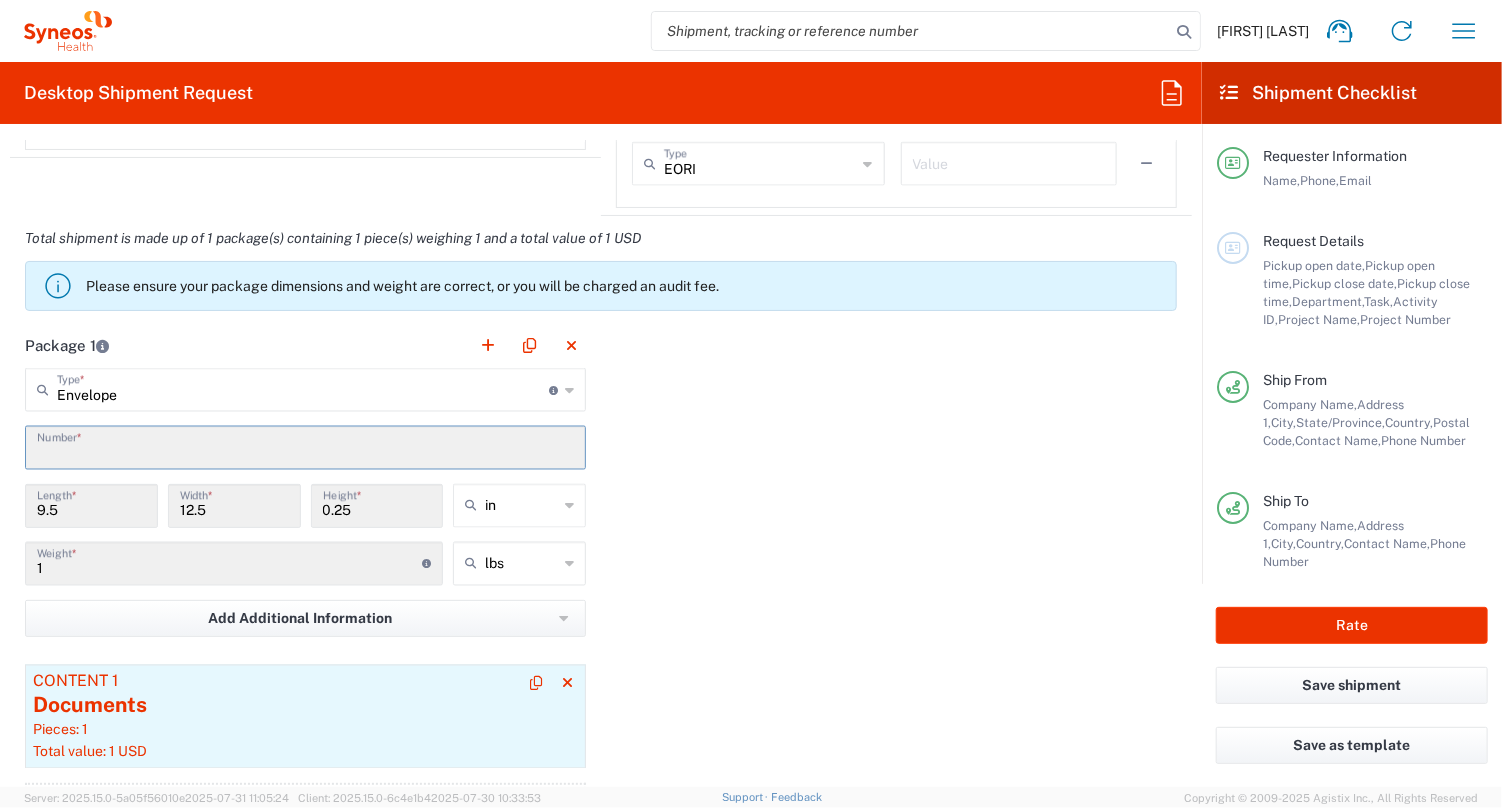 type 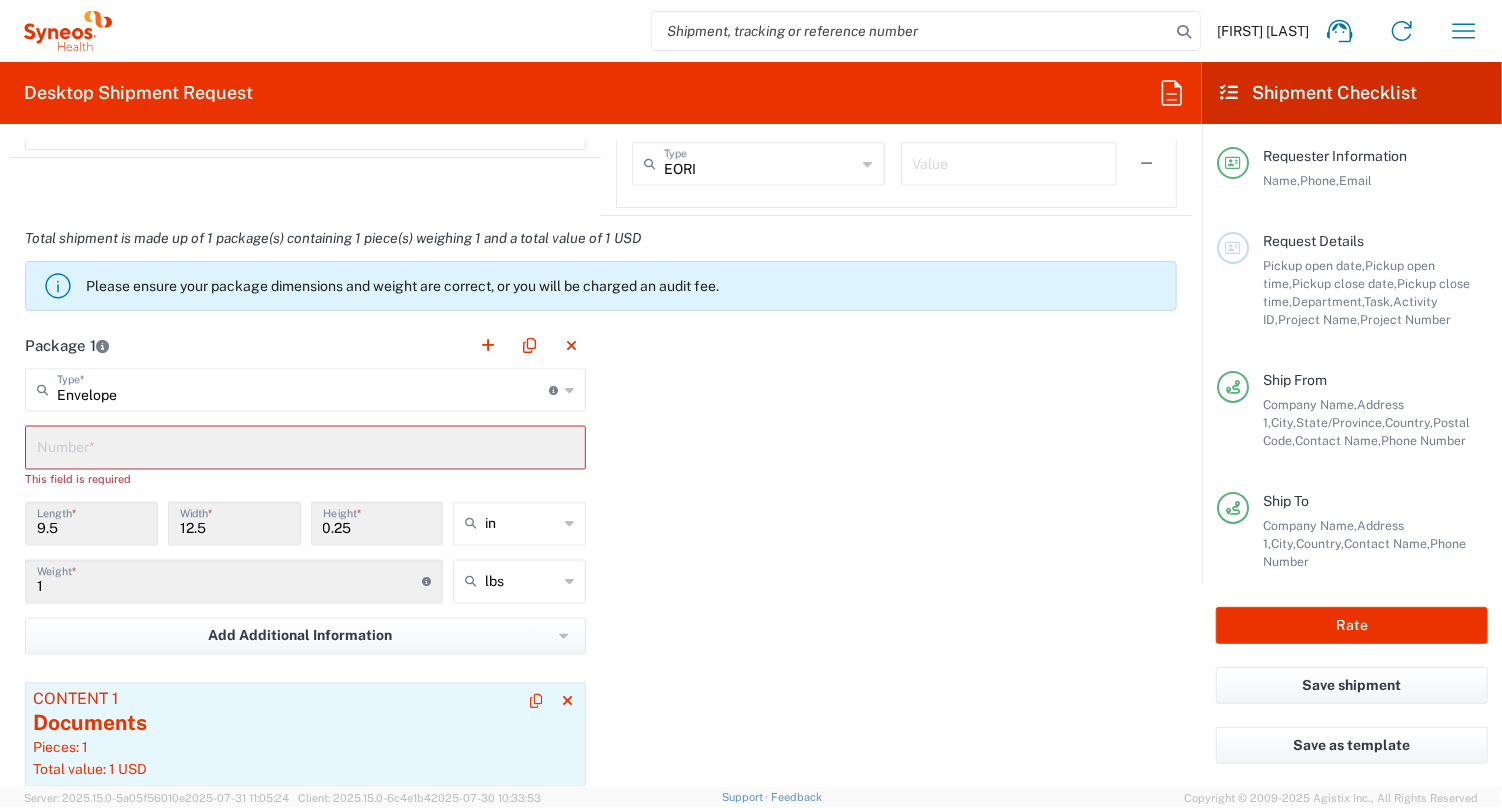 click on "Content 1 Documents Pieces: 1  Total value: 1 USD" 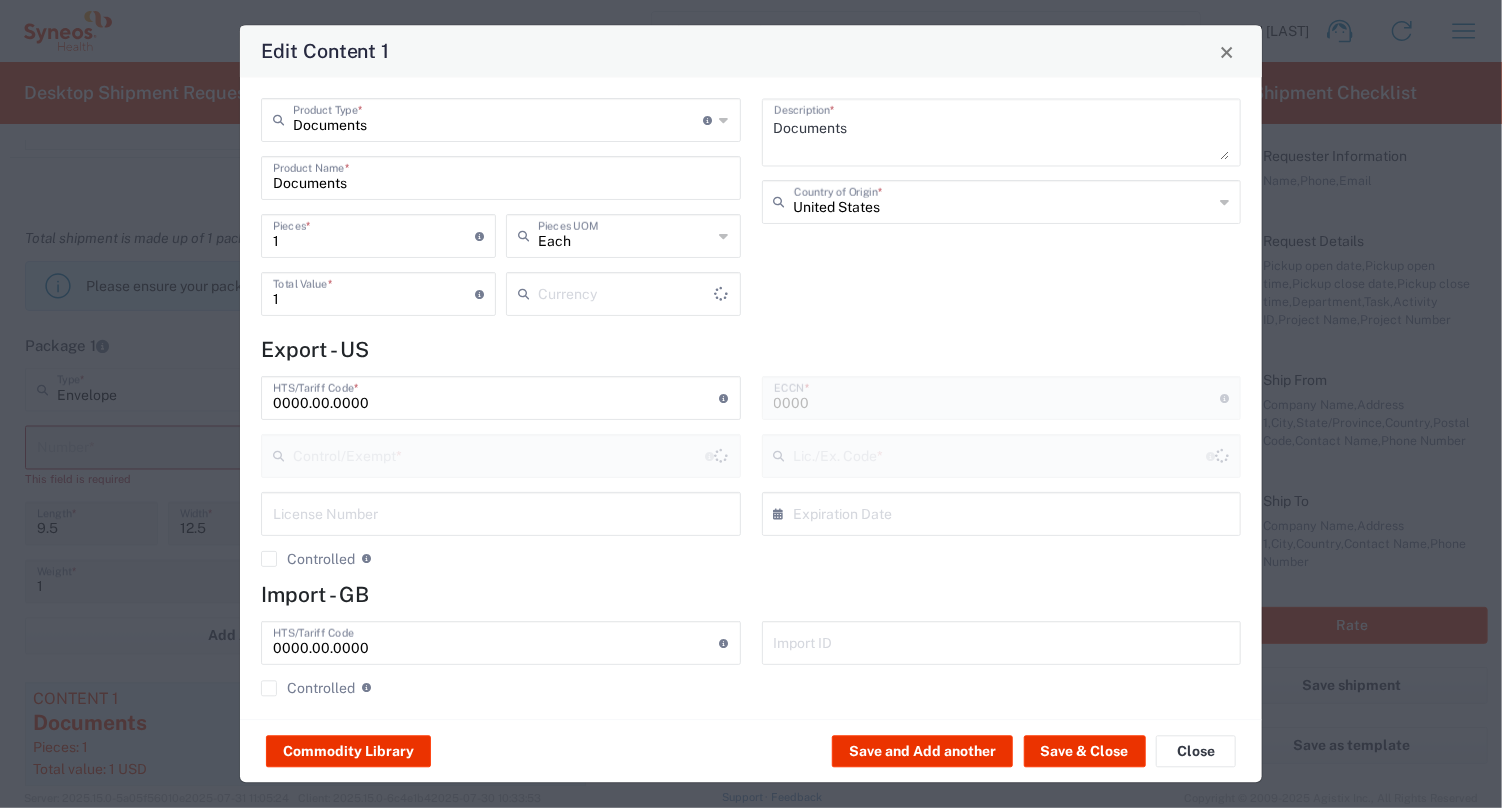type on "US Dollar" 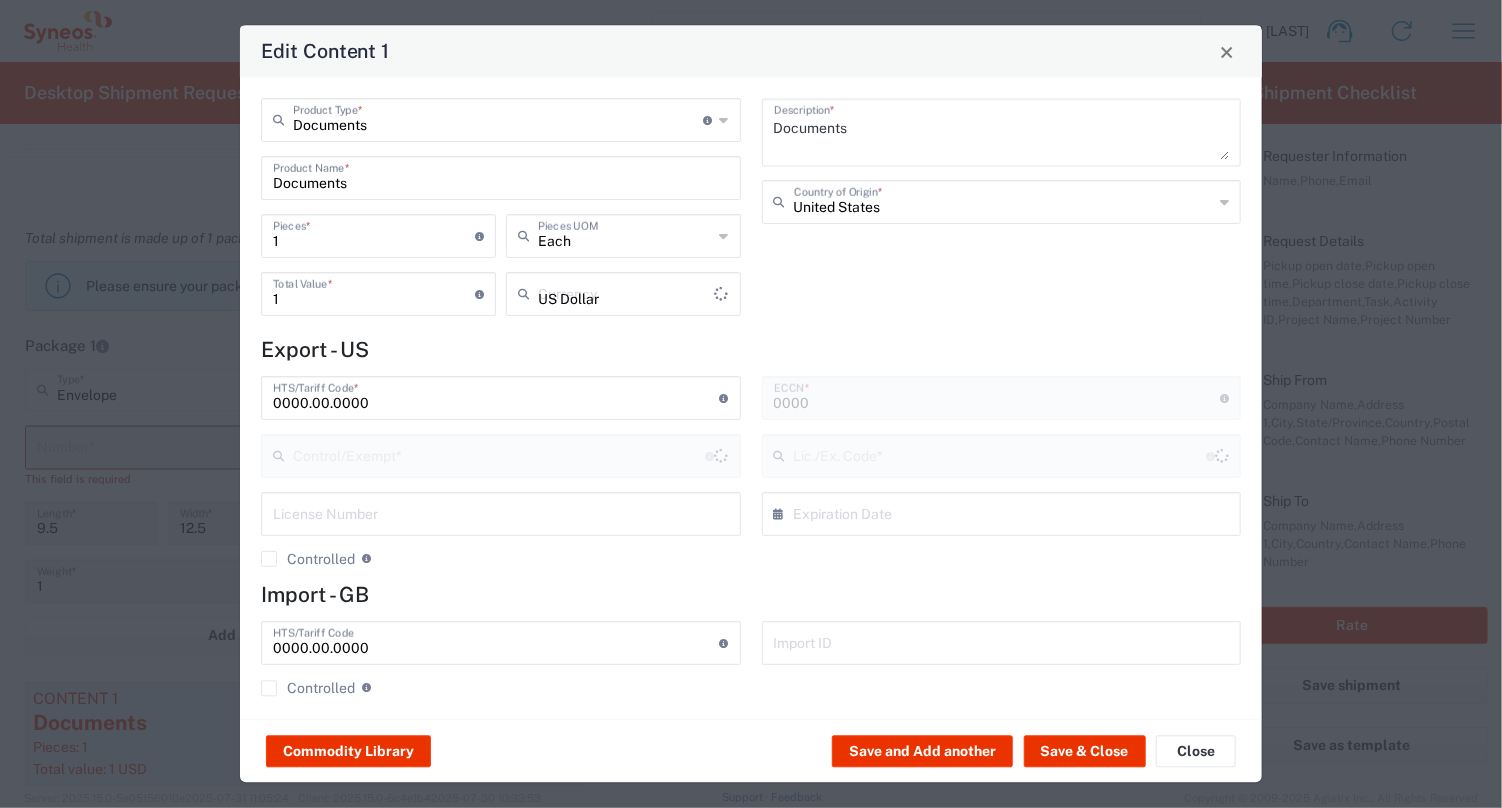 type on "FTR Exemption" 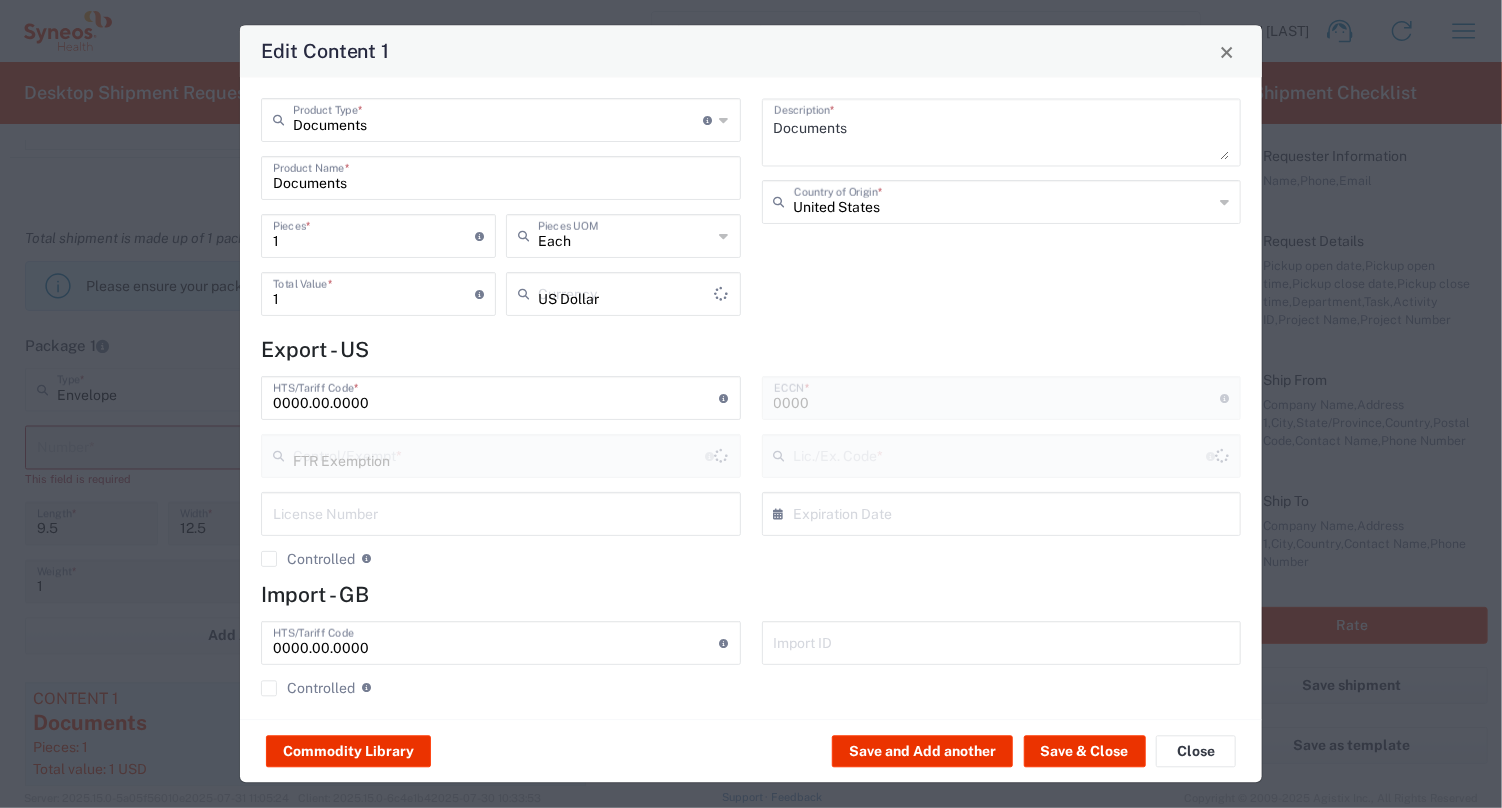 type on "30.37(a)" 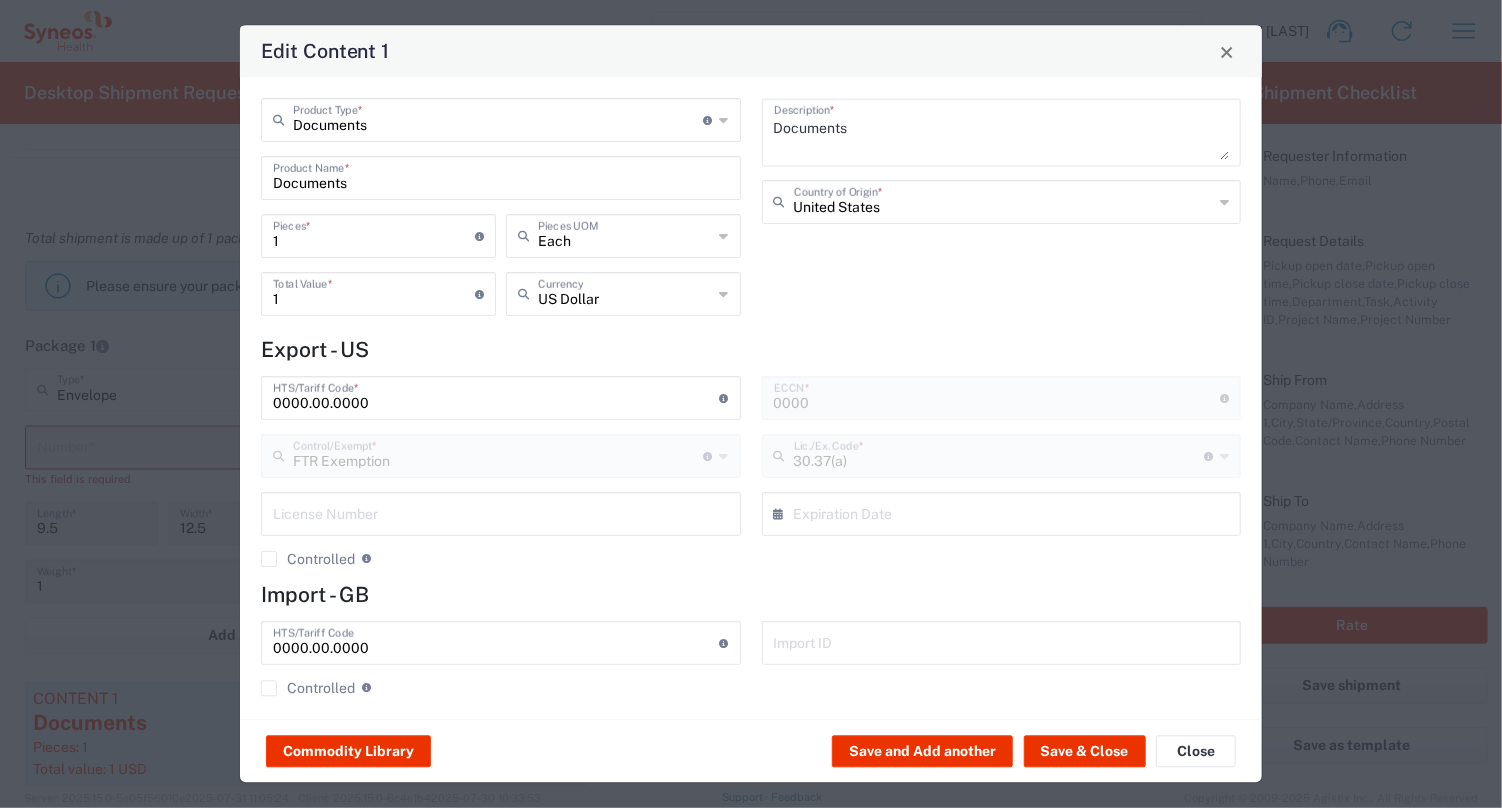 click on "1  Pieces  * Number of pieces inside all the packages" 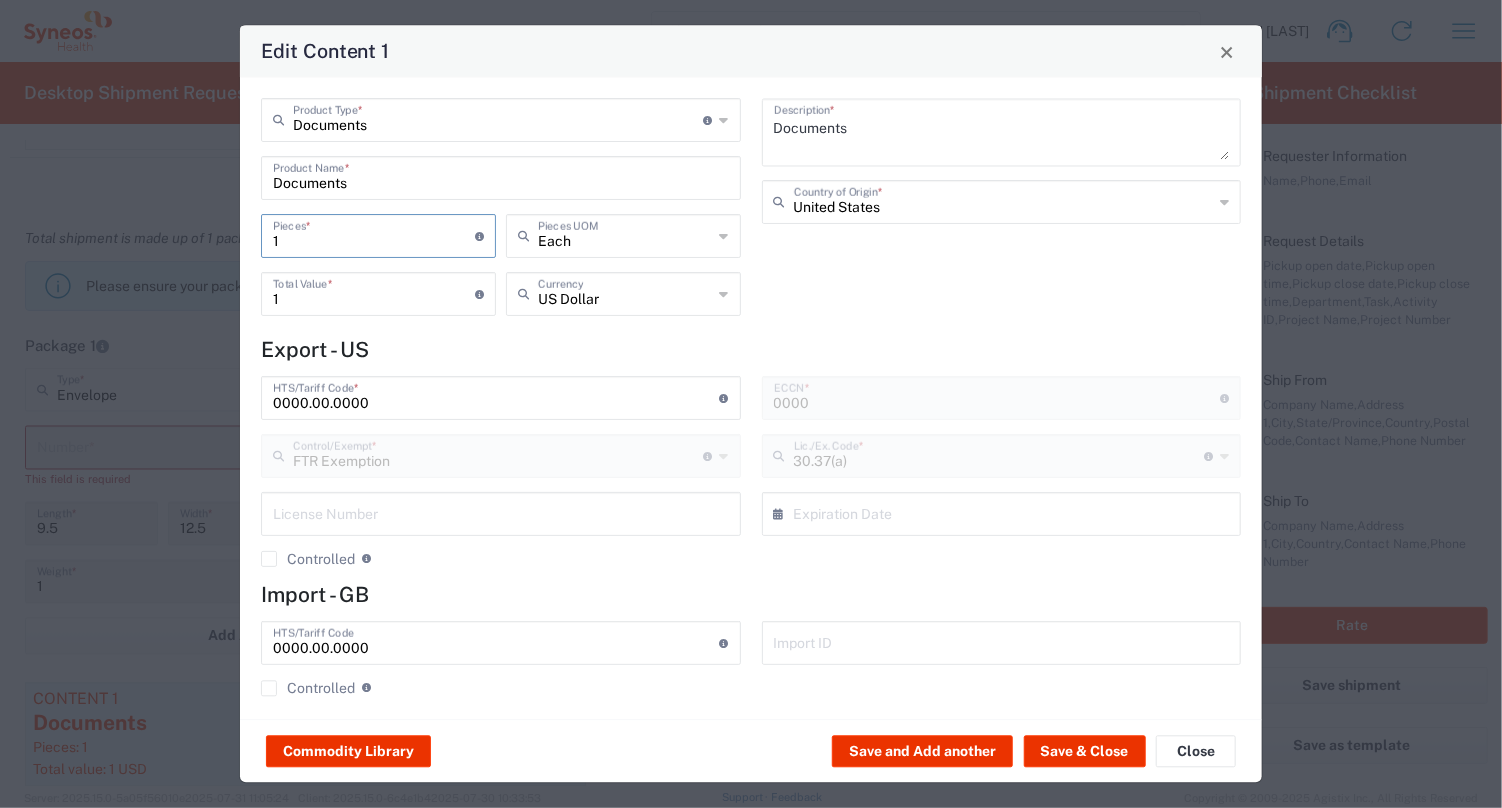 click on "1" at bounding box center [374, 235] 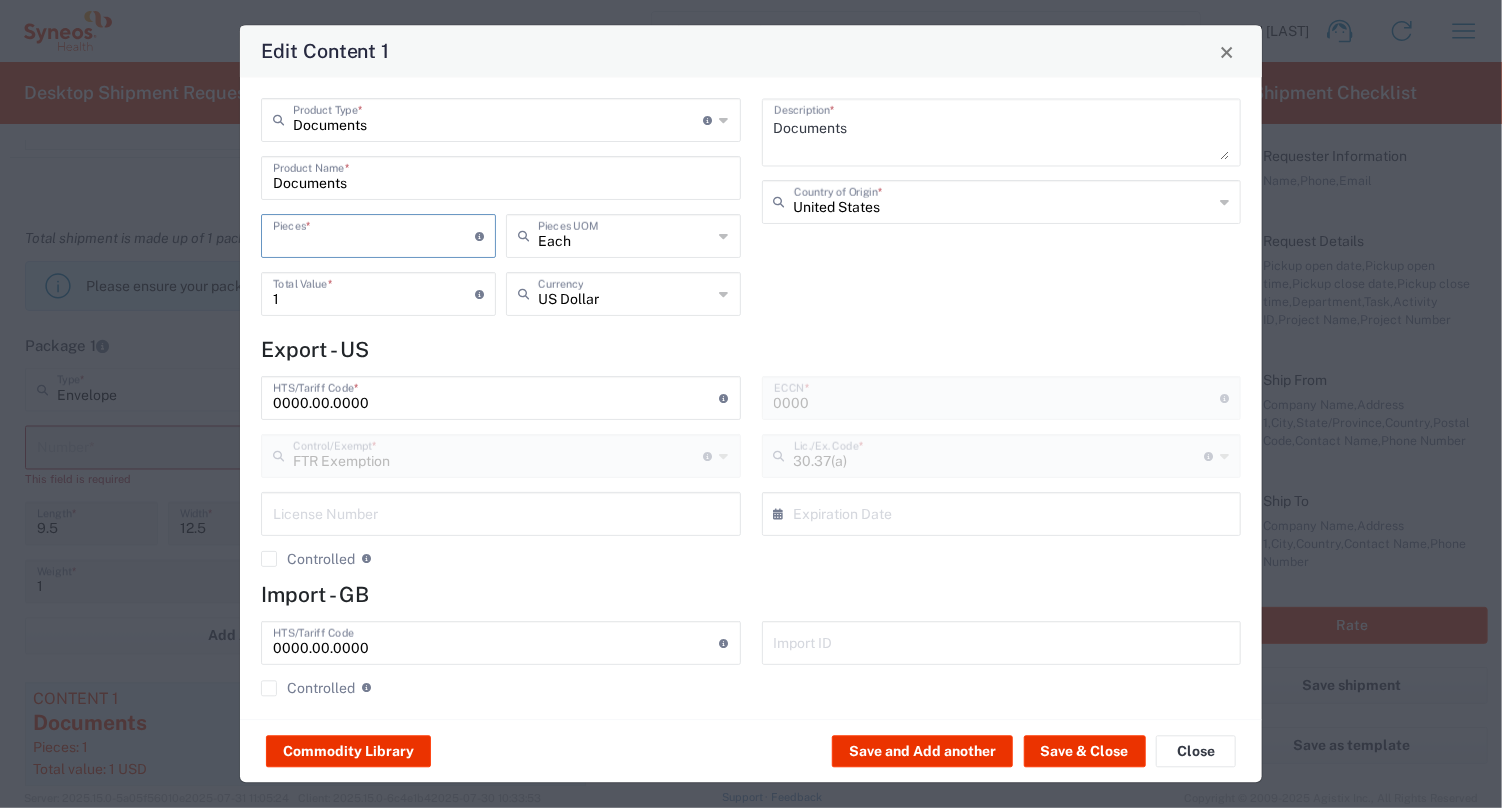 type on "6" 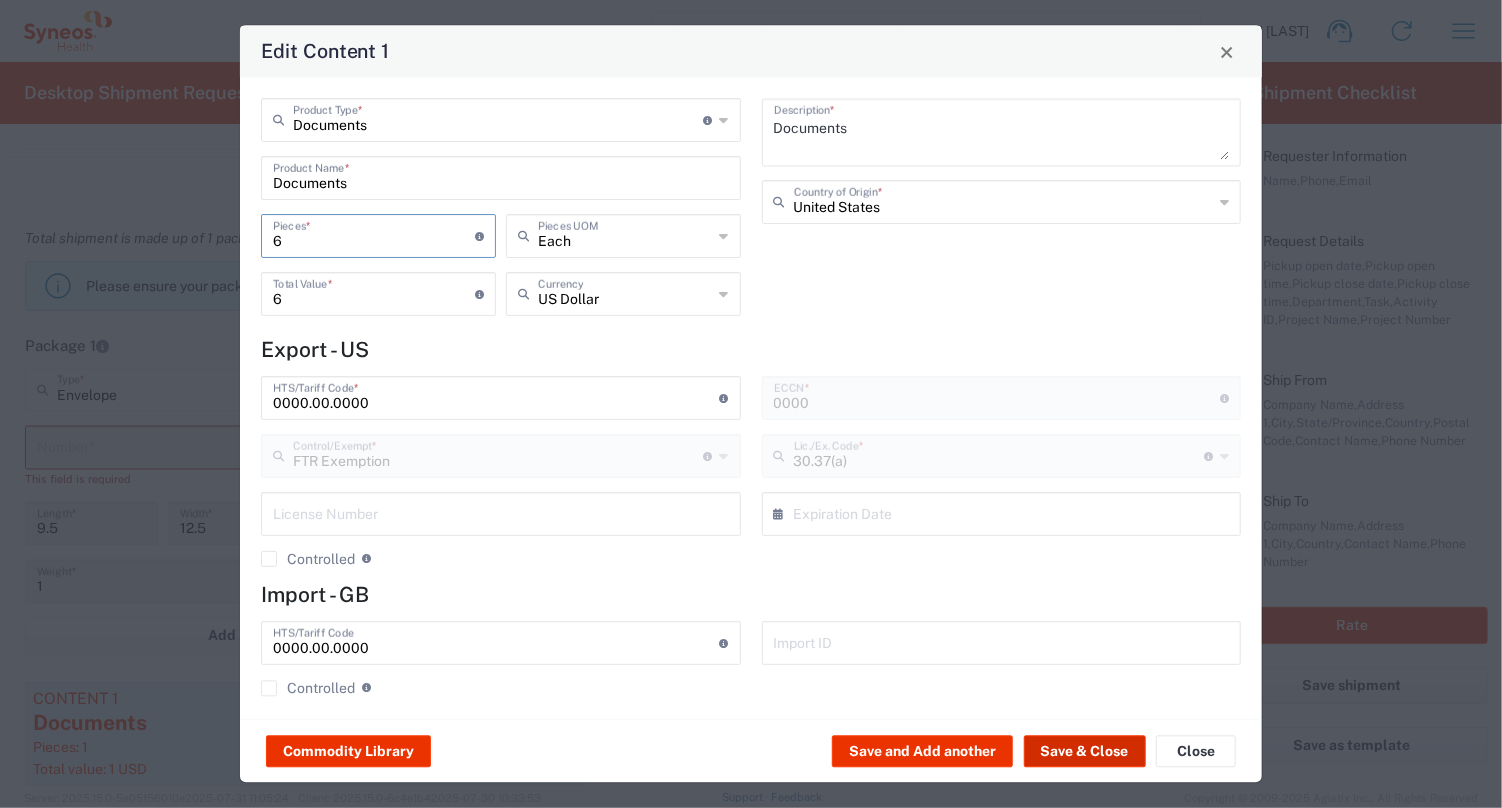 type on "6" 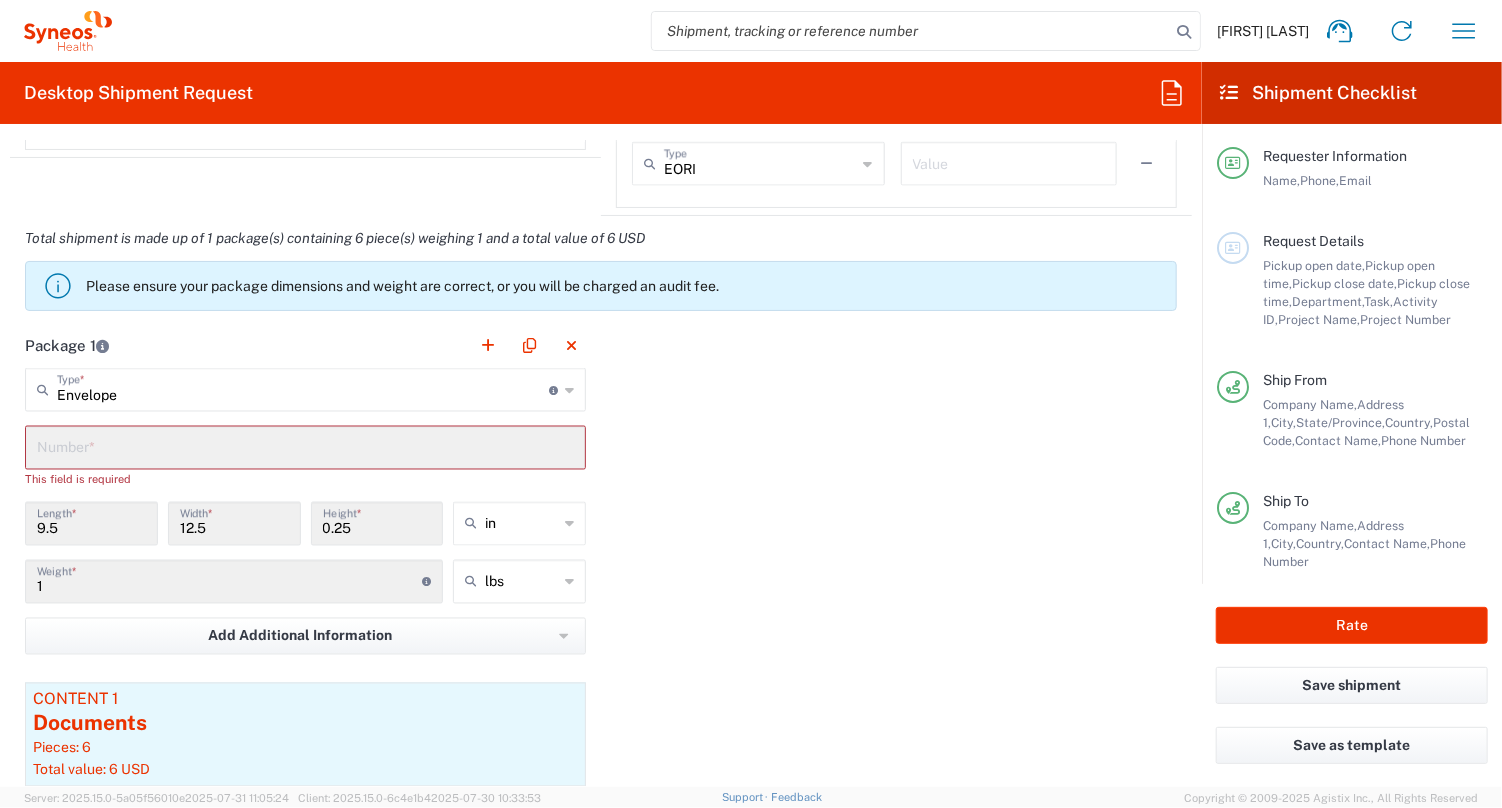 click at bounding box center [305, 446] 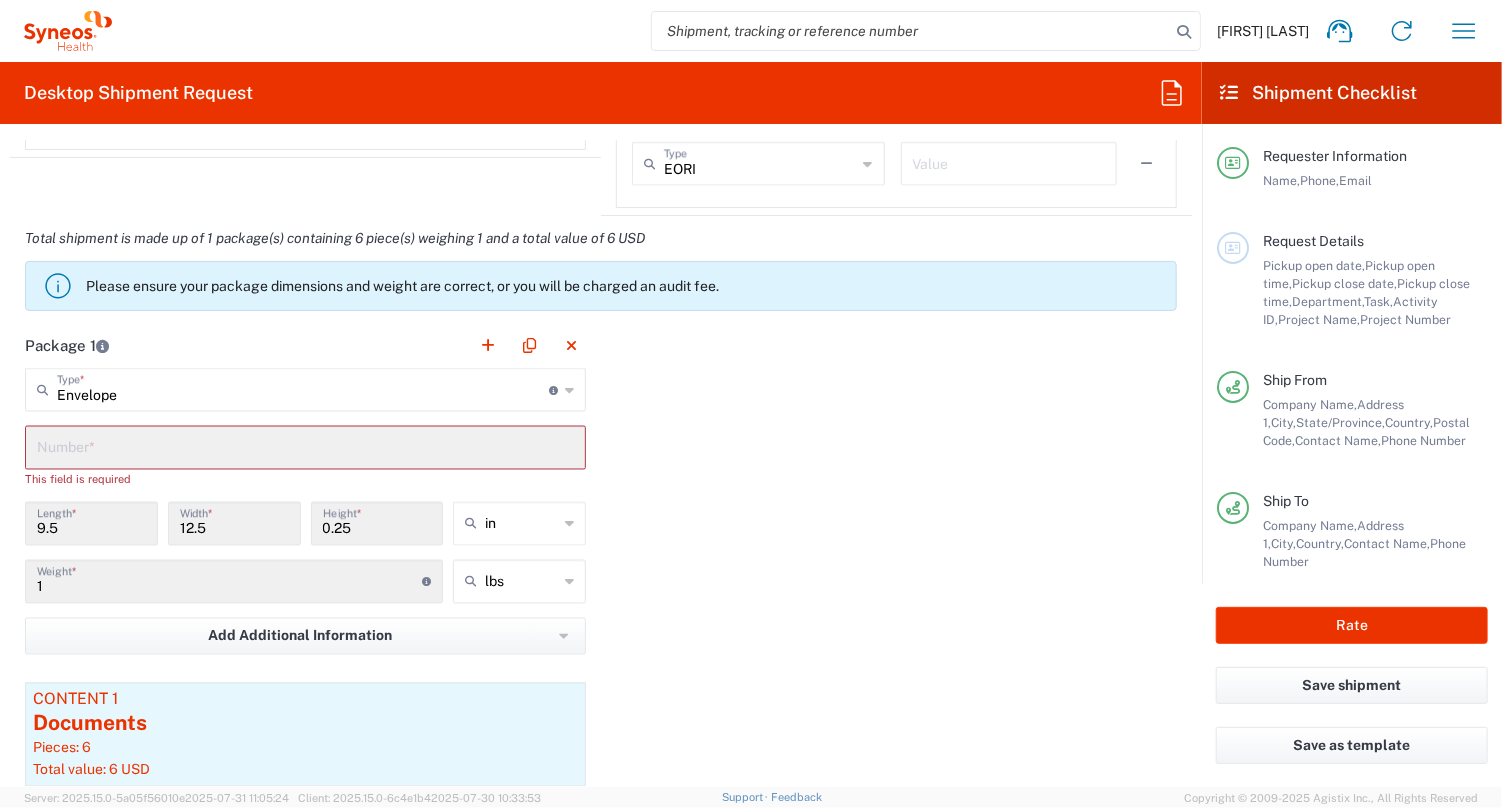 click on "Package 1  Envelope  Type  * Material used to package goods Envelope Large Box Medium Box Pallet(s) Oversized (Not Stackable) Pallet(s) Oversized (Stackable) Pallet(s) Standard (Not Stackable) Pallet(s) Standard (Stackable) Small Box Vendor Box - 10kg Vendor Box - 25kg Your Packaging  Number  * This field is required 9.5  Length  * 12.5  Width  * 0.25  Height  * in in cm ft 1  Weight  * Total weight of package(s) in pounds or kilograms lbs lbs kgs Add Additional Information  Package material   Package temperature   Temperature device  Content 1 Documents Pieces: 6  Total value: 6 USD  Add Content *" 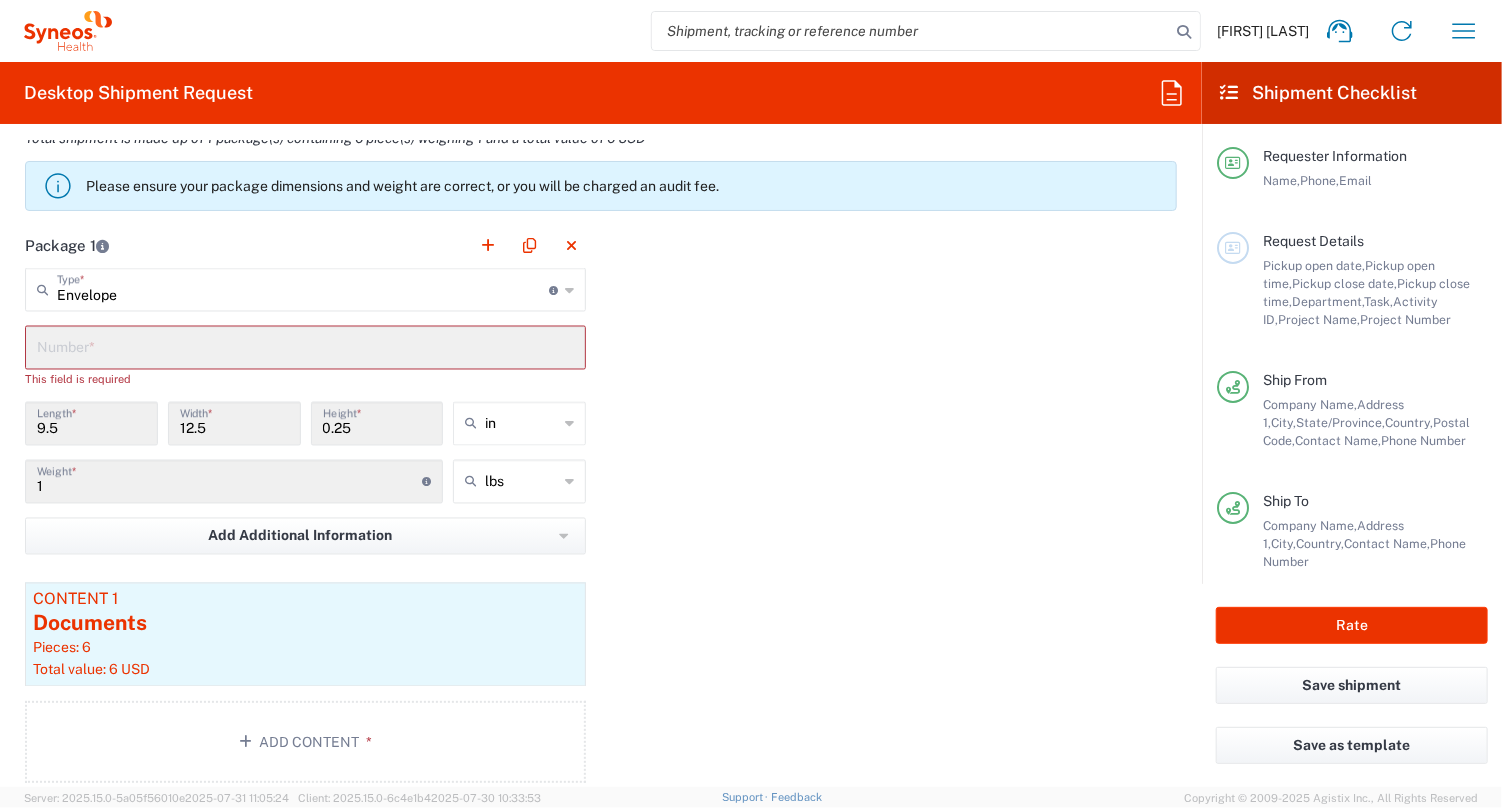 click at bounding box center (305, 346) 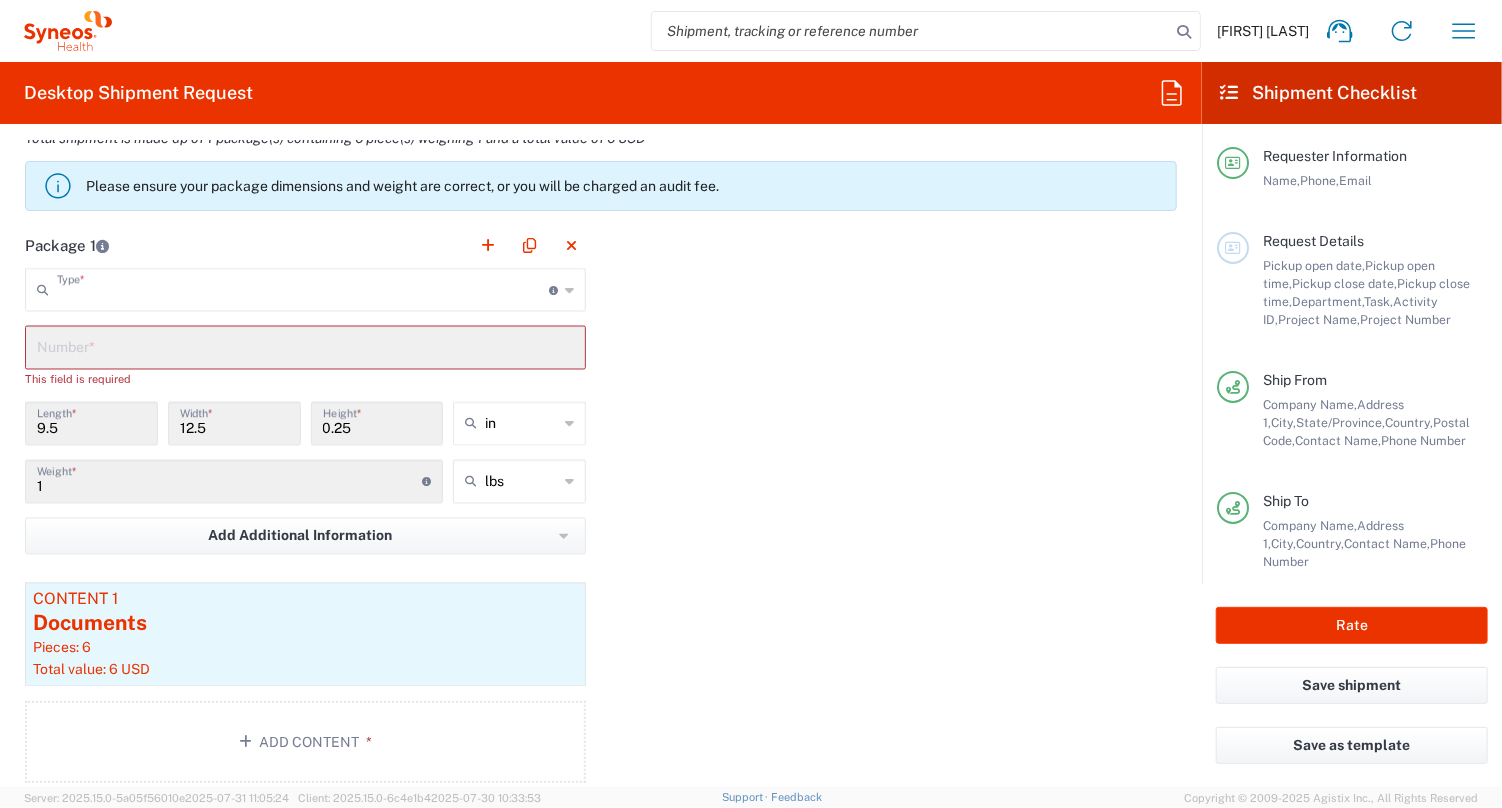 click at bounding box center (303, 288) 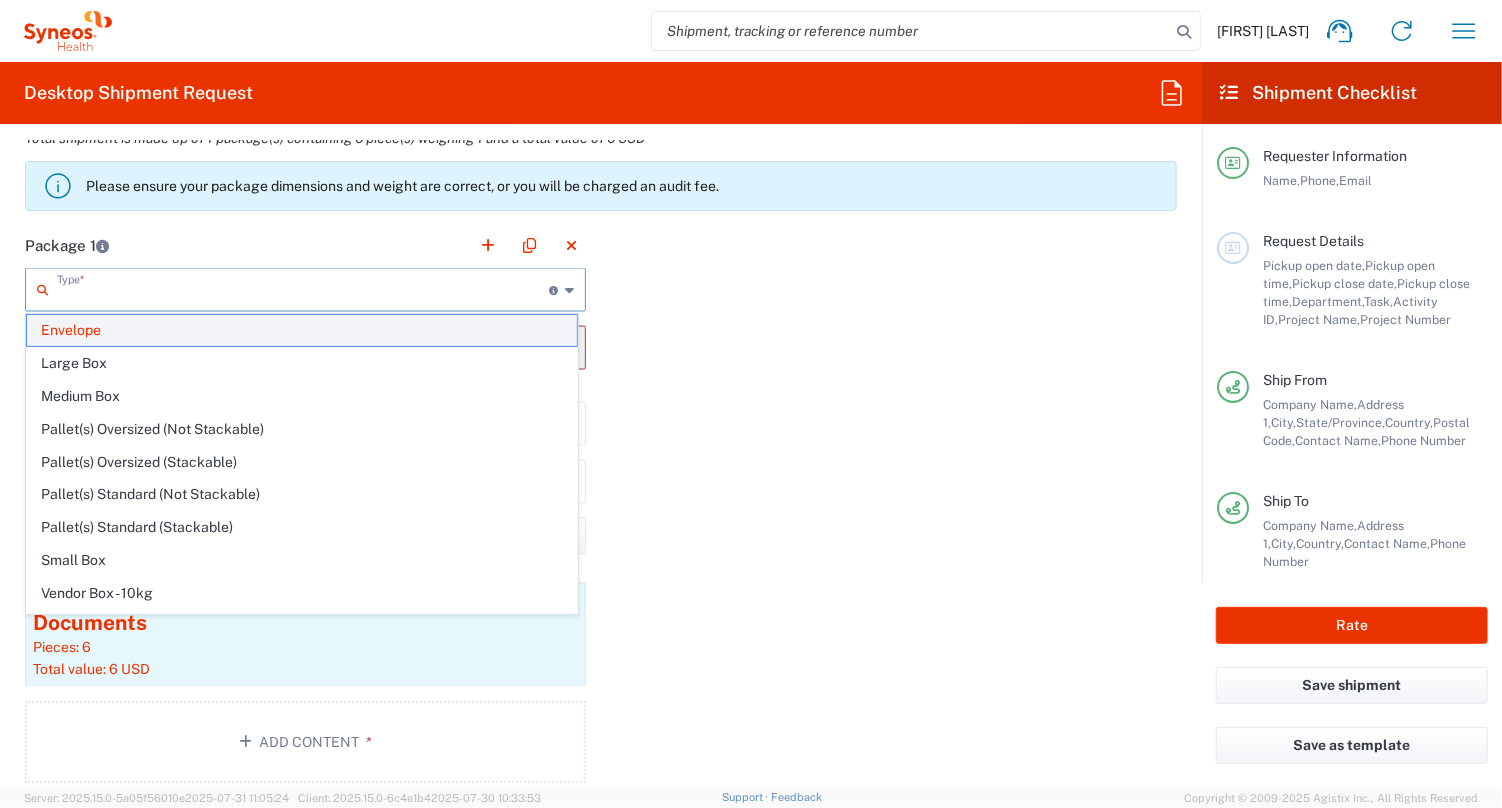 click on "Envelope" 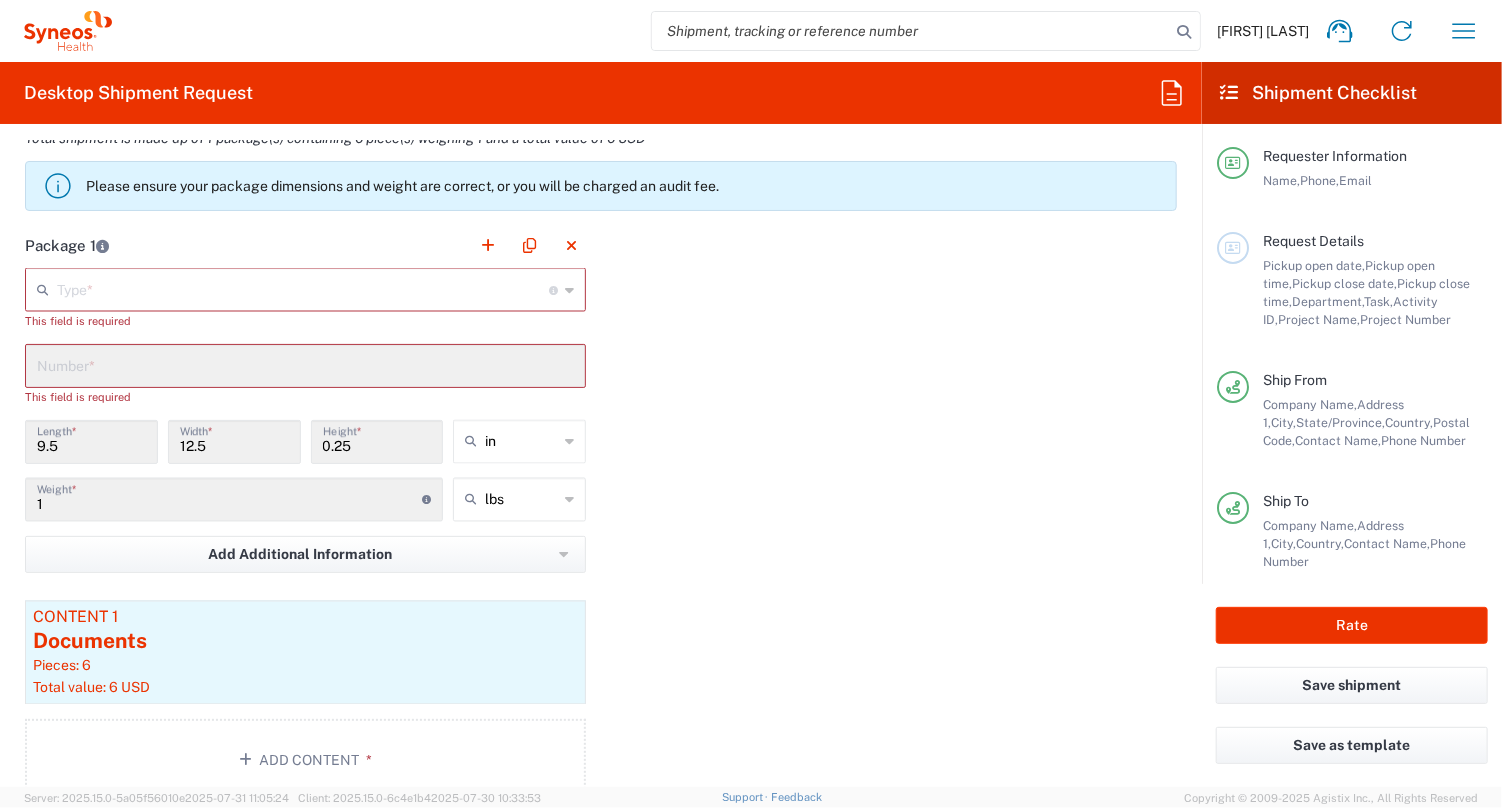 click at bounding box center (305, 364) 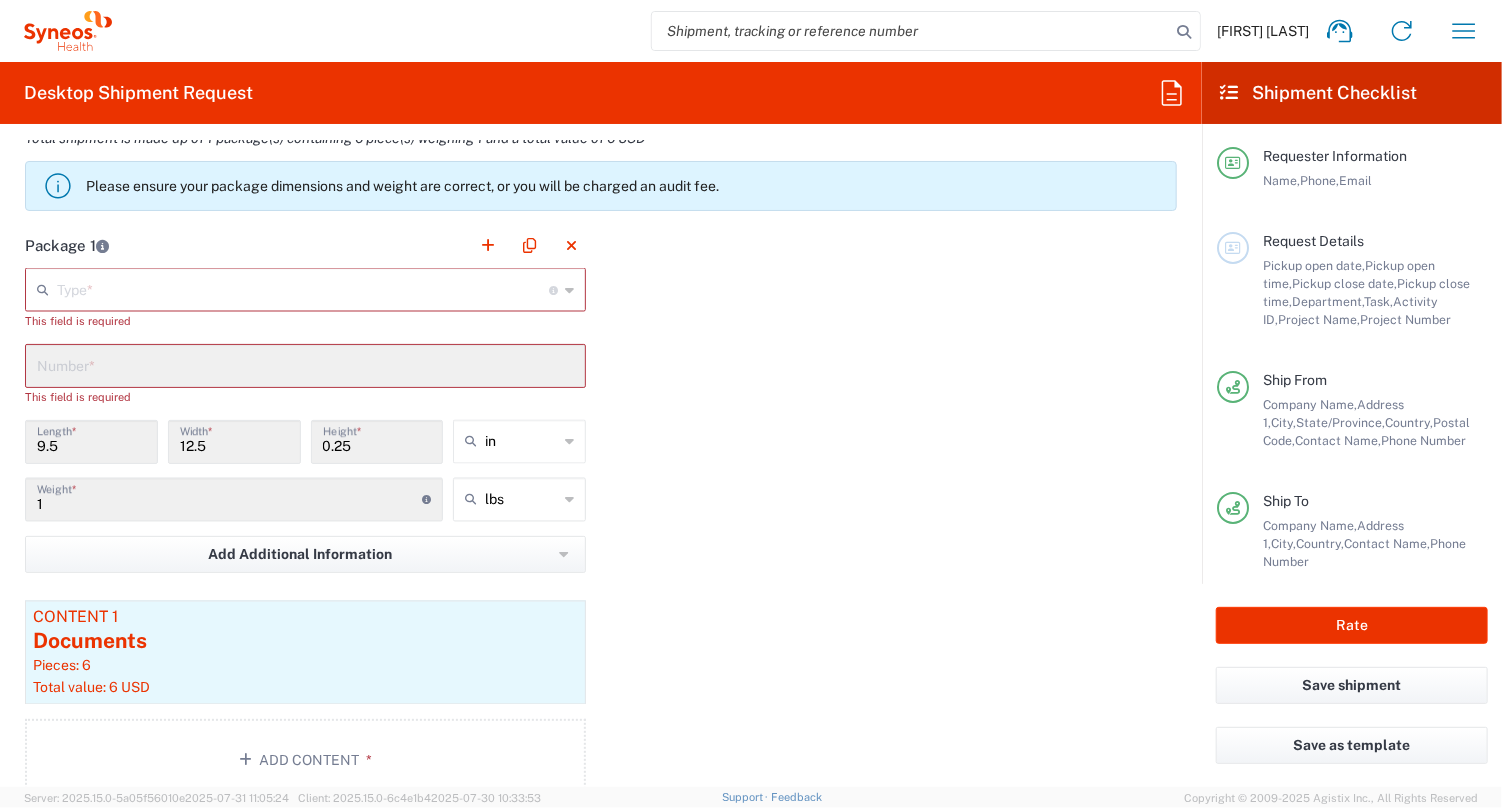 click on "9.5" at bounding box center [91, 440] 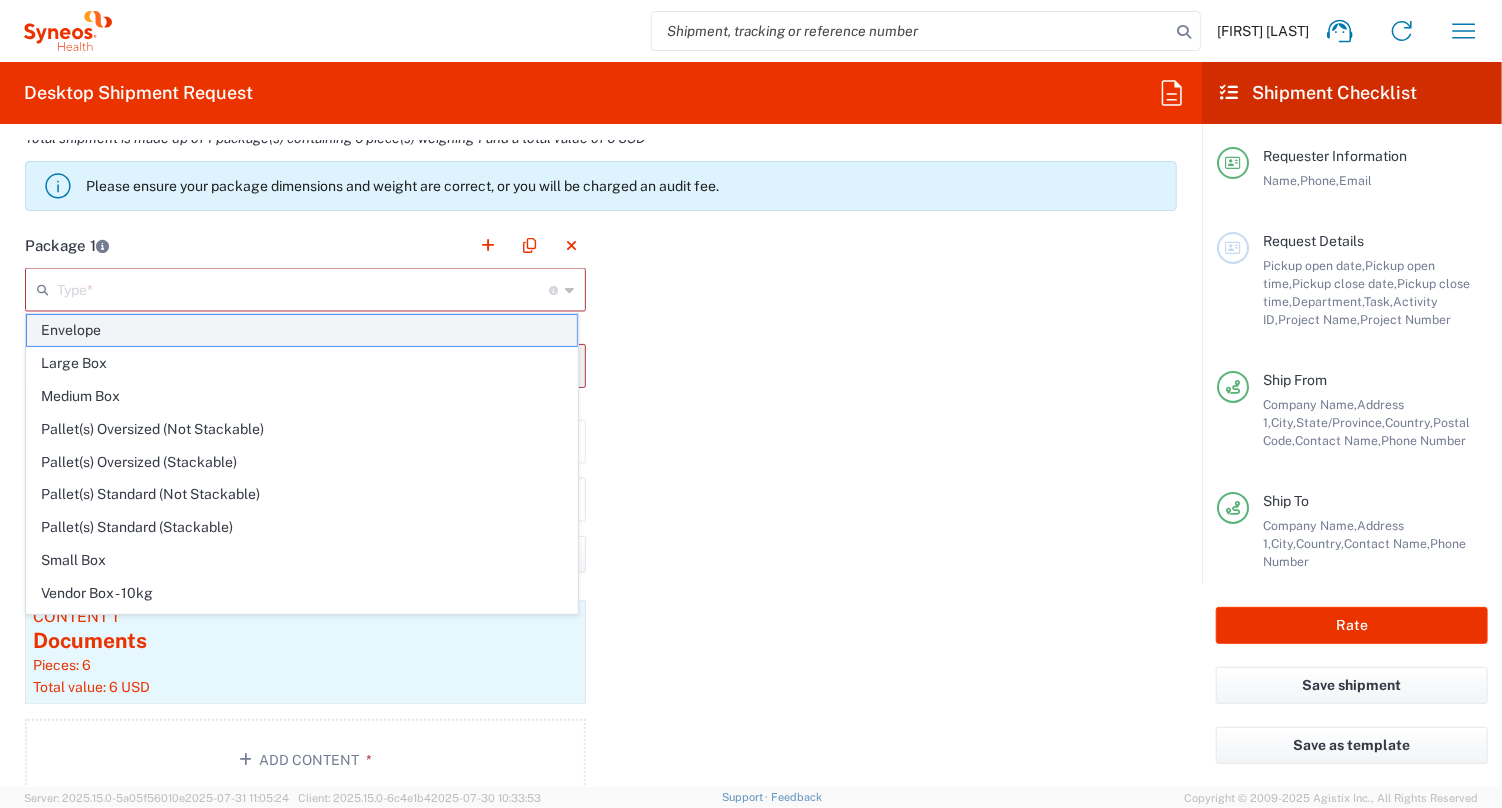 click on "Envelope" 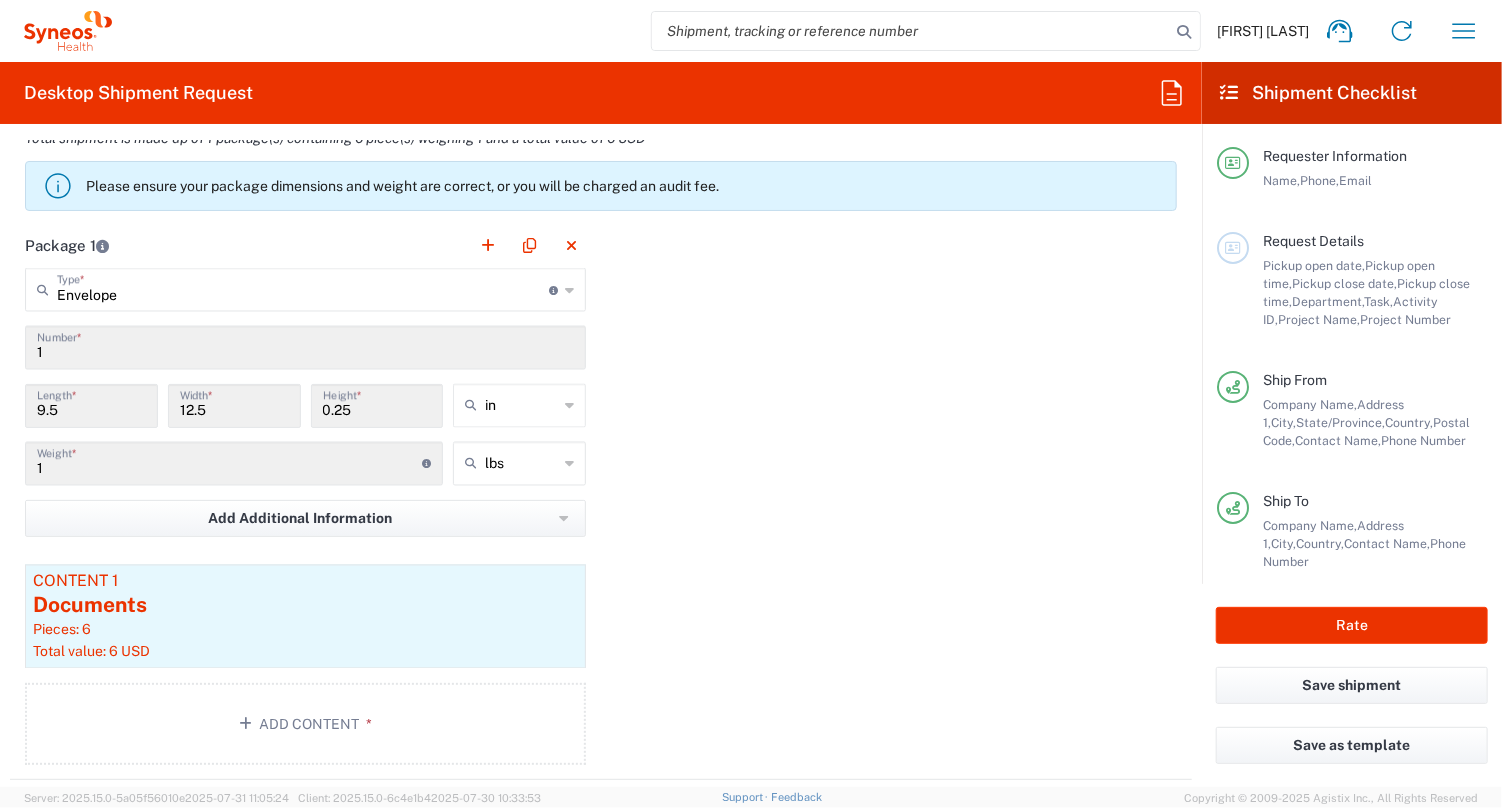 click on "Package 1  Envelope  Type  * Material used to package goods Envelope Large Box Medium Box Pallet(s) Oversized (Not Stackable) Pallet(s) Oversized (Stackable) Pallet(s) Standard (Not Stackable) Pallet(s) Standard (Stackable) Small Box Vendor Box - 10kg Vendor Box - 25kg Your Packaging 1  Number  * 9.5  Length  * 12.5  Width  * 0.25  Height  * in in cm ft 1  Weight  * Total weight of package(s) in pounds or kilograms lbs lbs kgs Add Additional Information  Package material   Package temperature   Temperature device  Content 1 Documents Pieces: 6  Total value: 6 USD  Add Content *" 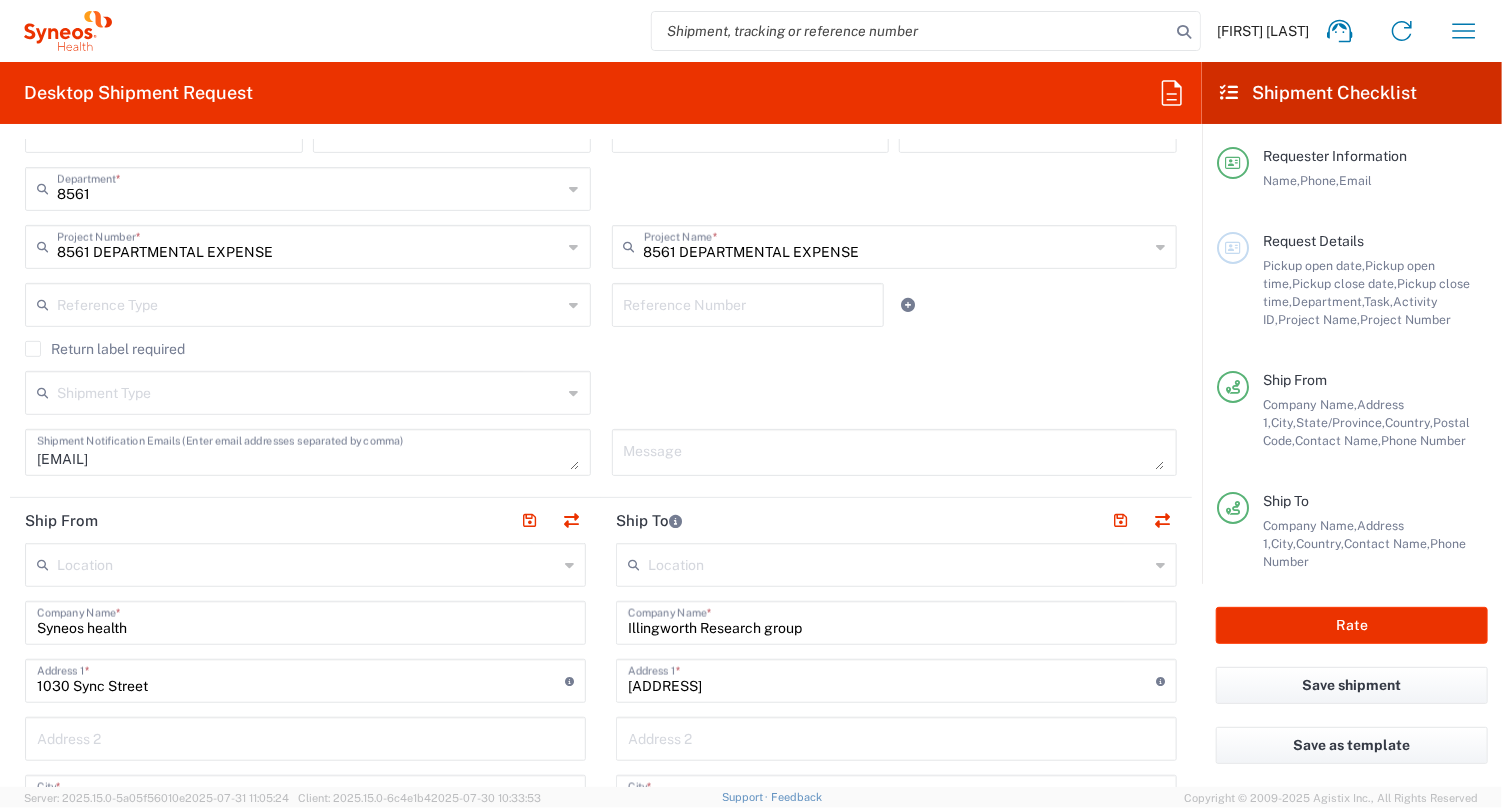 scroll, scrollTop: 0, scrollLeft: 0, axis: both 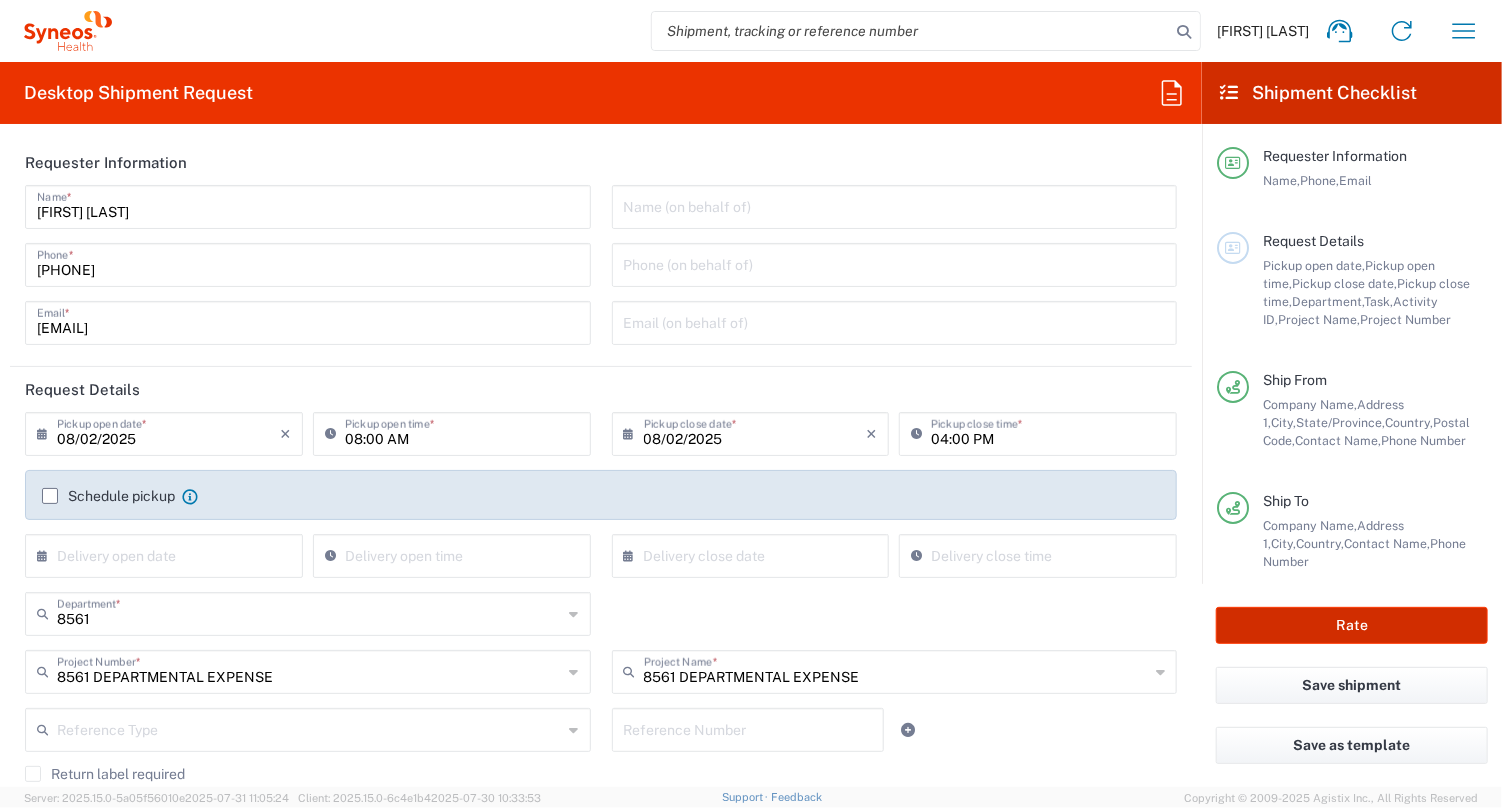 click on "Rate" 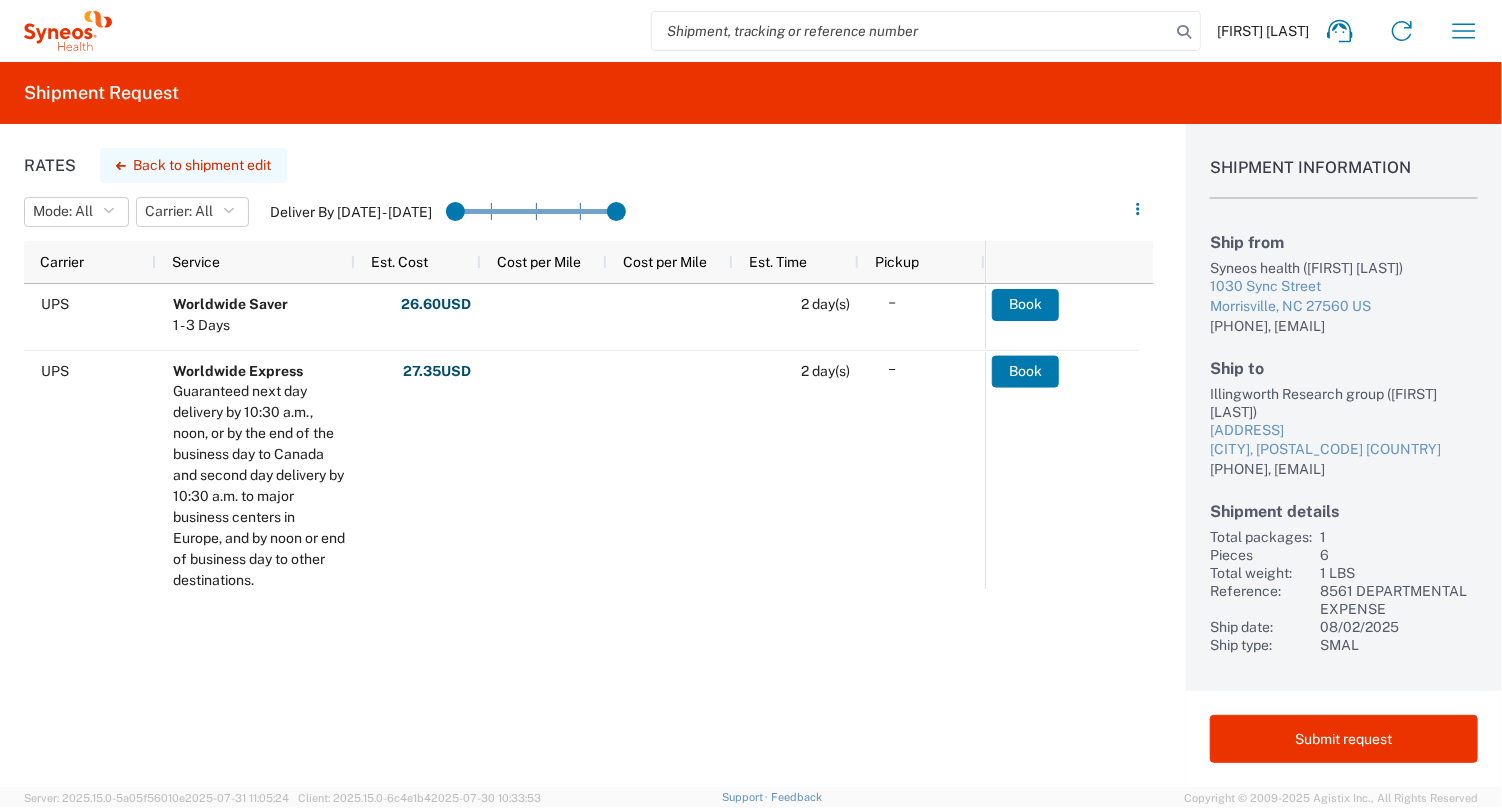 click on "Back to shipment edit" 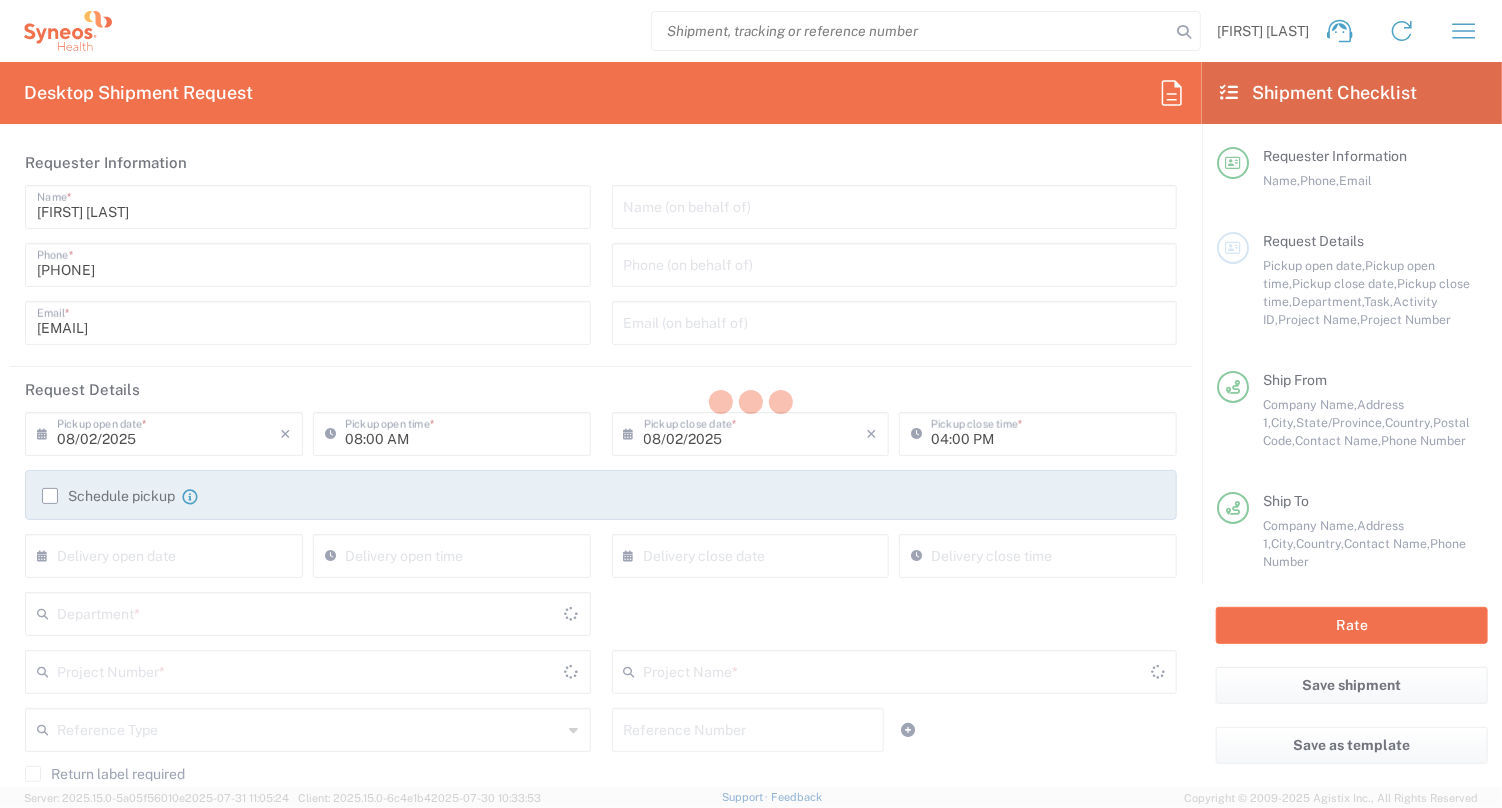 type on "8561 DEPARTMENTAL EXPENSE" 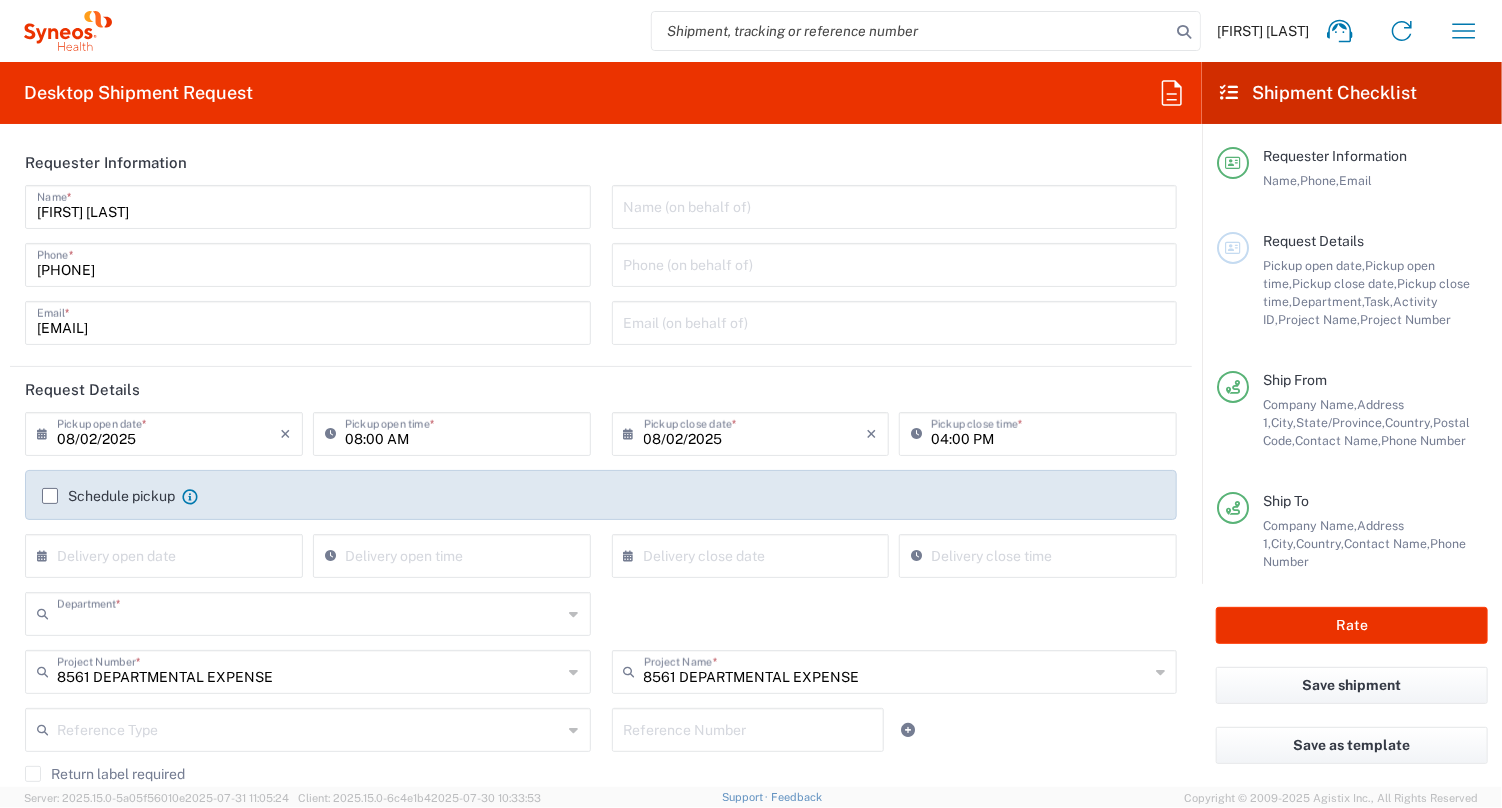 type on "8561" 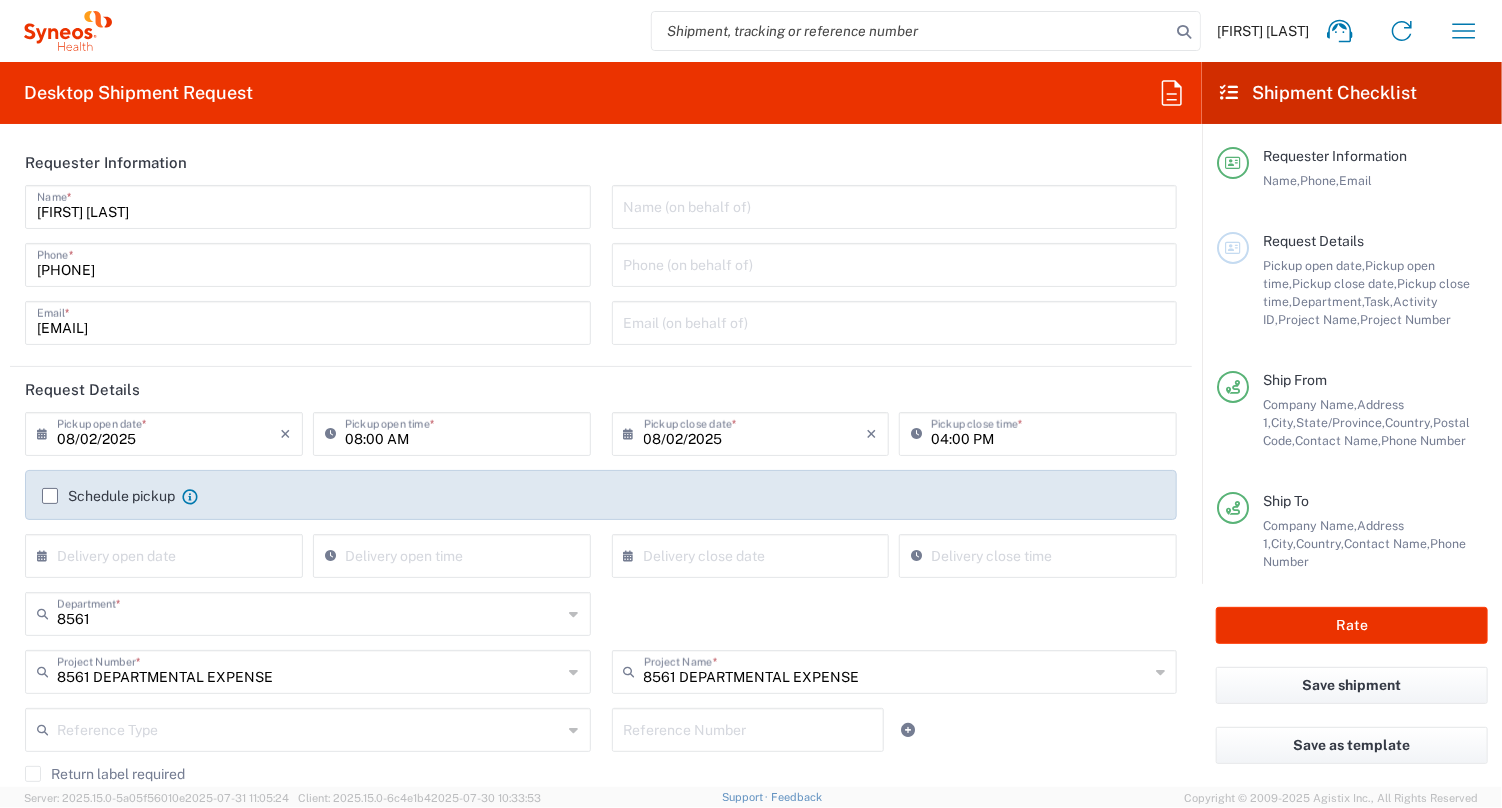 click on "08/02/2025" at bounding box center (168, 432) 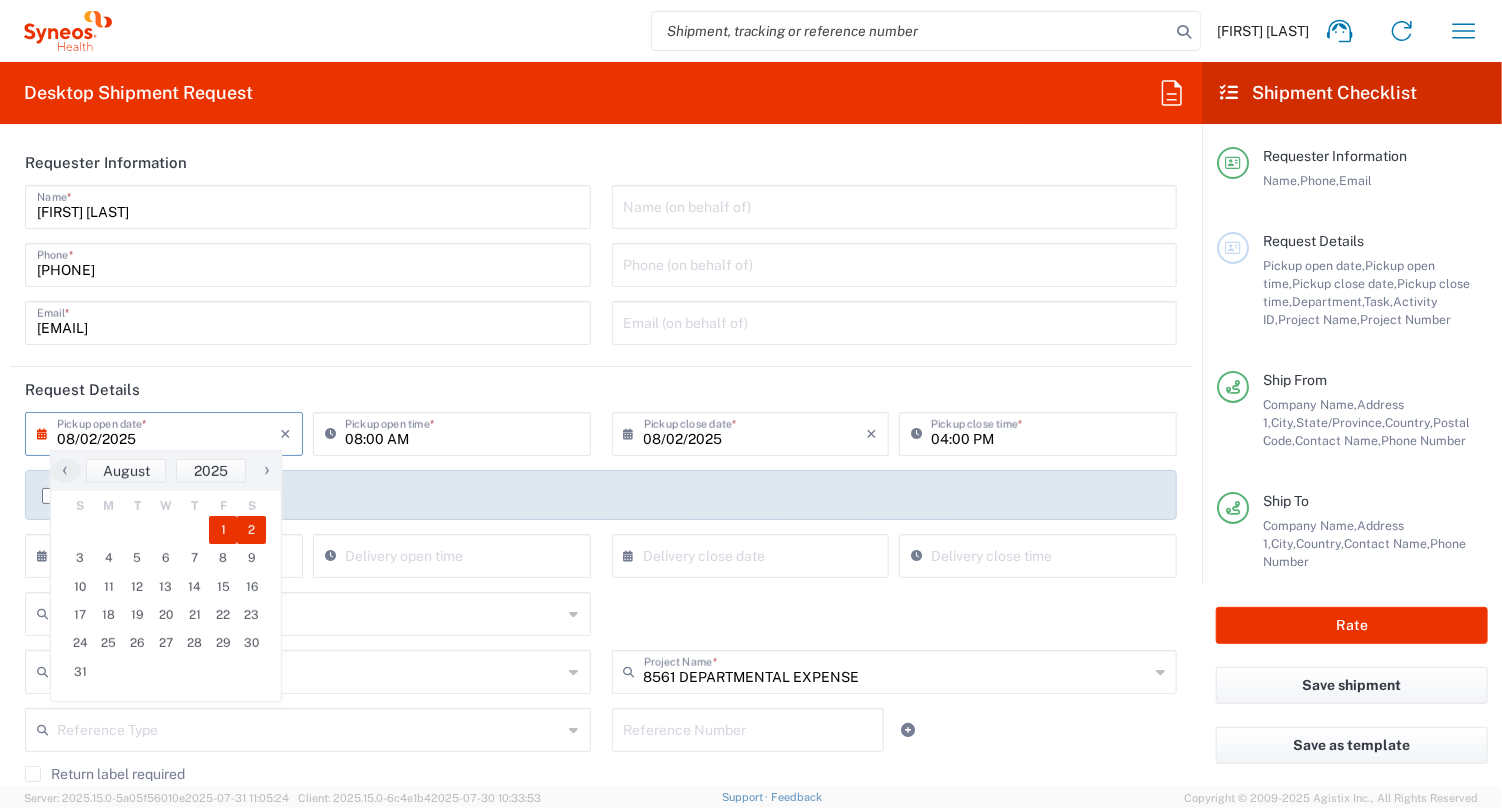 click on "1" 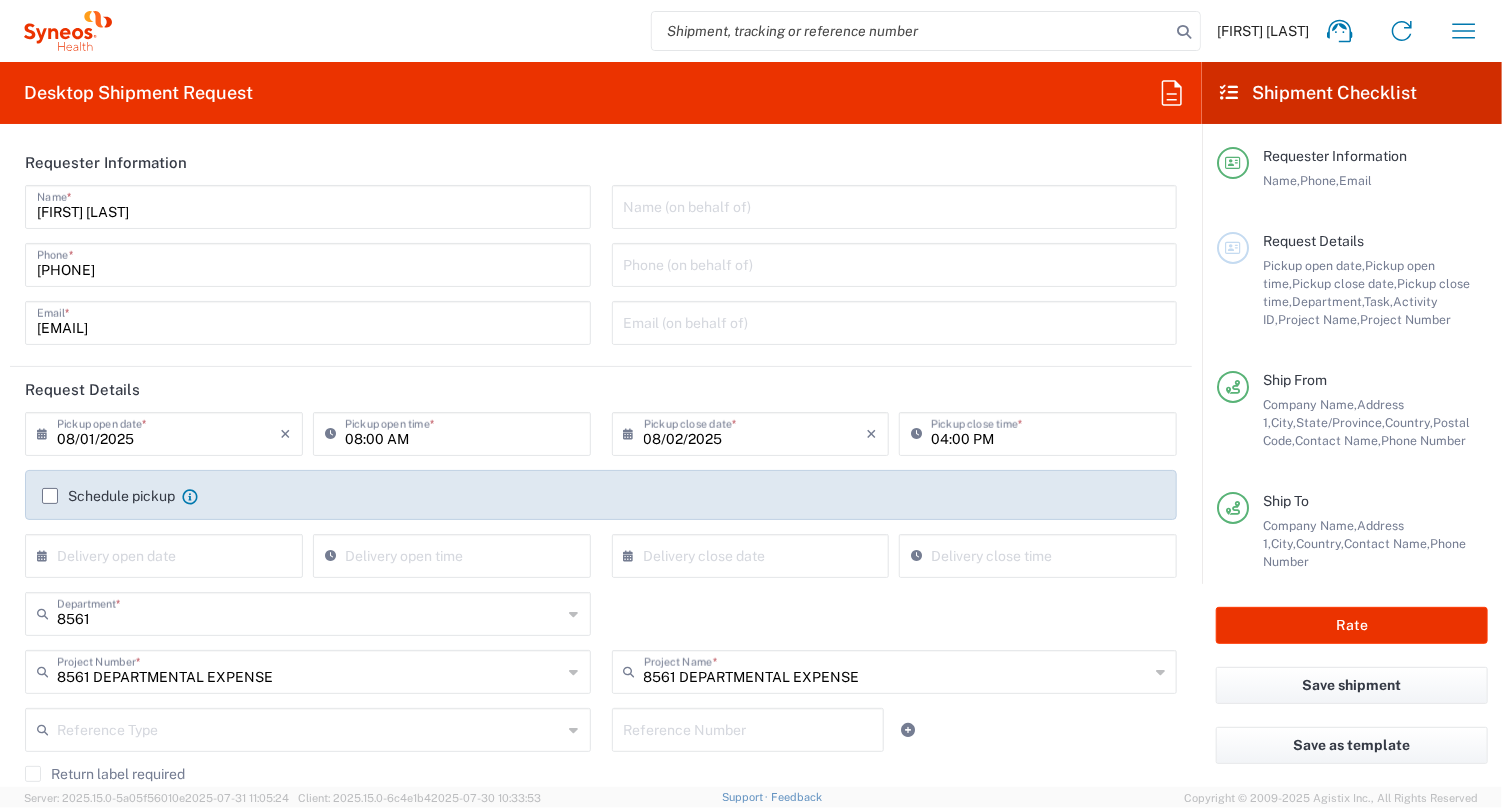 click on "08/02/2025" at bounding box center [755, 432] 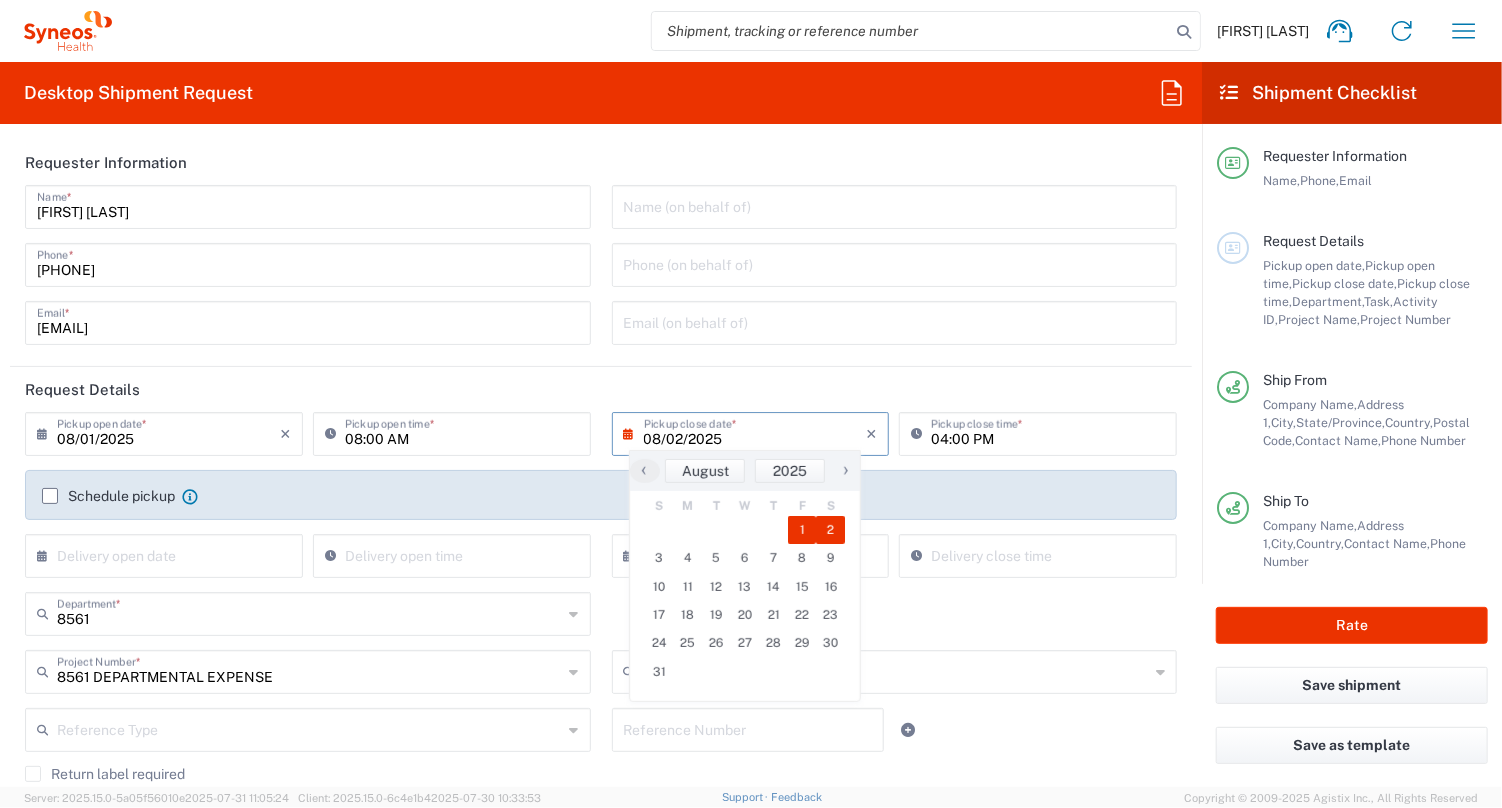 click on "1" 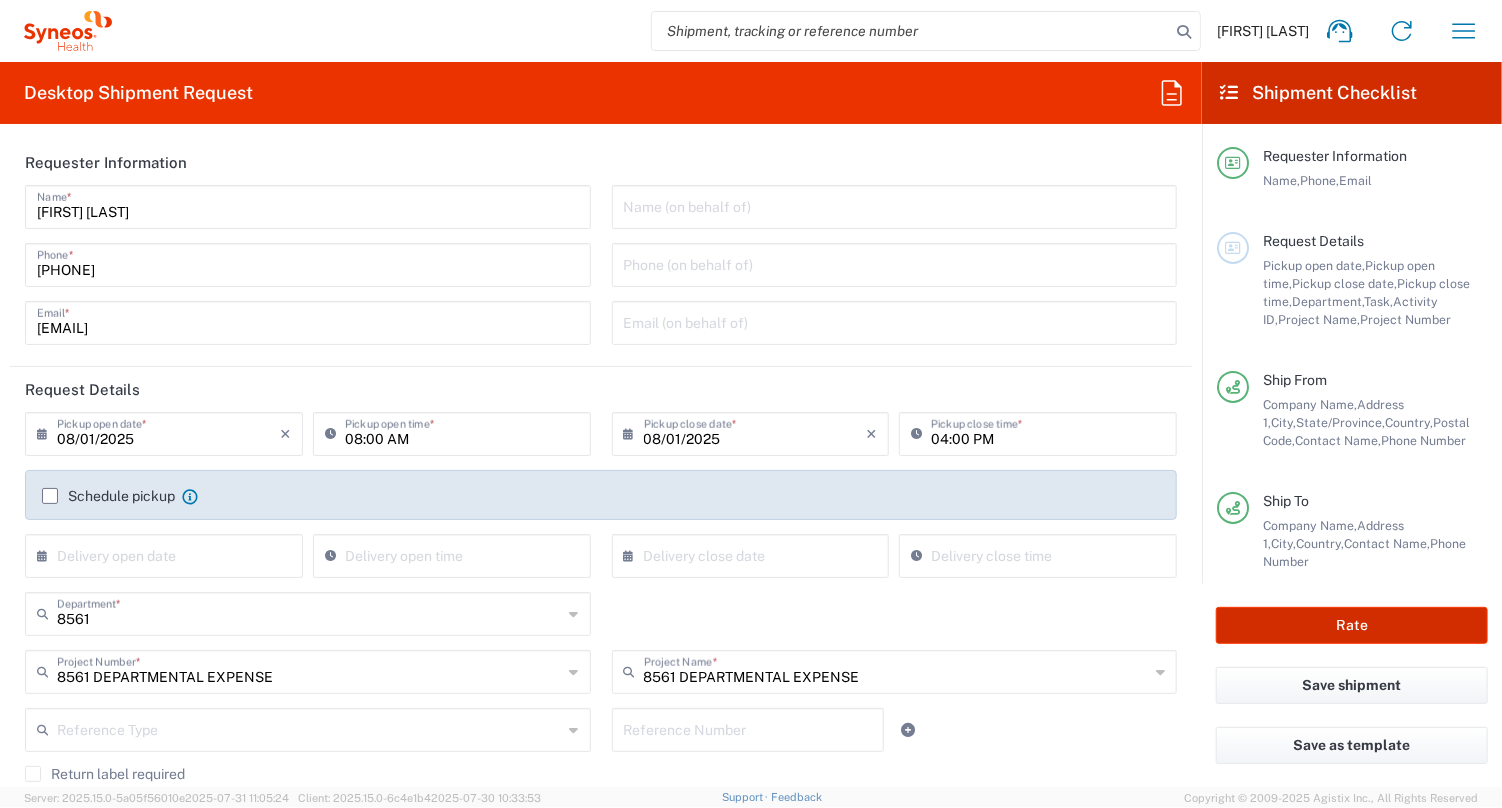 click on "Rate" 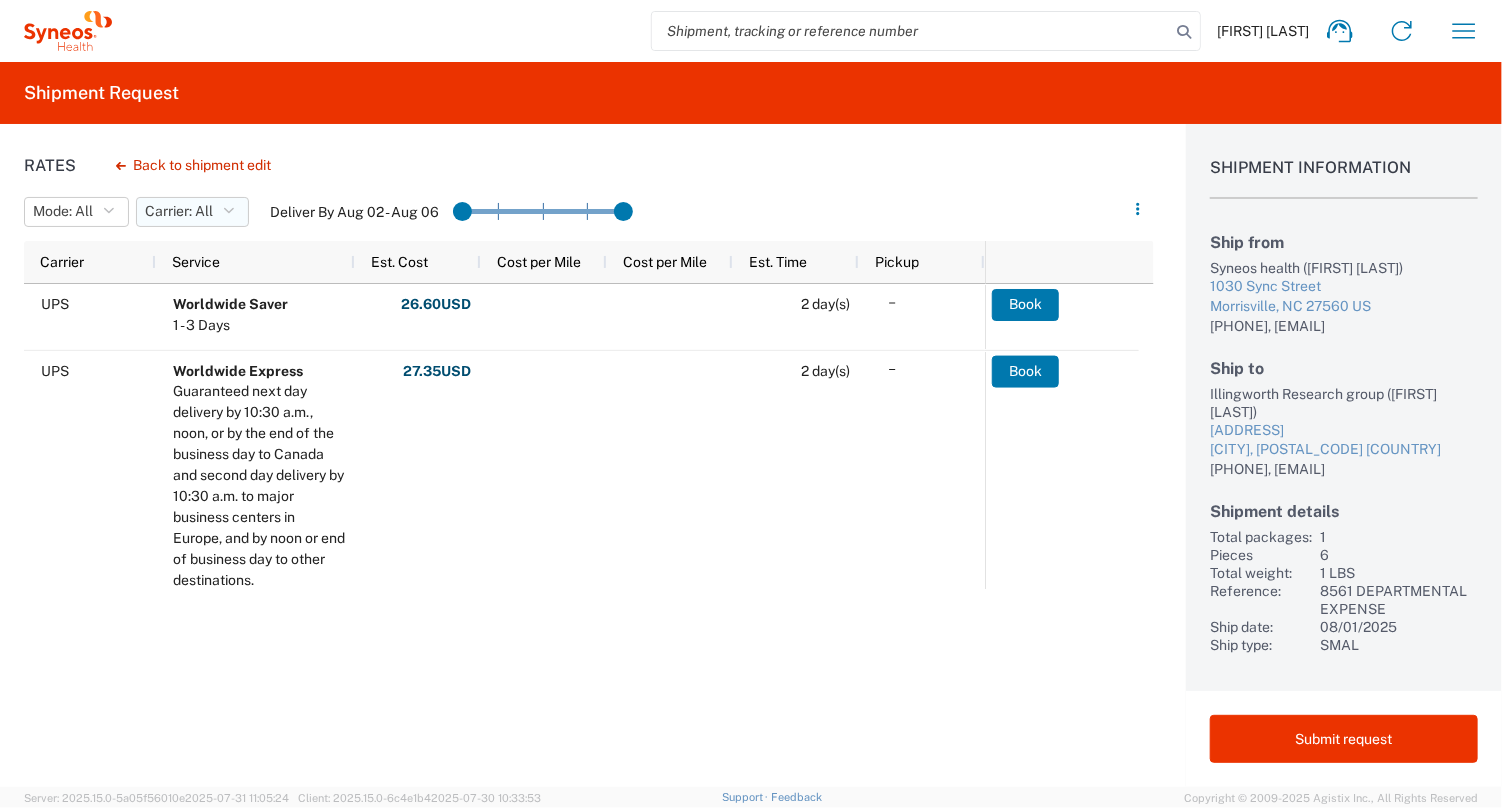 click 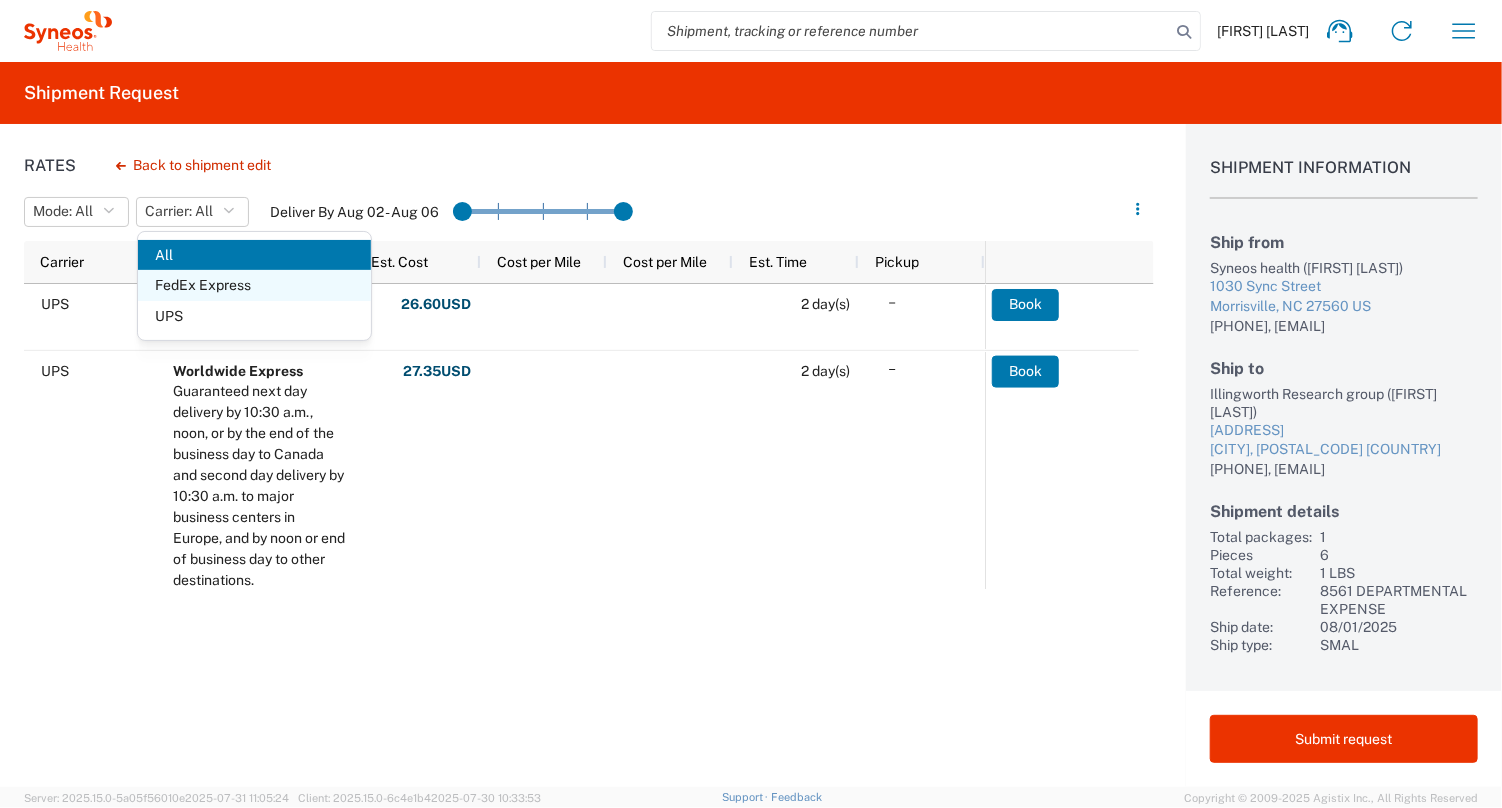 click on "FedEx Express" 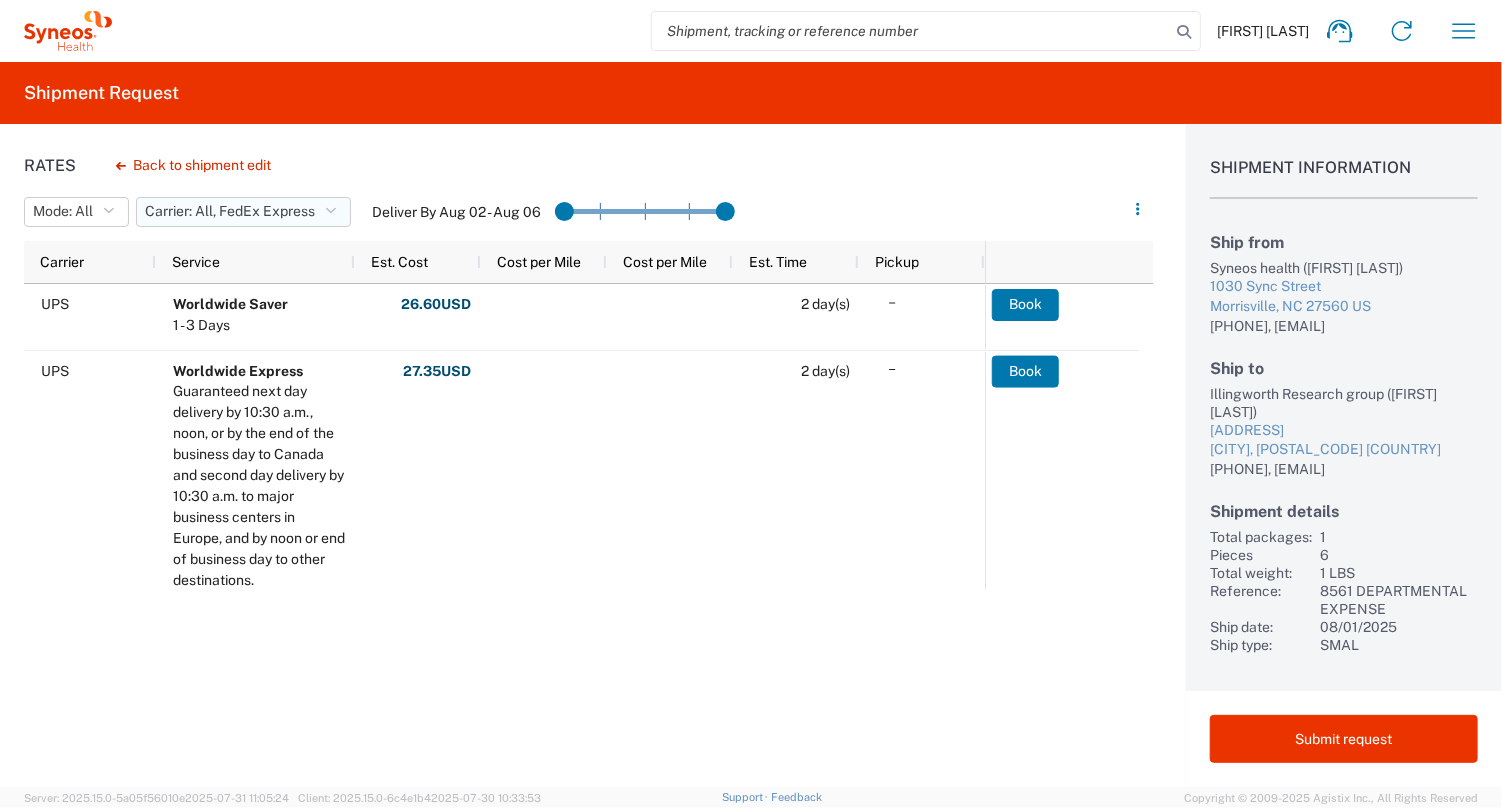 click on "Carrier:  All, FedEx Express" 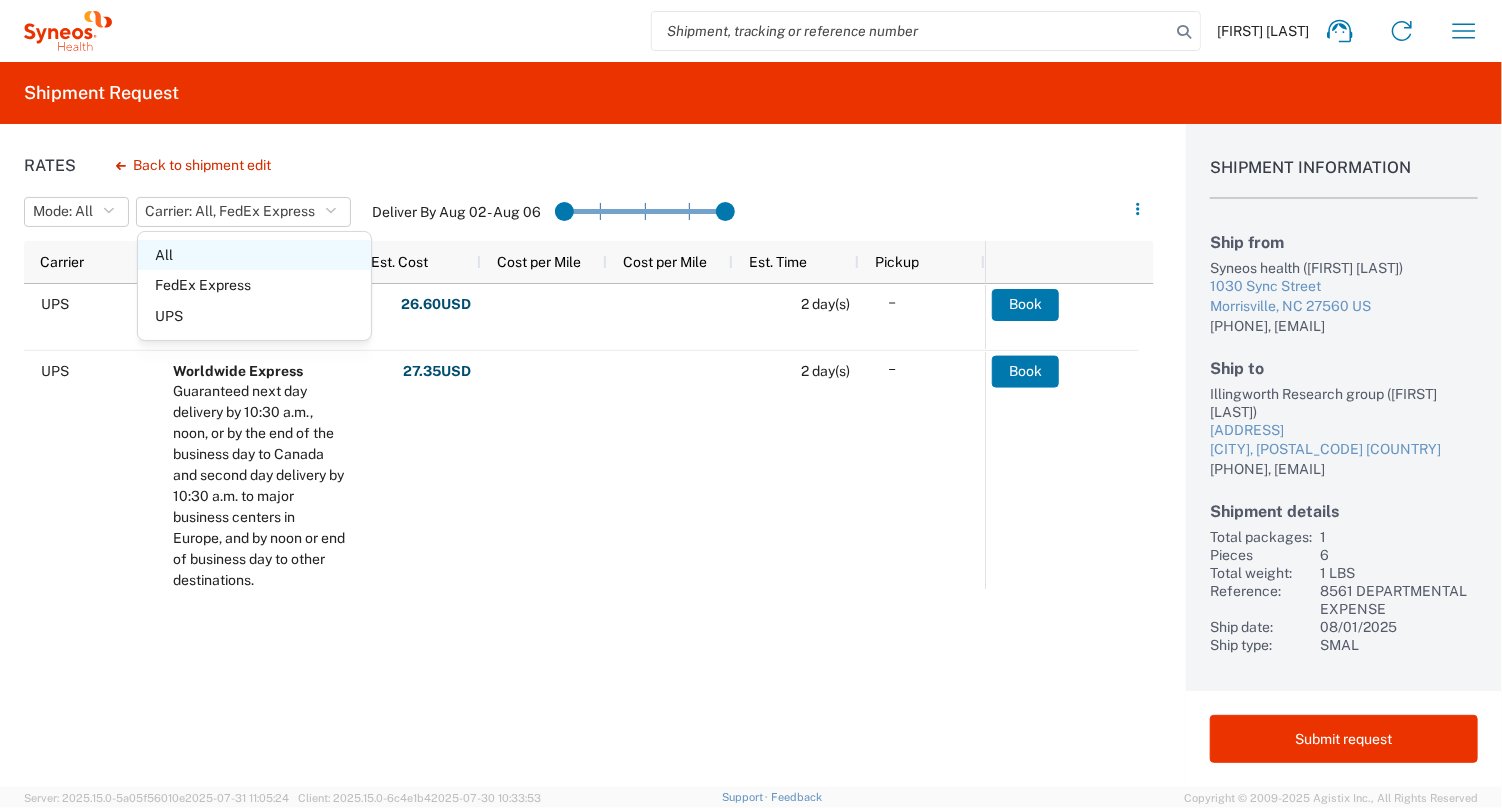 click on "All" 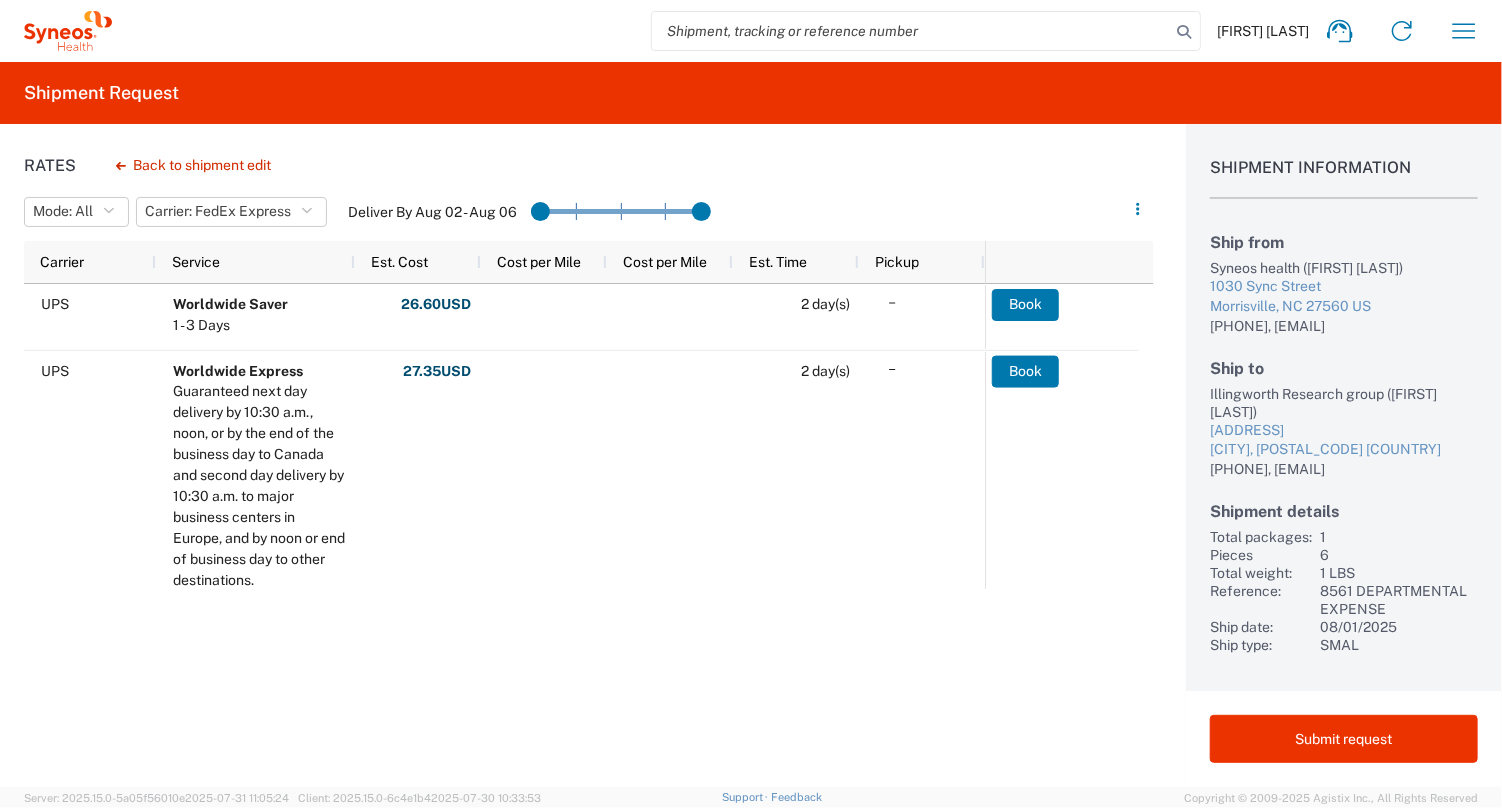 click on "Rates
Back to shipment edit  Mode:  All All SMAL Carrier:  FedEx Express All FedEx Express UPS Deliver By Aug 02 - Aug 06
Carrier                                             Service                                             Est. Cost                                             Cost per Mile                                             Cost per Mile                                             Est. Time                                             Pickup                                                                                               UPS Worldwide Saver 1 - 3 Days  26.60
USD  Total:  26.60
USD 2 day(s)
UPS Worldwide Express Guaranteed next day delivery by 10:30 a.m., noon, or by the end of the business day to Canada and second day delivery by 10:30 a.m. to major business centers in Europe, and by noon or end of business day to other destinations.   27.35
USD  Total:  27.35
USD 2 day(s)
FedEx Express International Priority EOD End of Day" 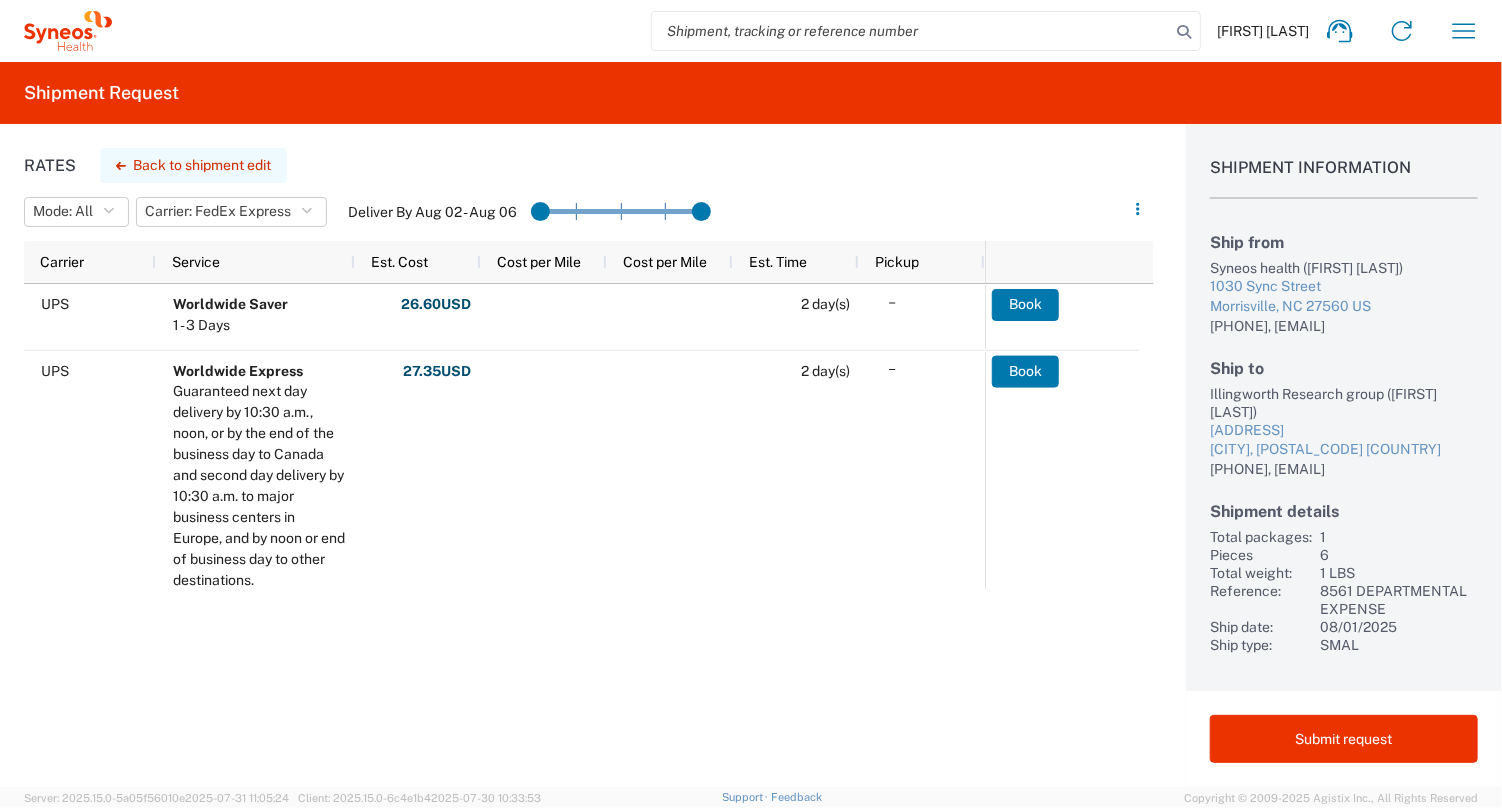 click on "Back to shipment edit" 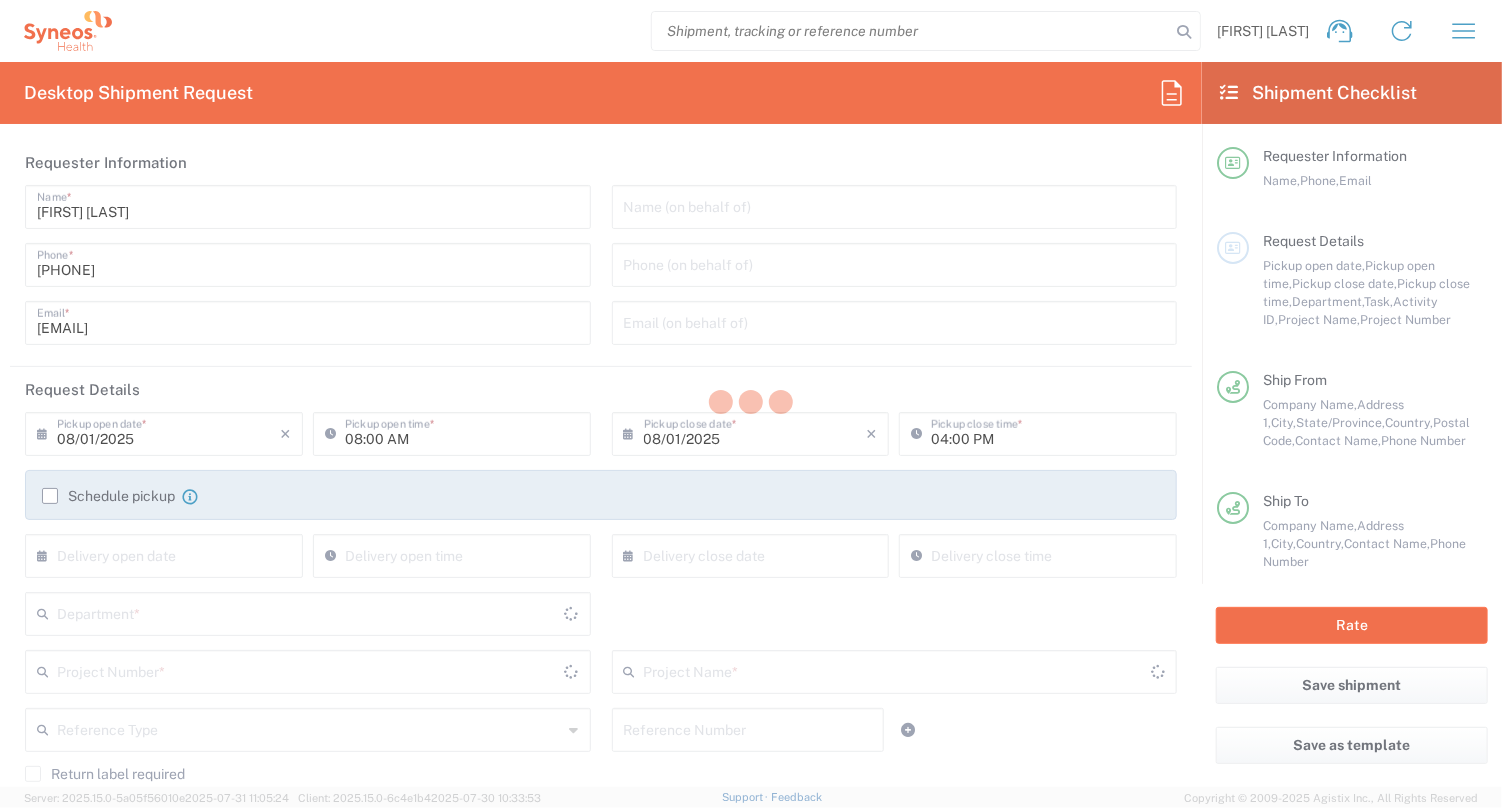 type on "England" 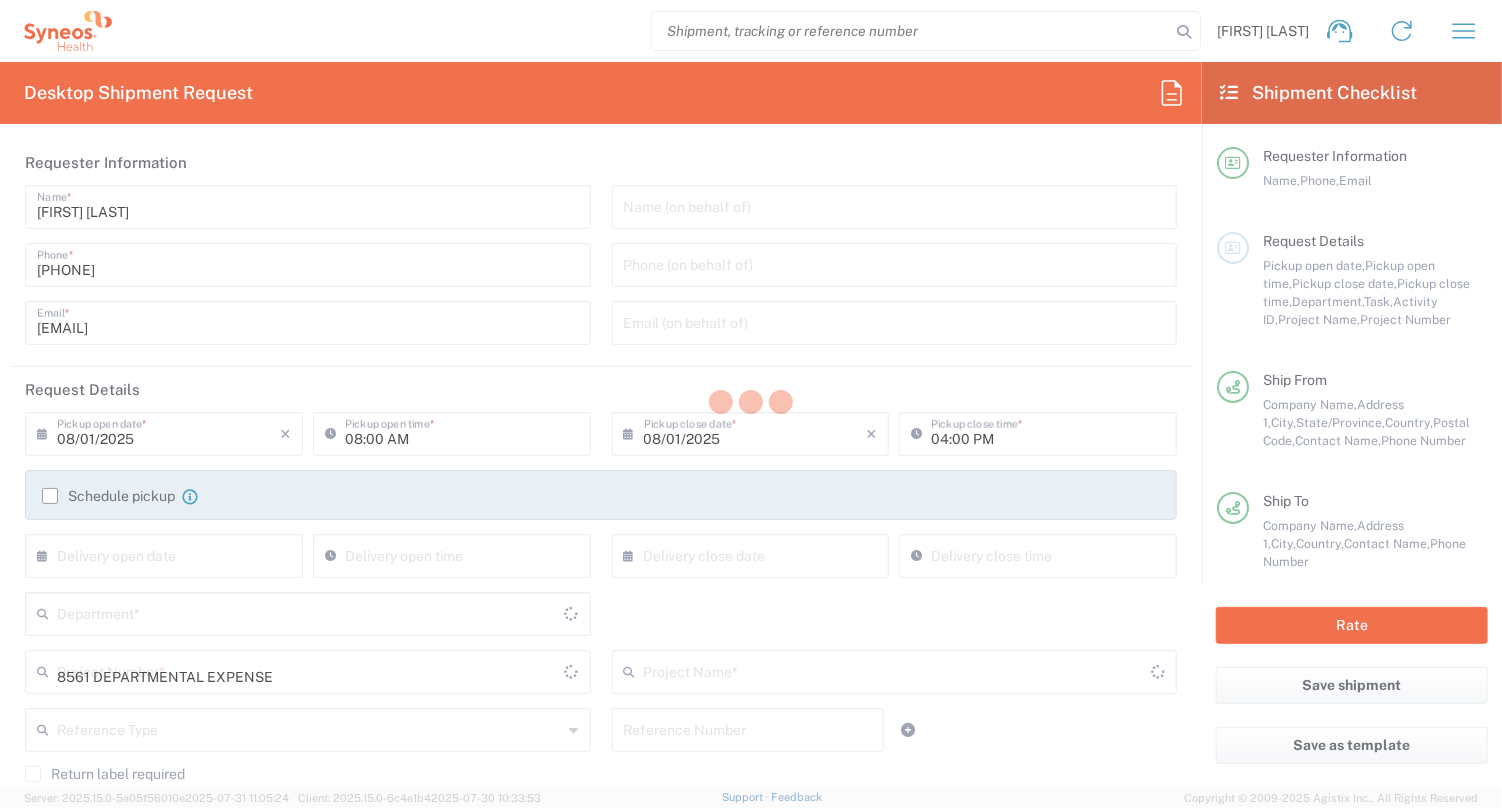 type on "8561 DEPARTMENTAL EXPENSE" 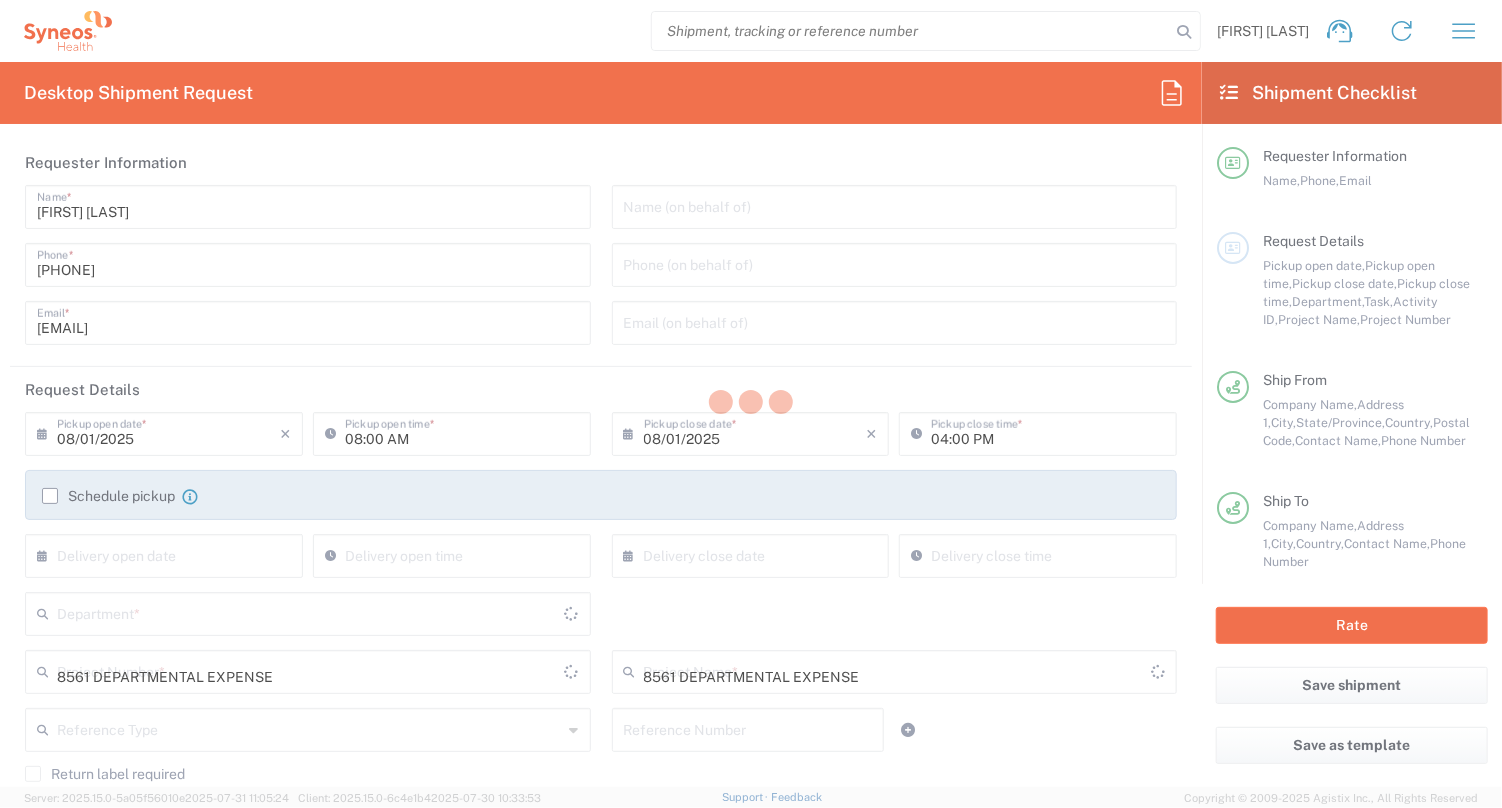 type on "North Carolina" 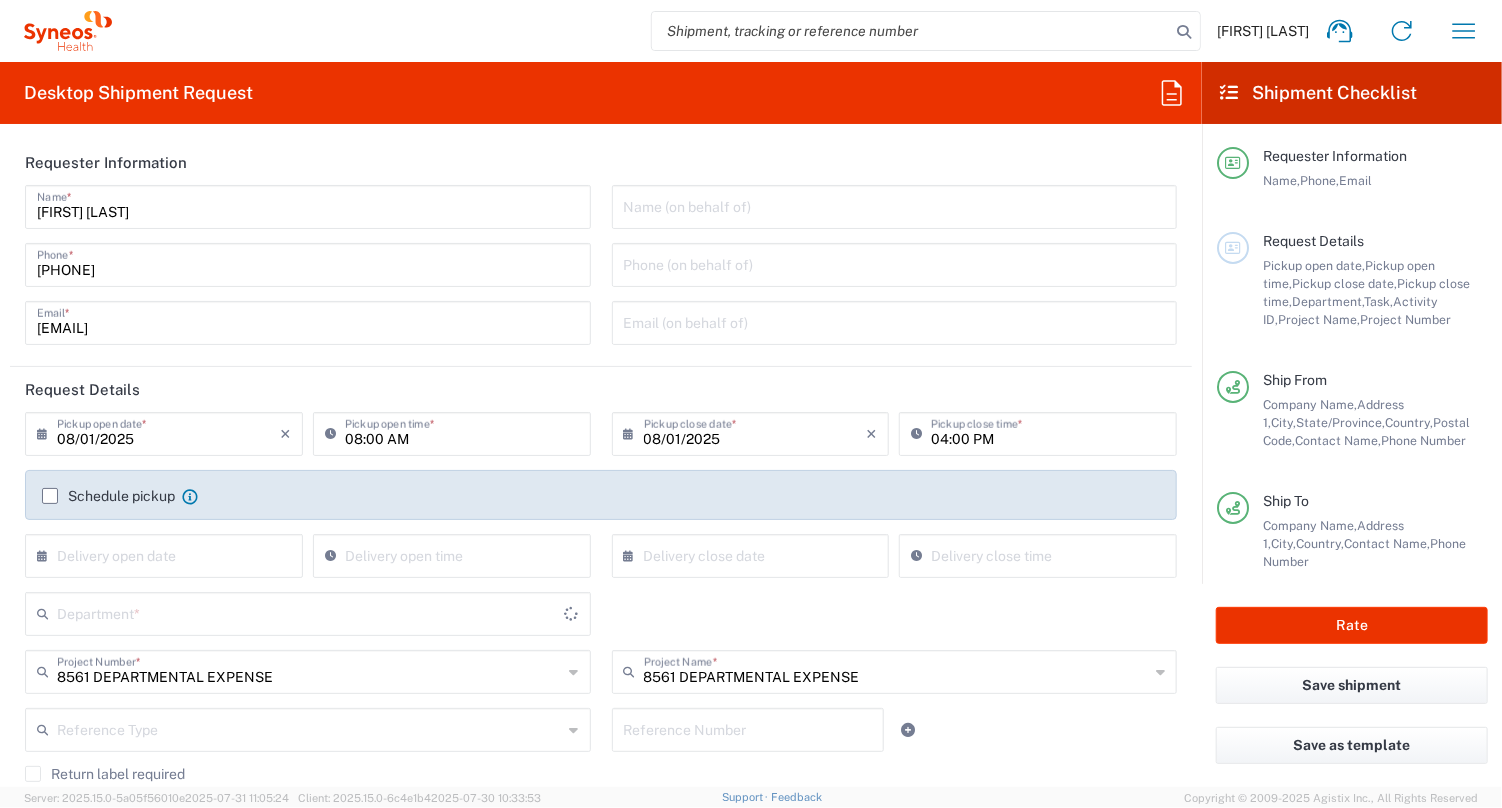 type on "8561" 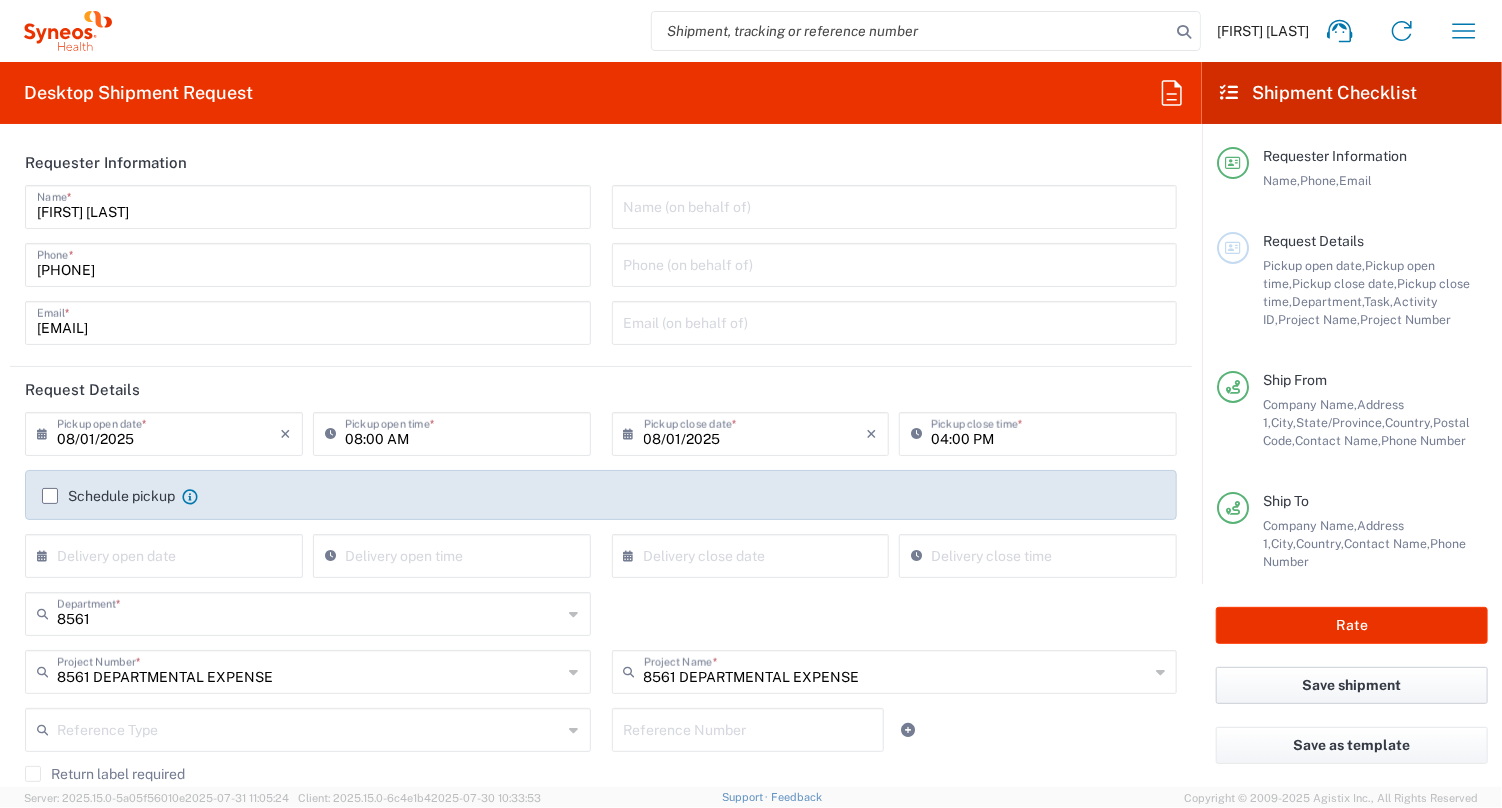 click on "Save shipment" 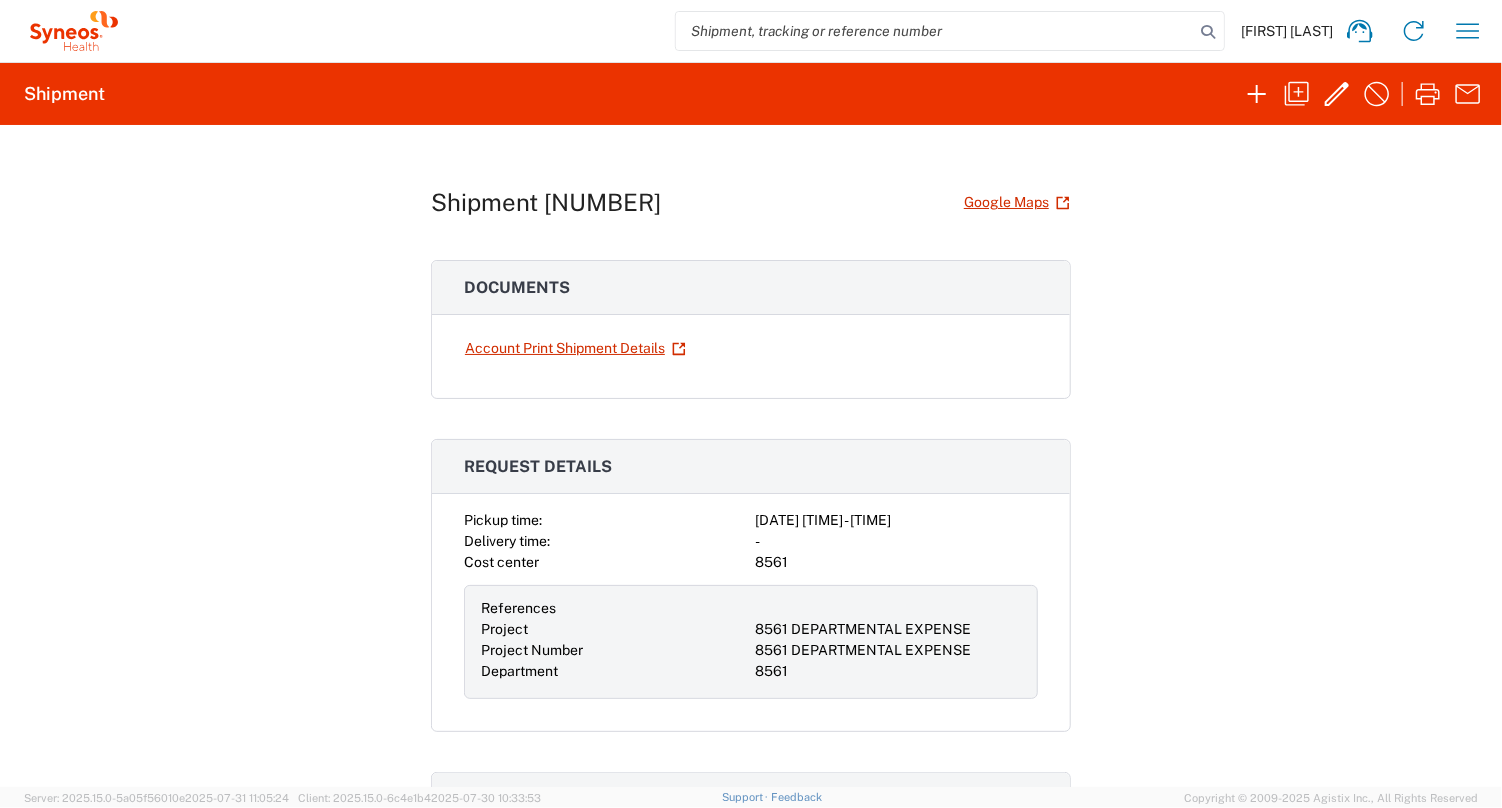 click 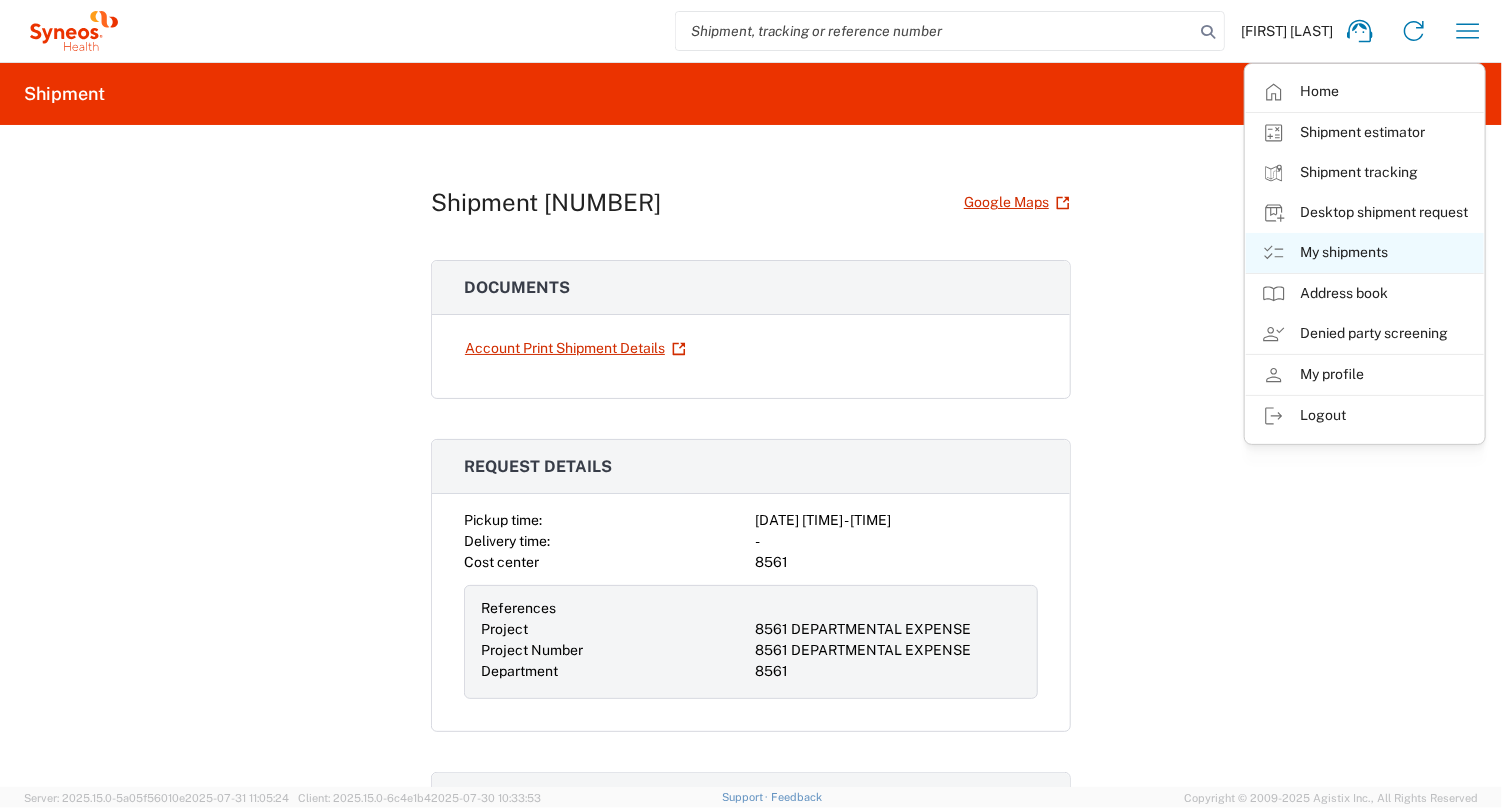 click on "My shipments" 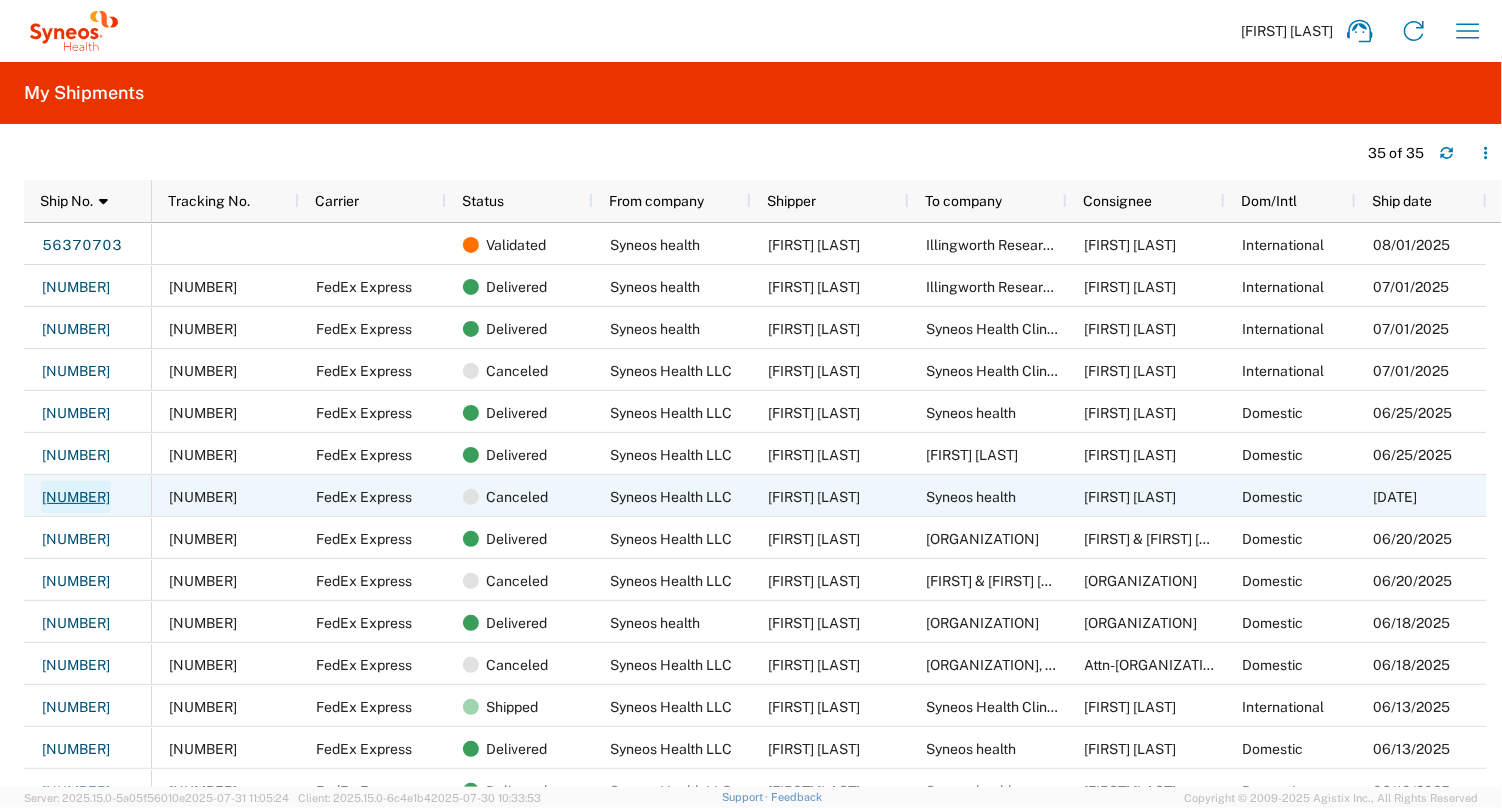 click on "[NUMBER]" 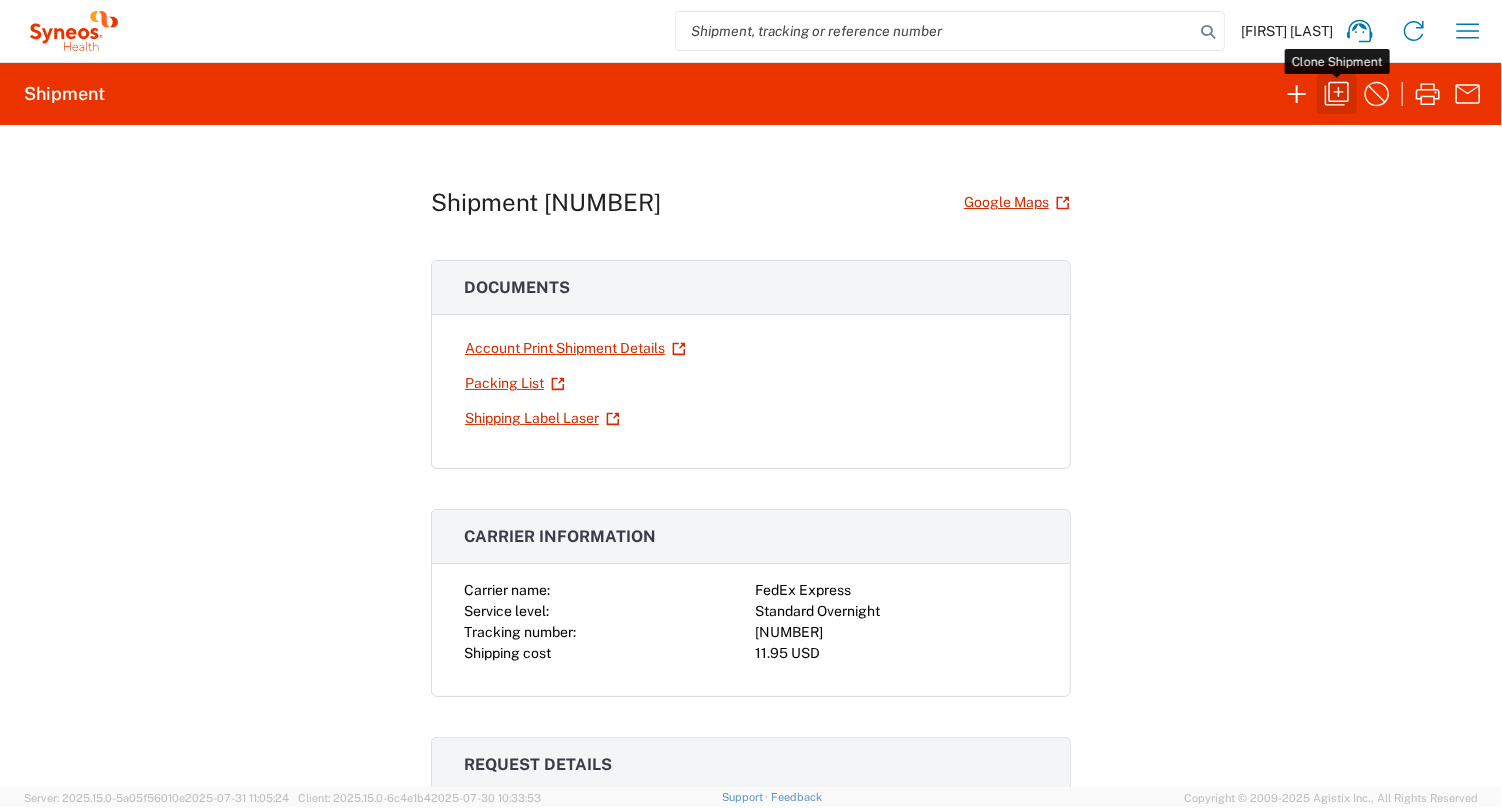 click 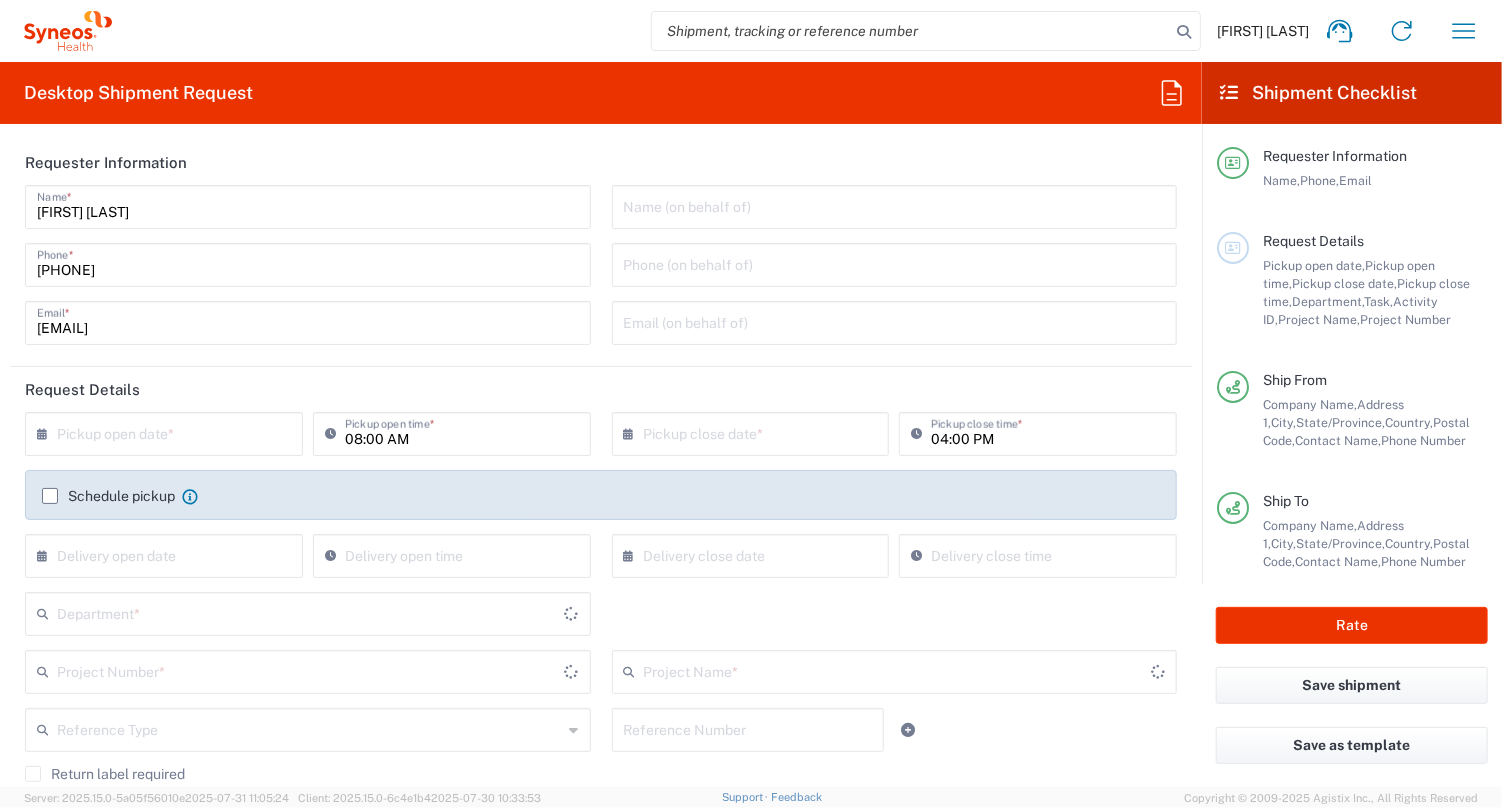 type on "North Carolina" 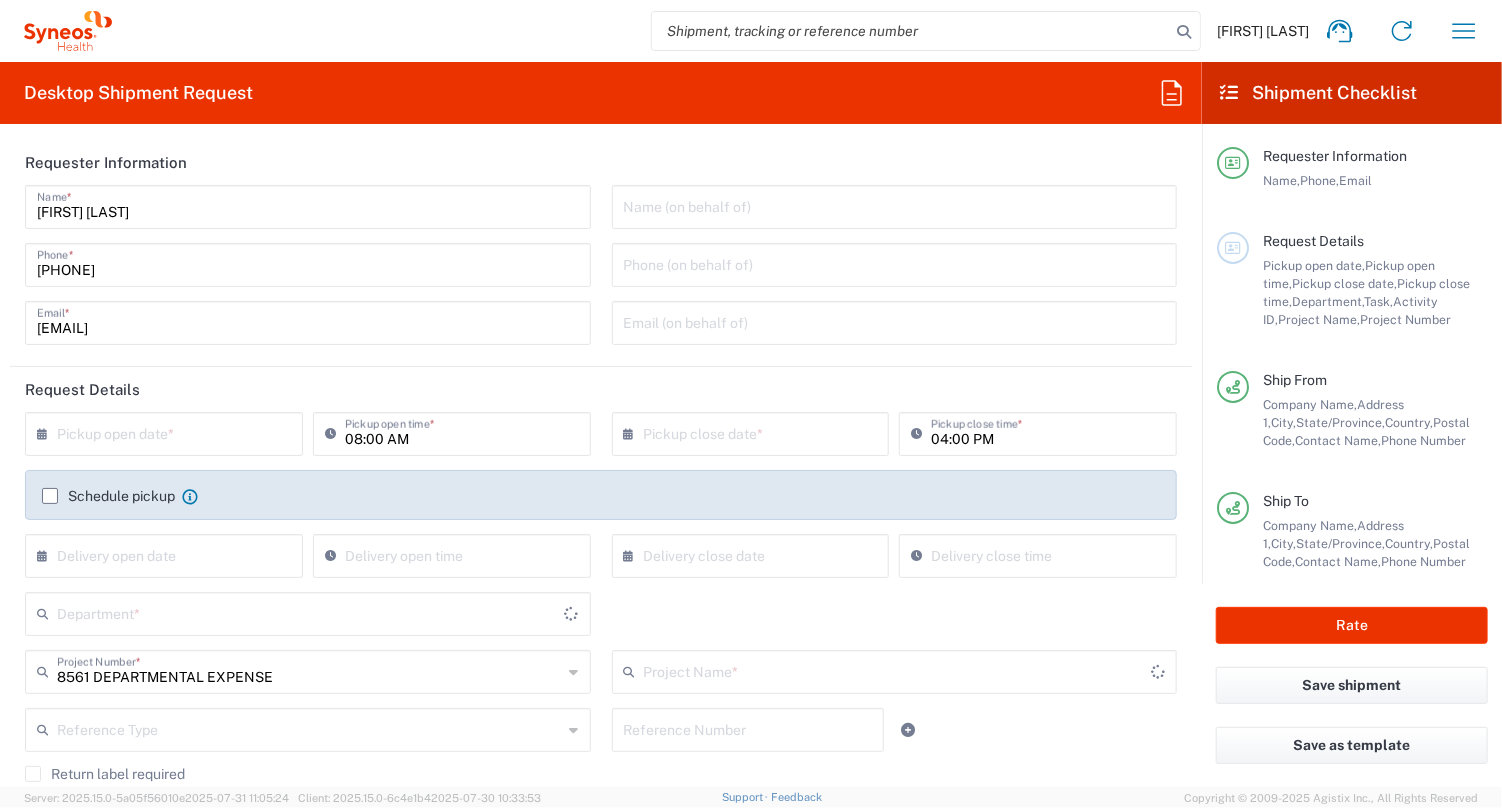 type on "8561 DEPARTMENTAL EXPENSE" 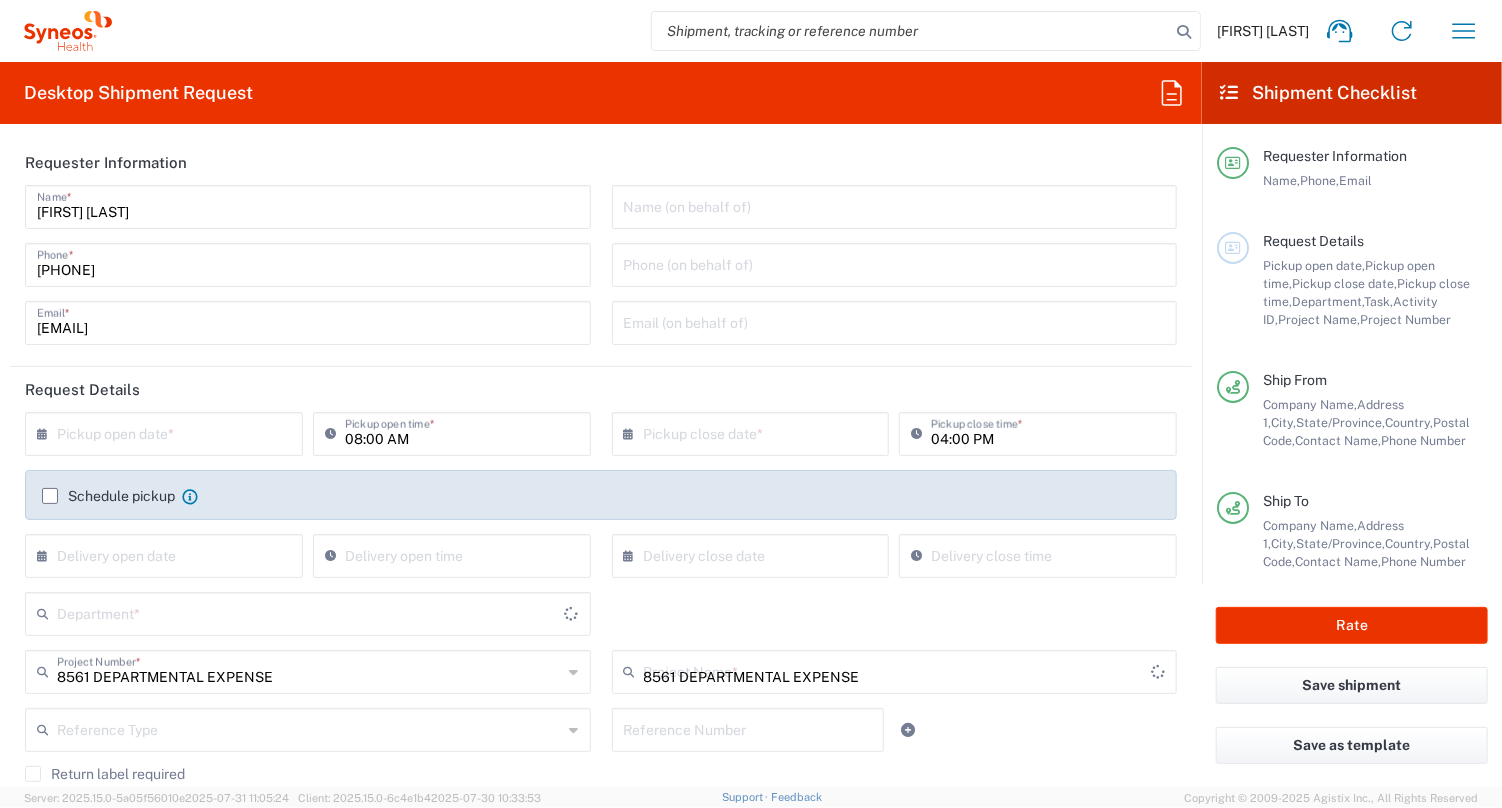 type on "8561" 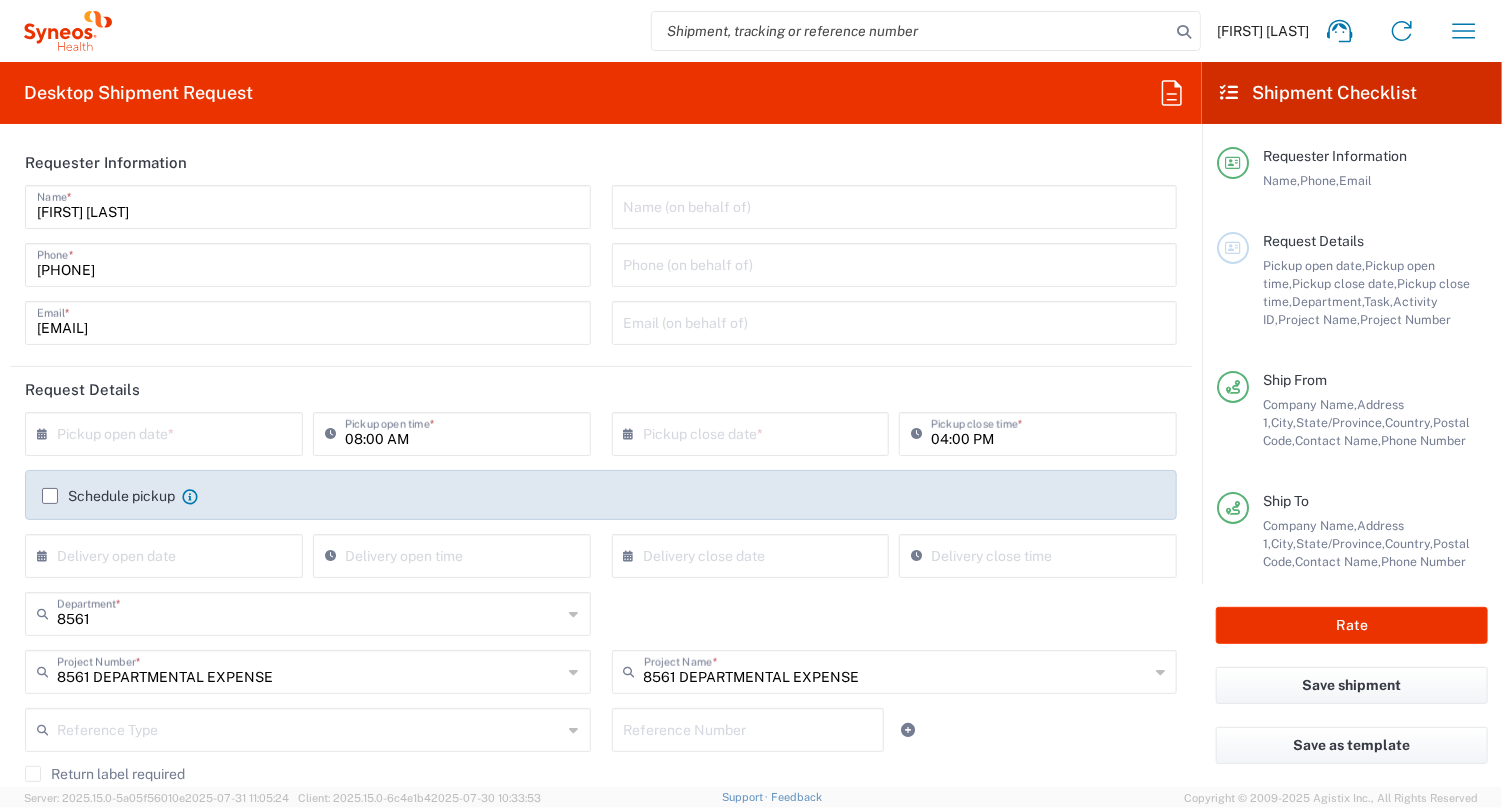 click at bounding box center (168, 432) 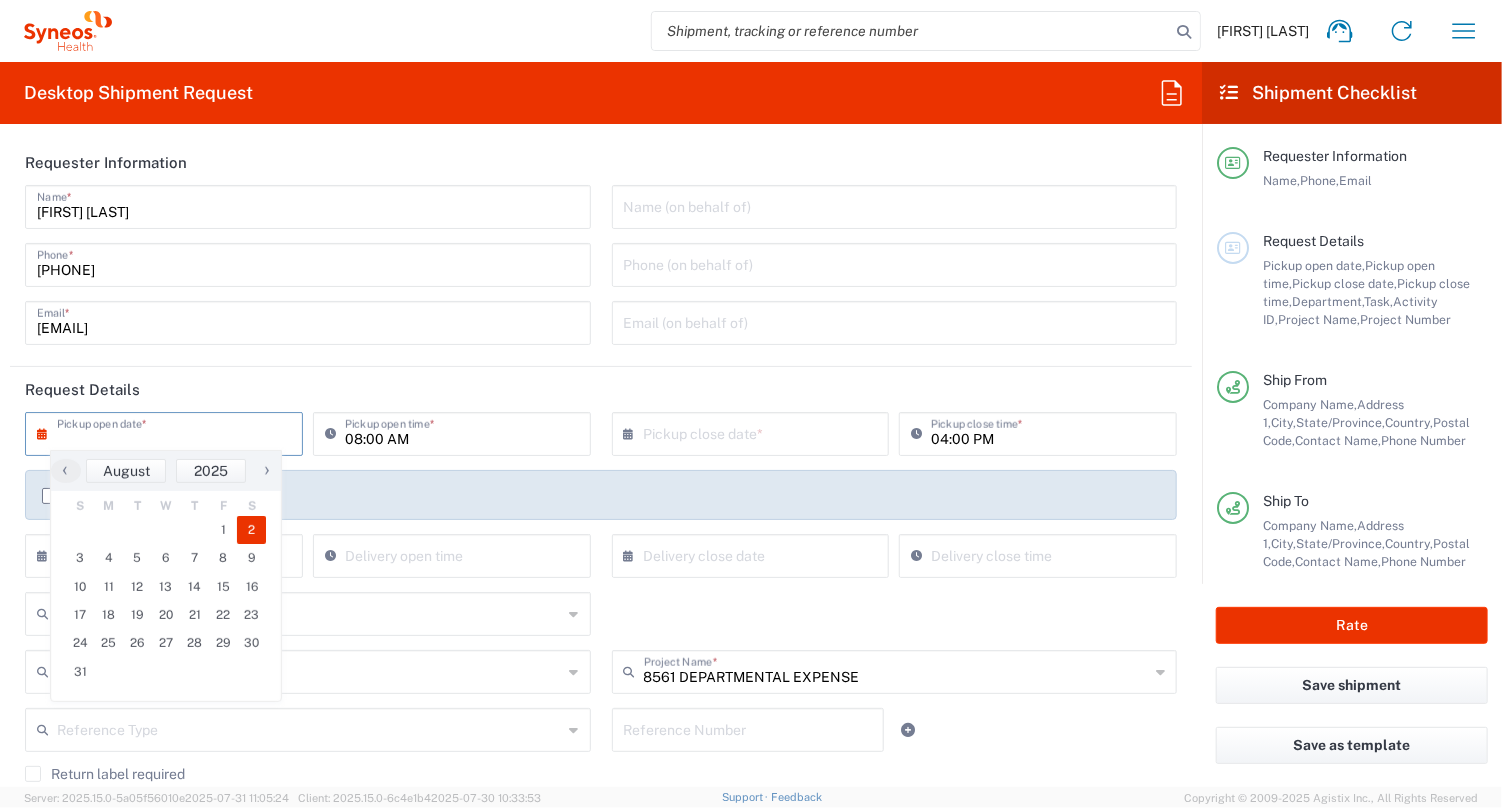 click on "2" 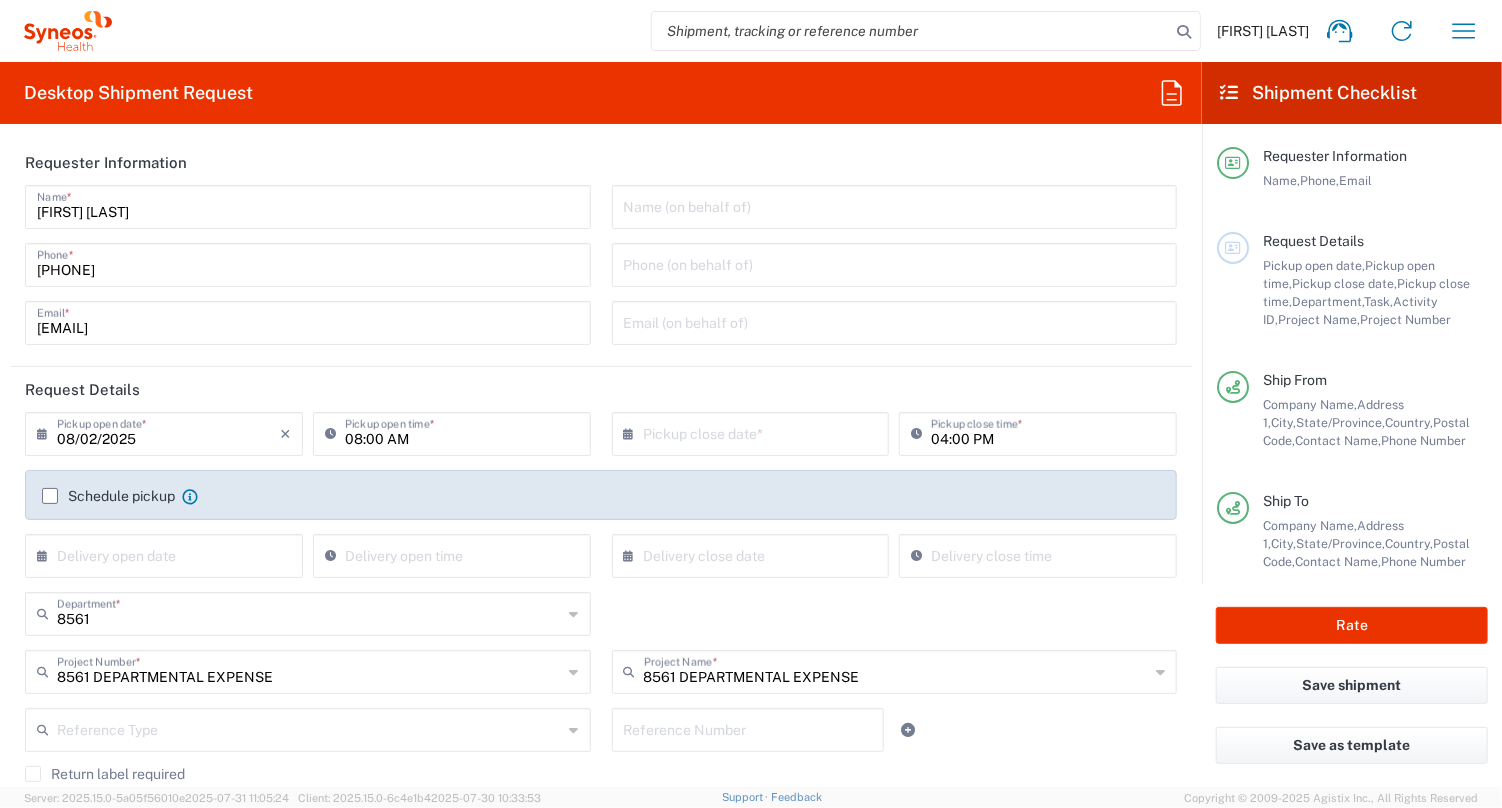 click at bounding box center [755, 432] 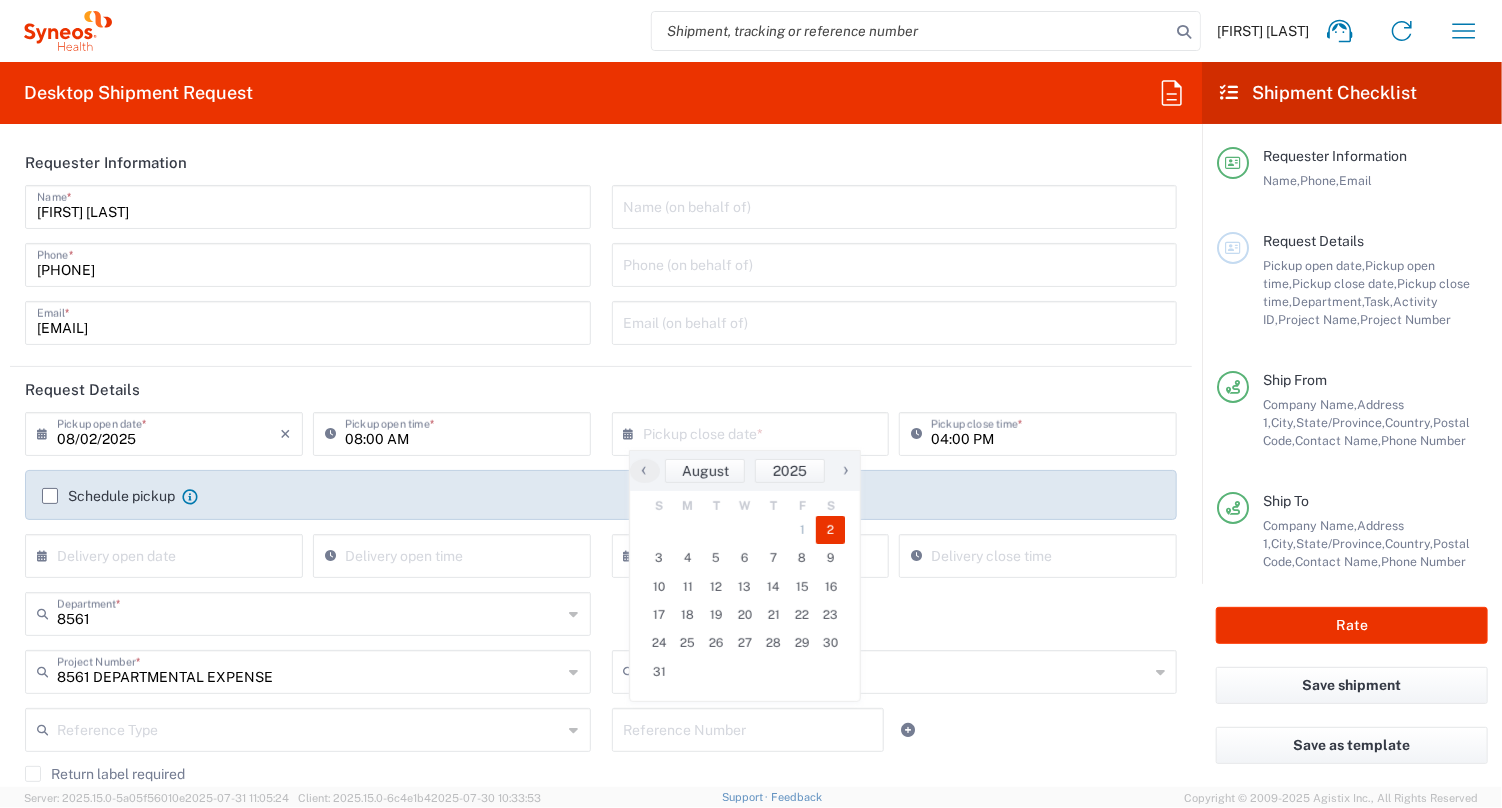 click on "2" 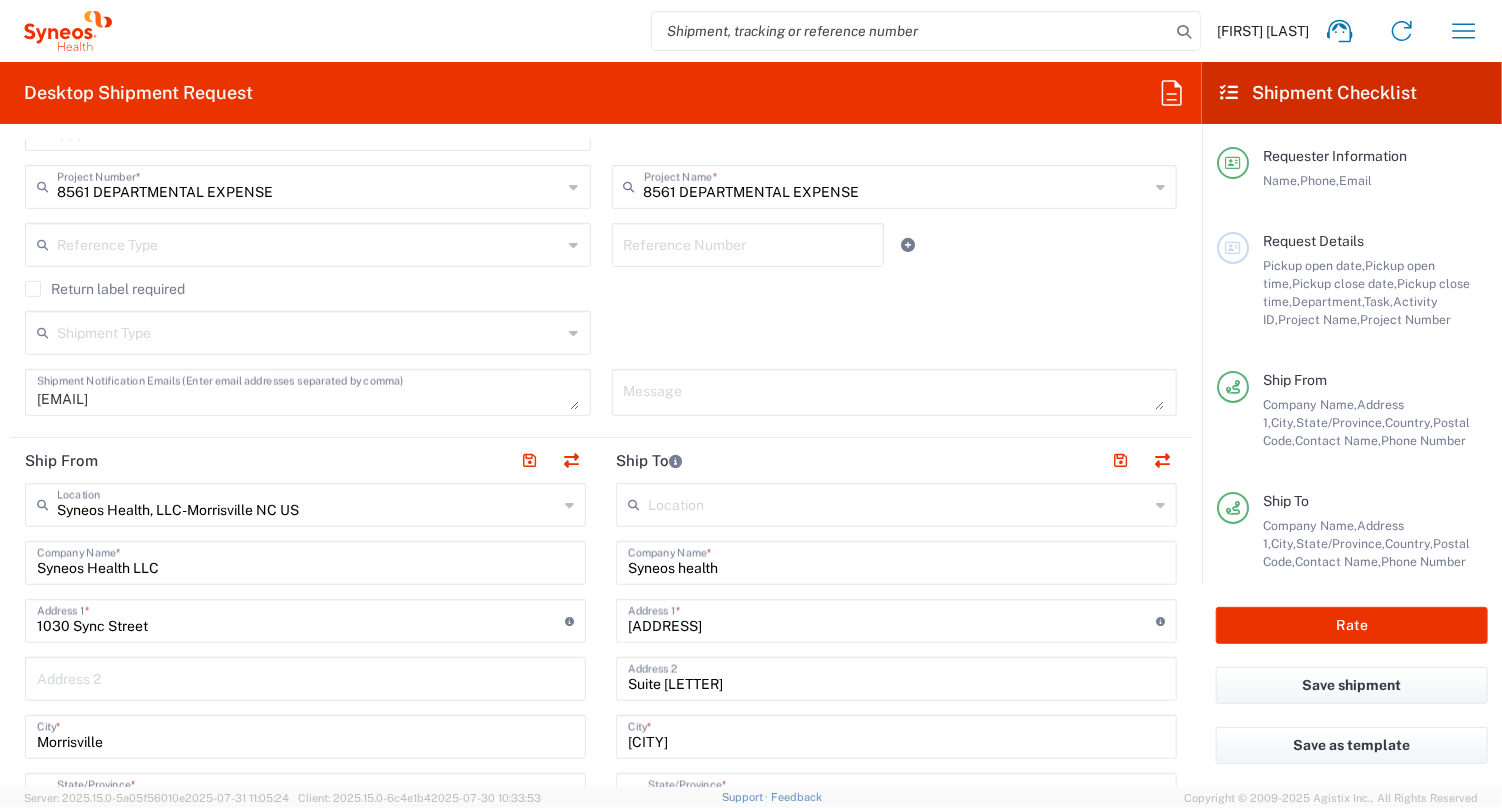 scroll, scrollTop: 600, scrollLeft: 0, axis: vertical 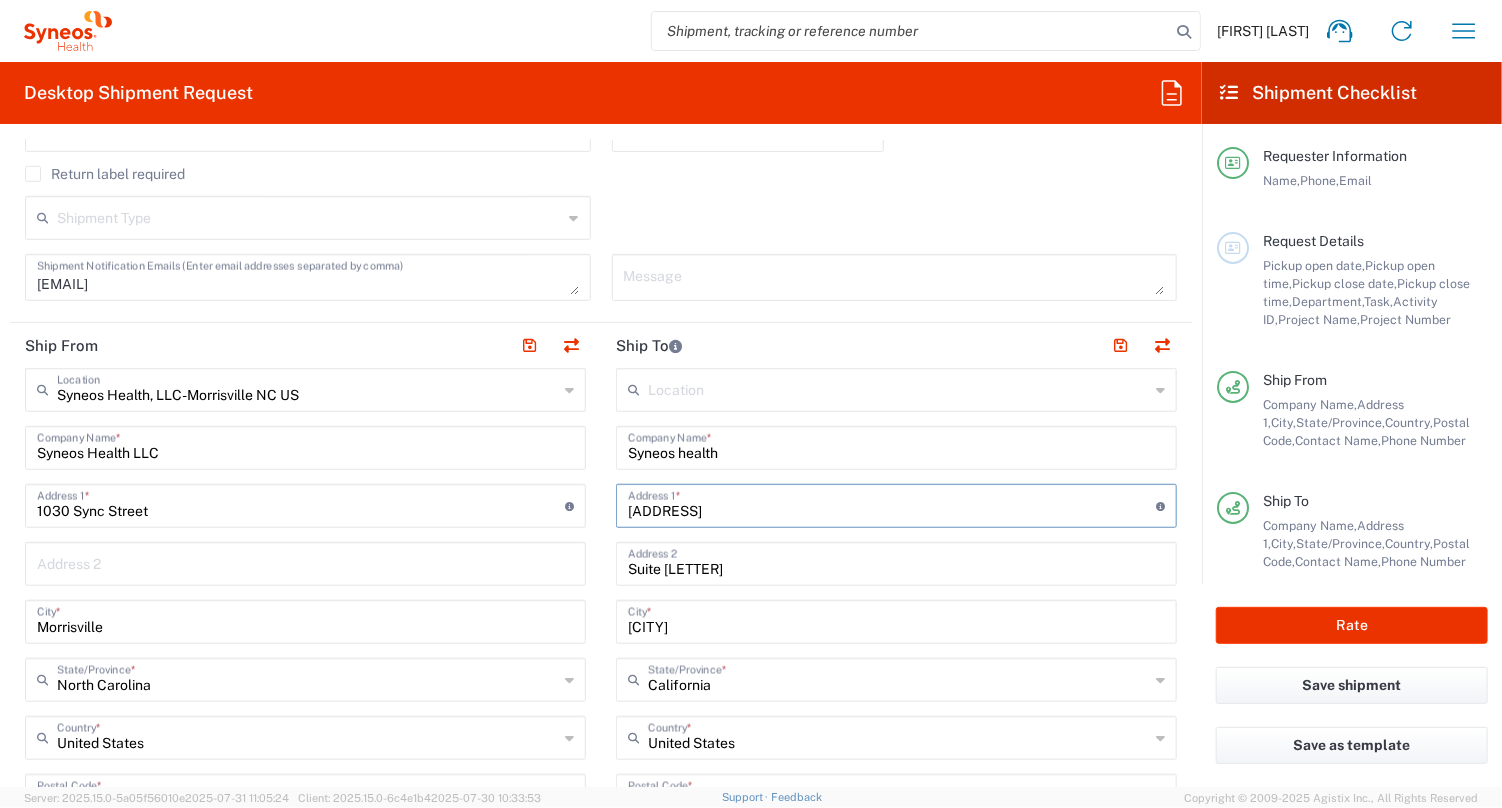 click on "[ADDRESS]" at bounding box center [892, 504] 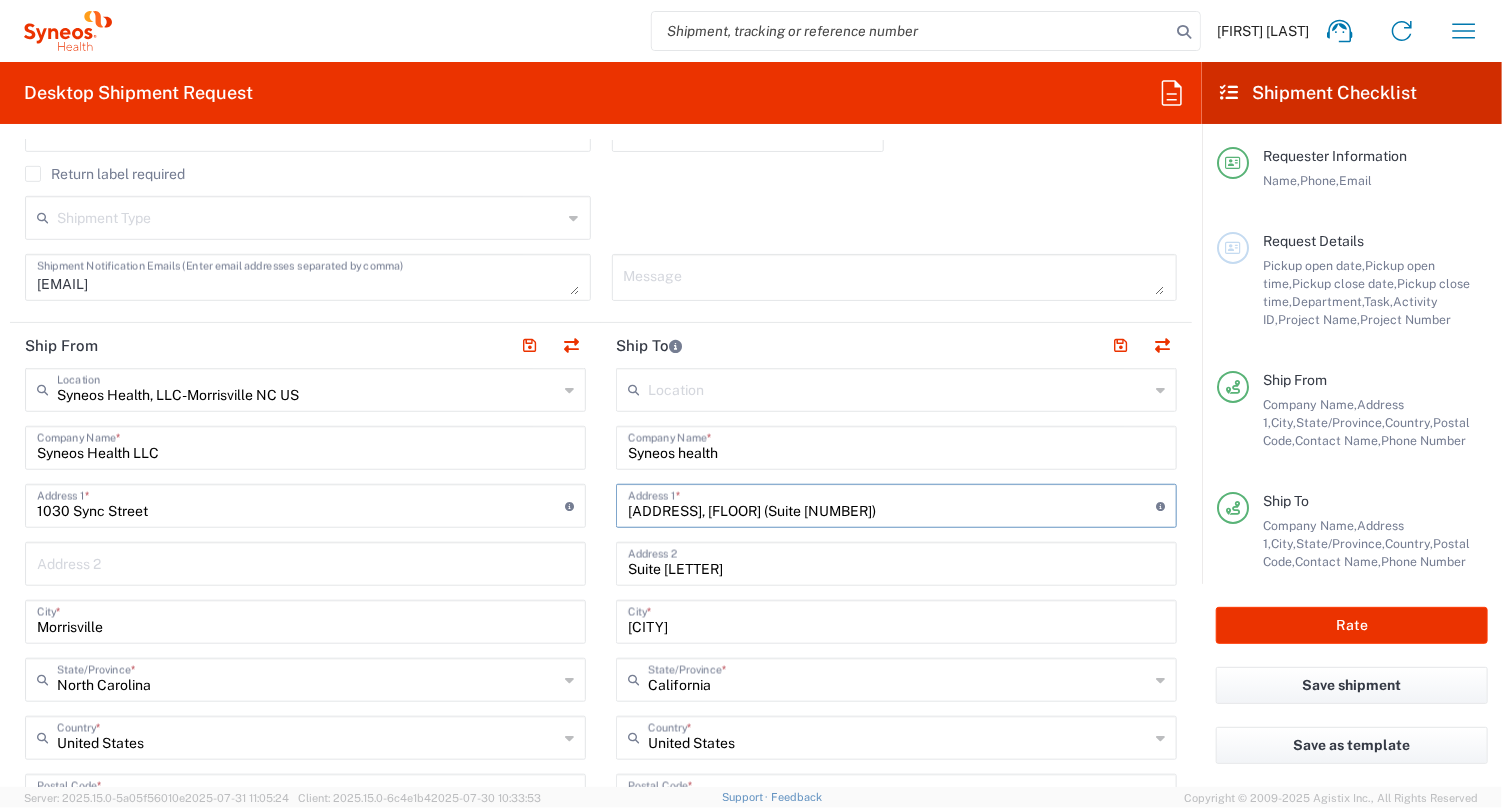 drag, startPoint x: 865, startPoint y: 511, endPoint x: 986, endPoint y: 502, distance: 121.33425 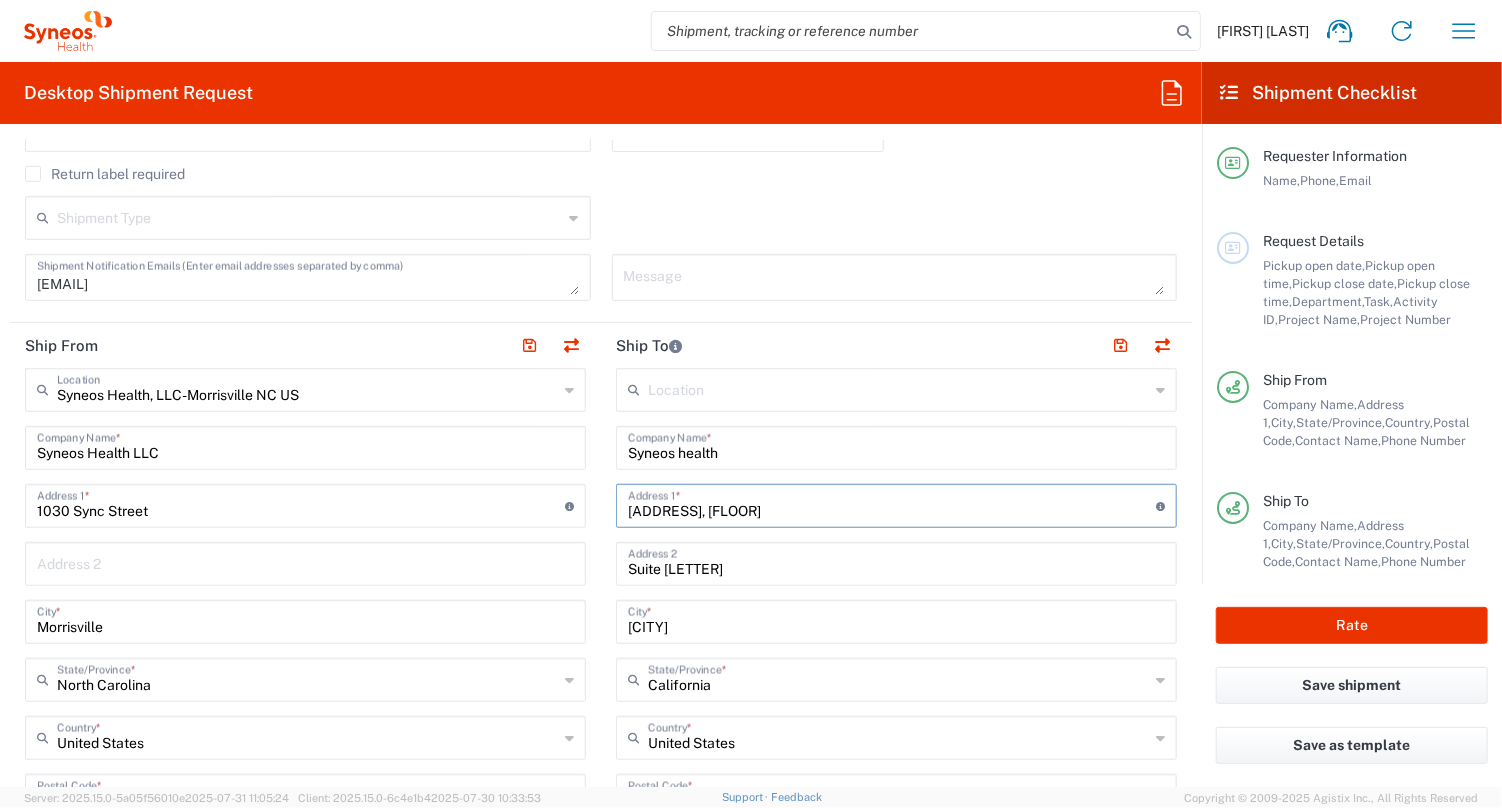 type on "[ADDRESS], [FLOOR]" 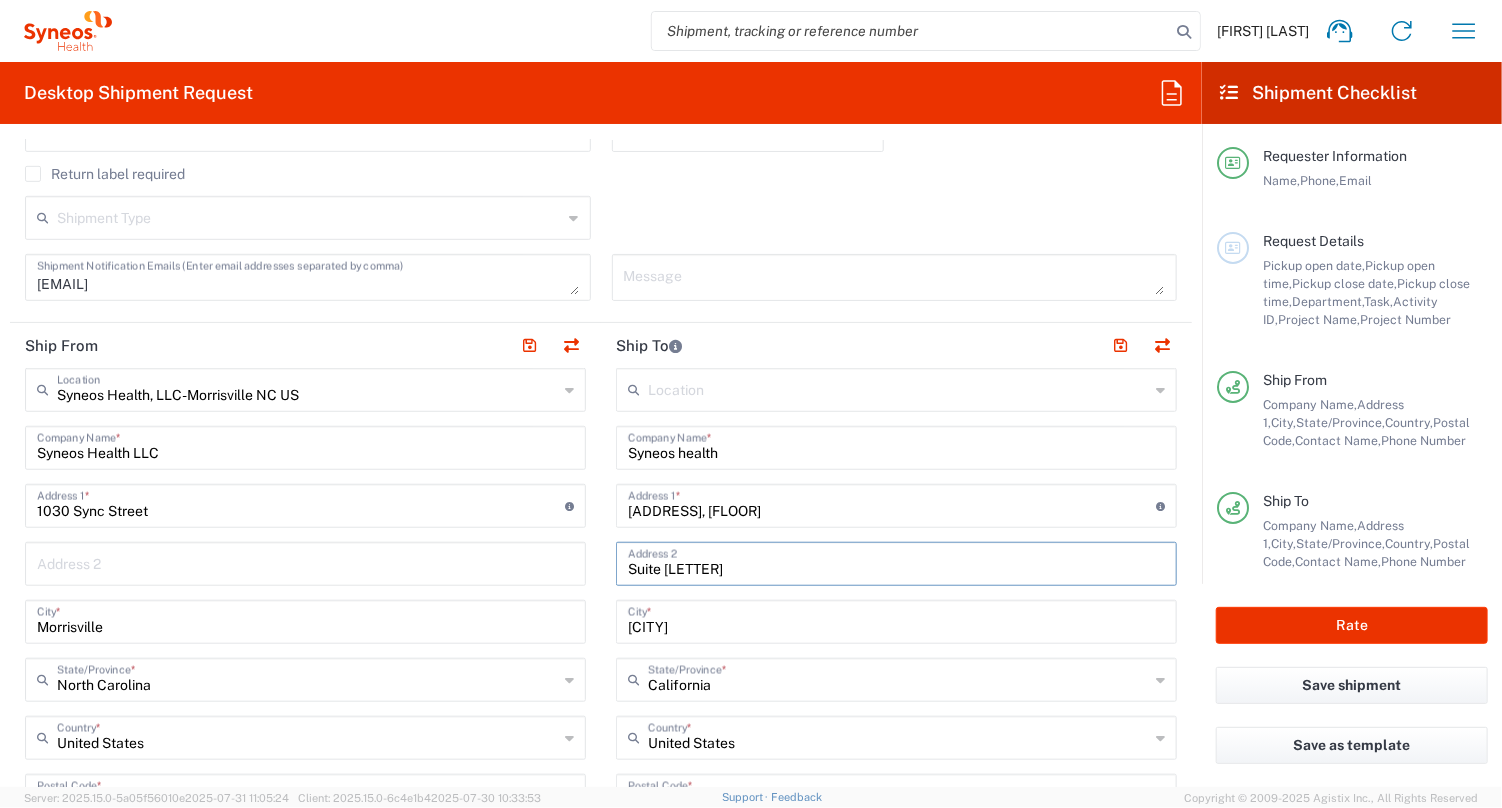 drag, startPoint x: 701, startPoint y: 551, endPoint x: 709, endPoint y: 559, distance: 11.313708 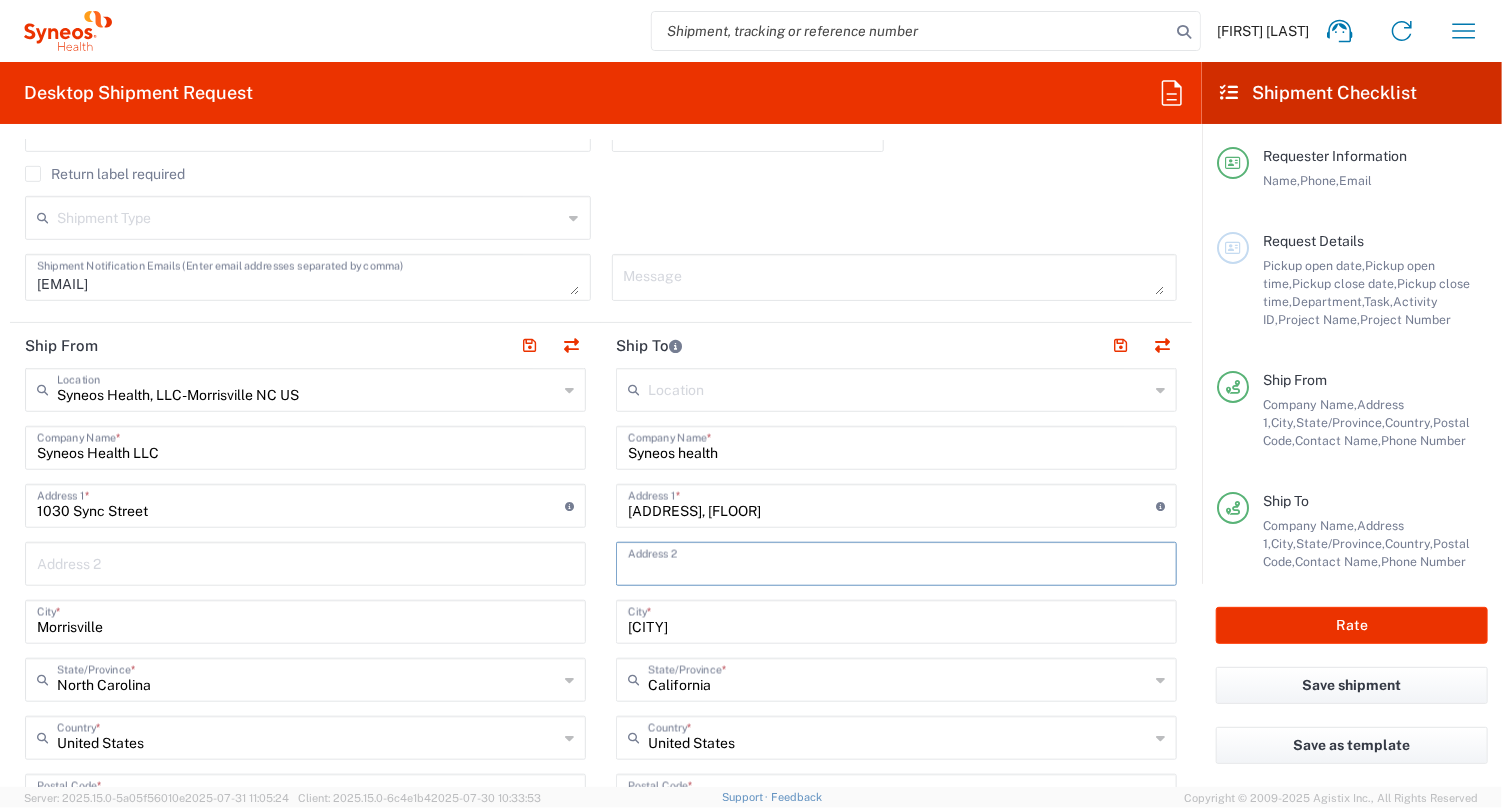 paste on "(Suite [NUMBER])" 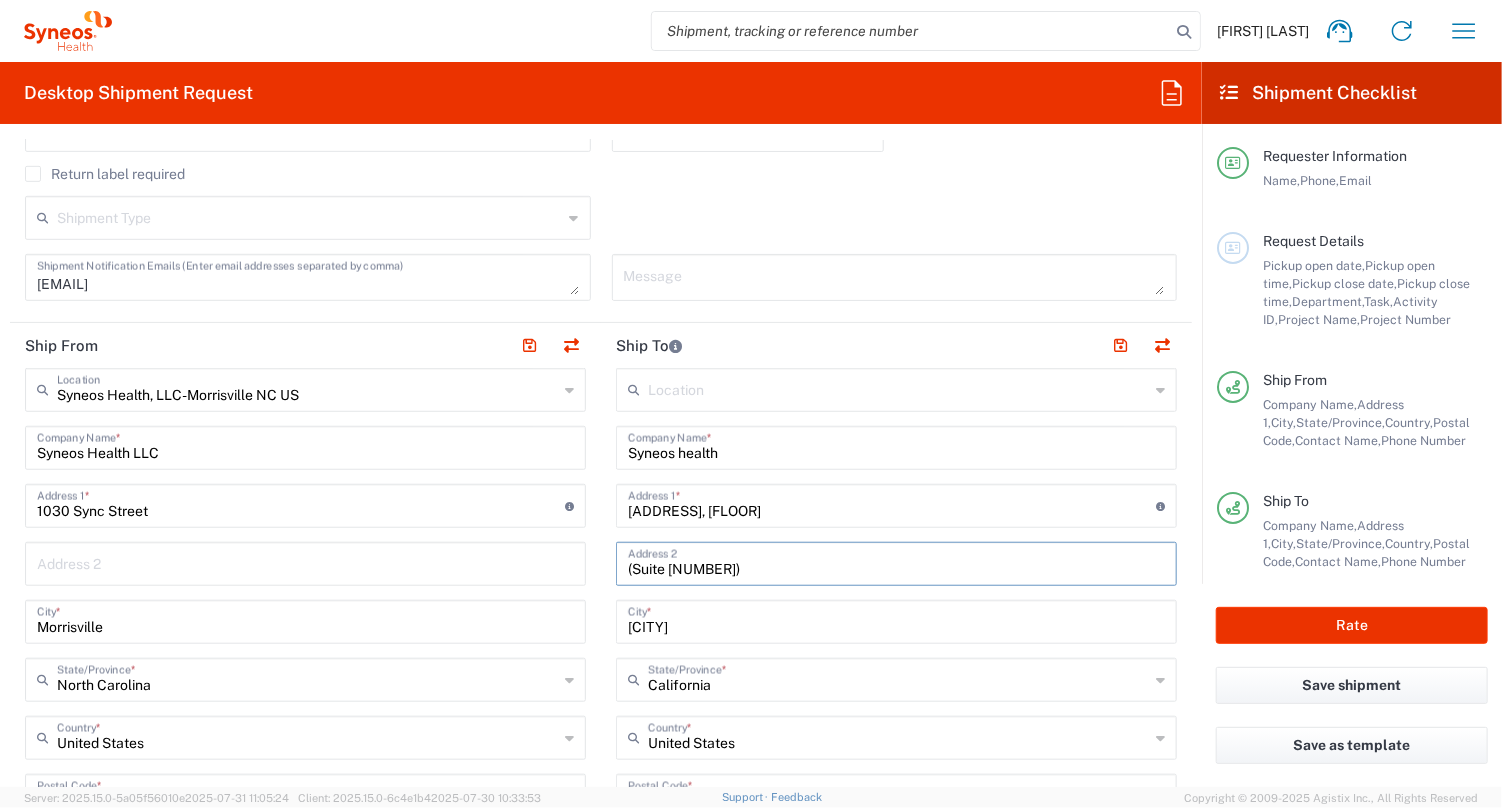 type on "(Suite [NUMBER])" 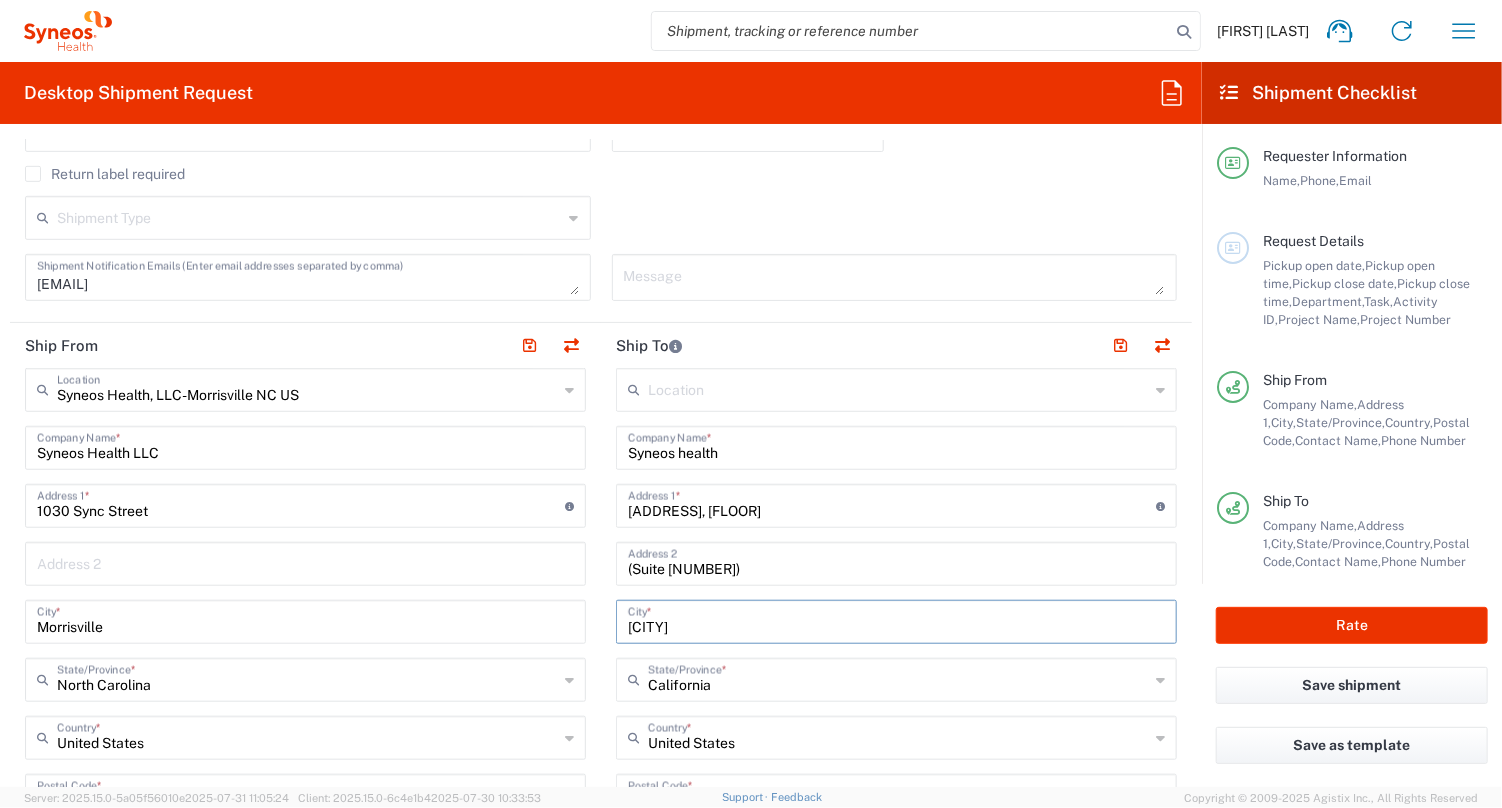 drag, startPoint x: 741, startPoint y: 630, endPoint x: 589, endPoint y: 644, distance: 152.64337 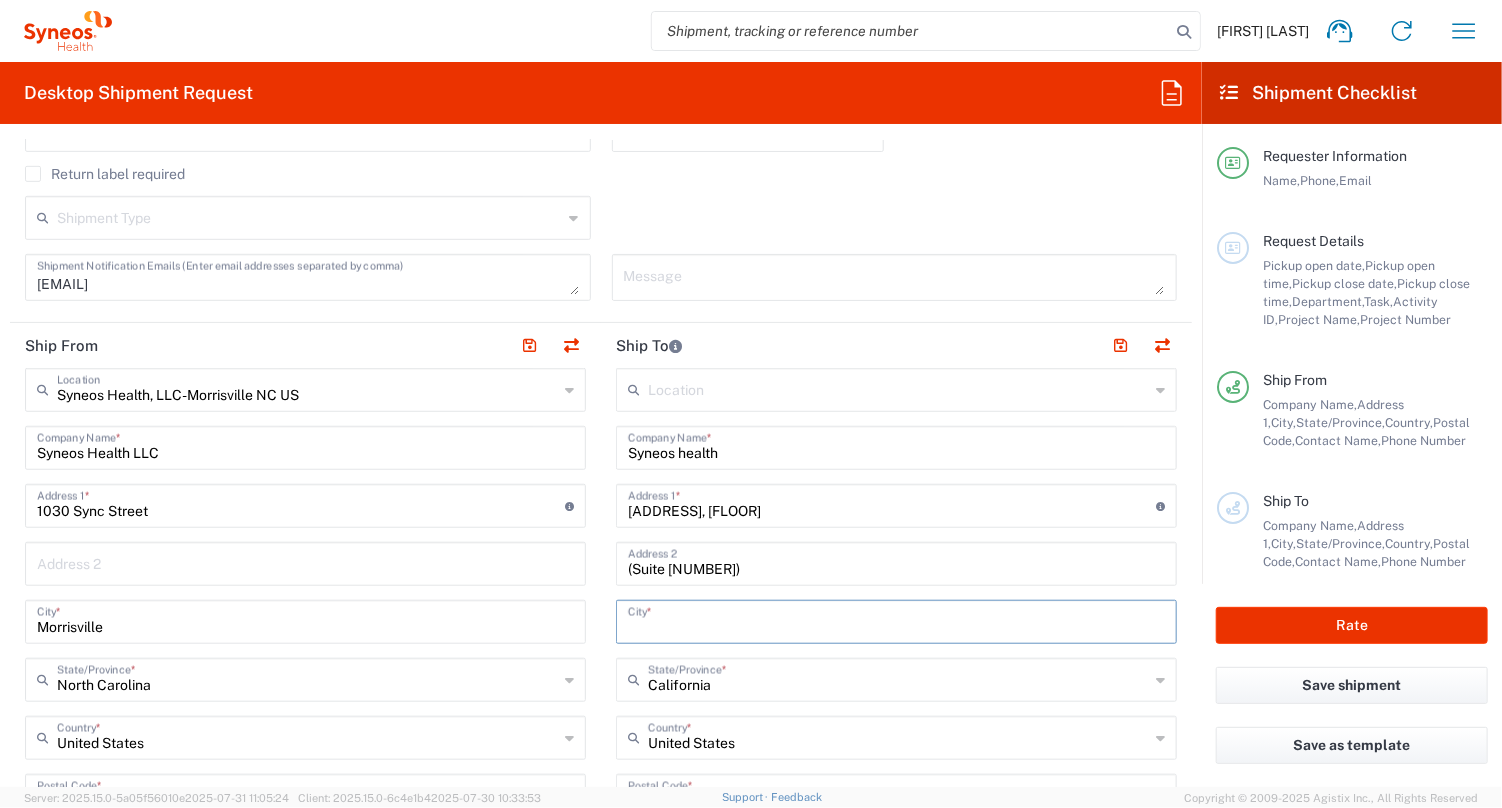 click at bounding box center (896, 620) 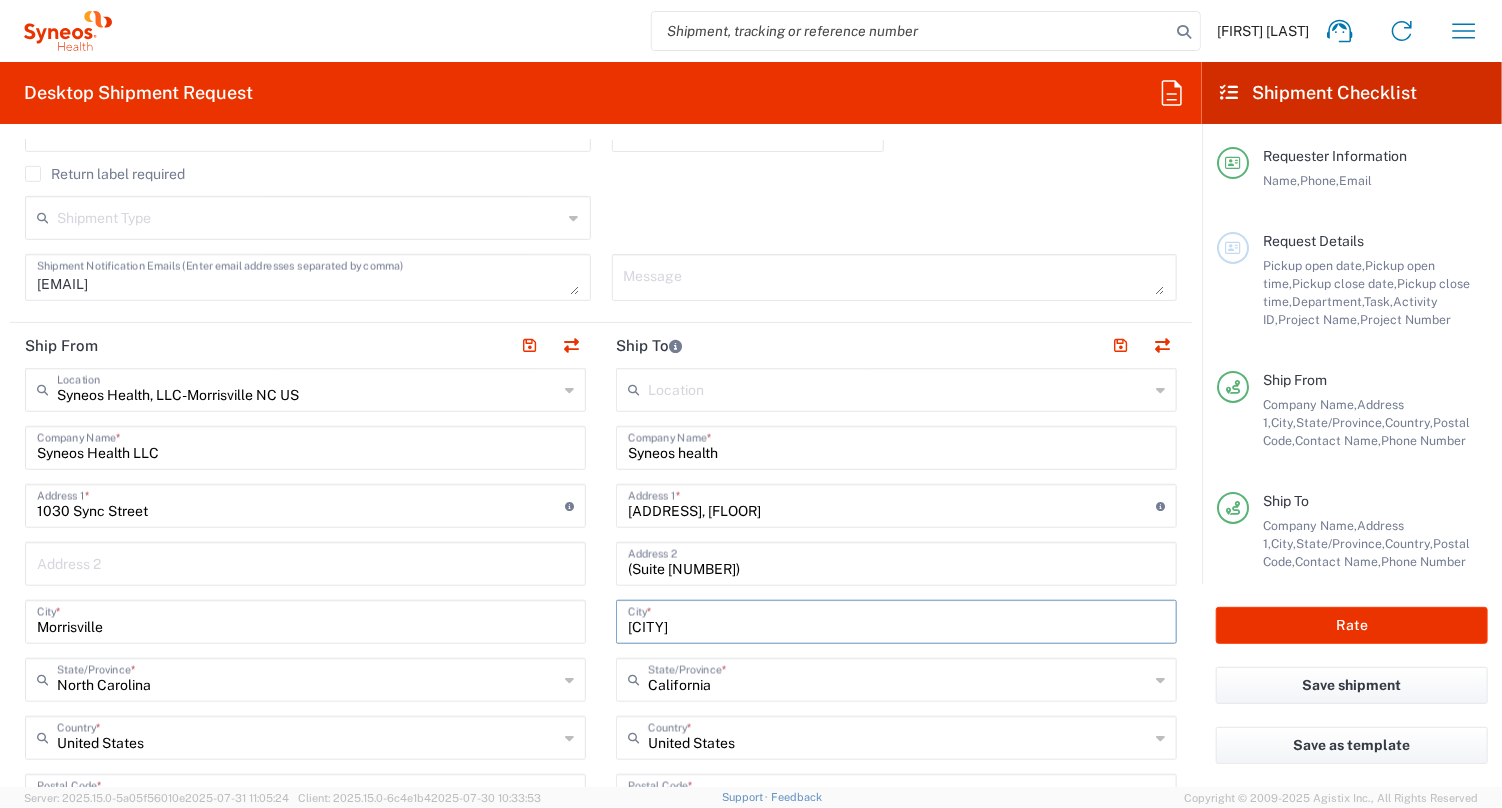 type on "[CITY]" 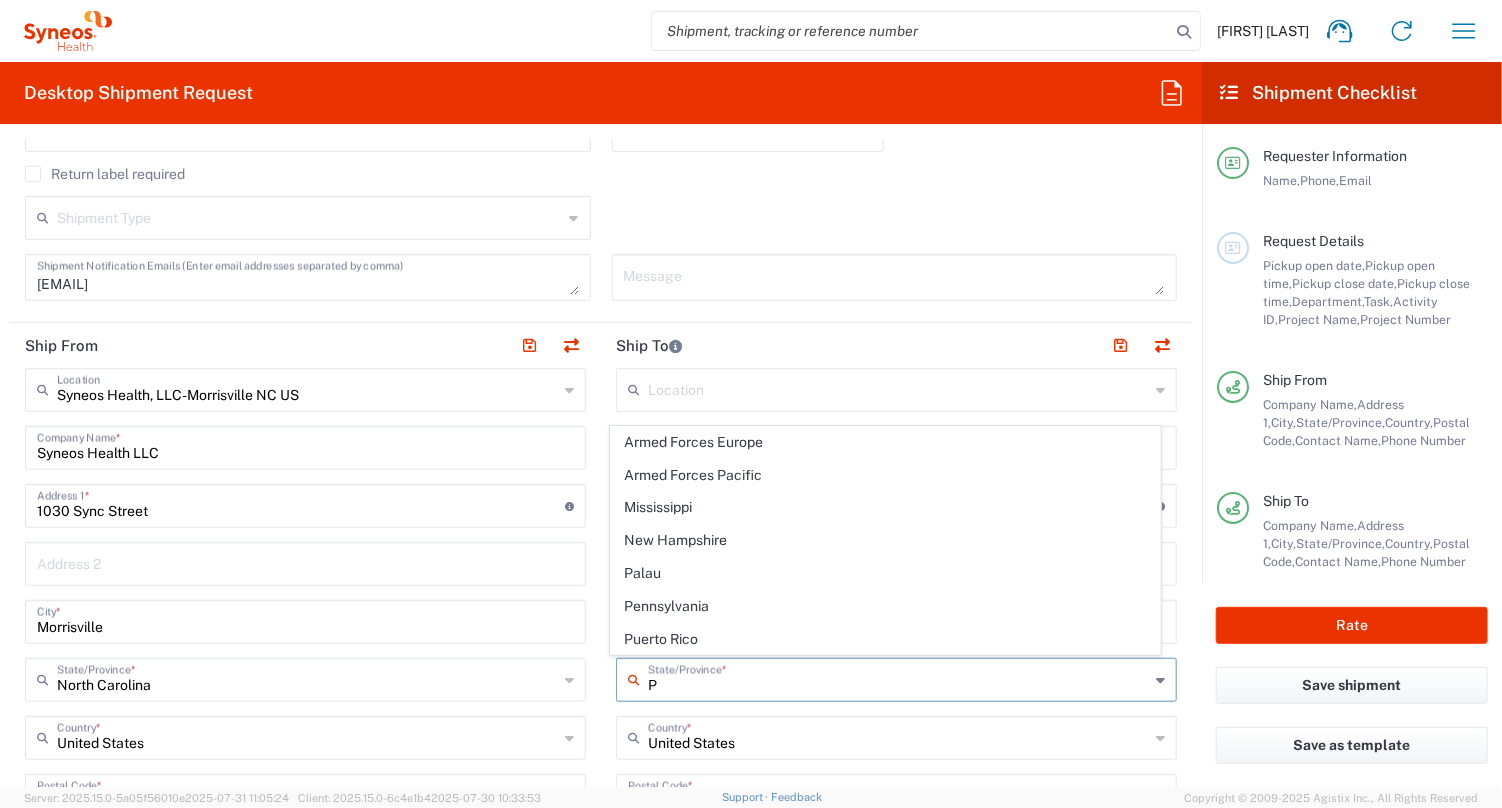 type on "Pe" 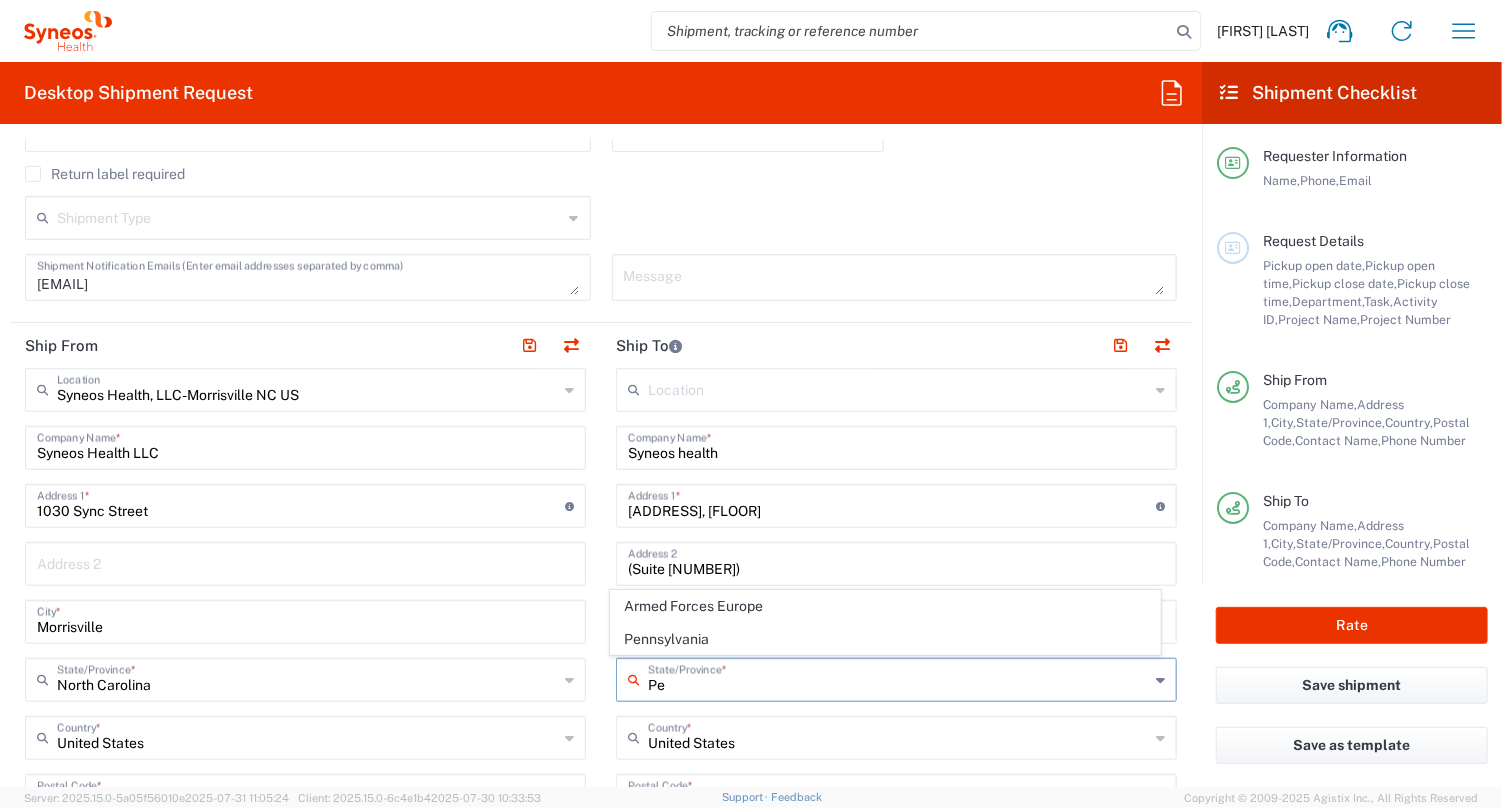 type 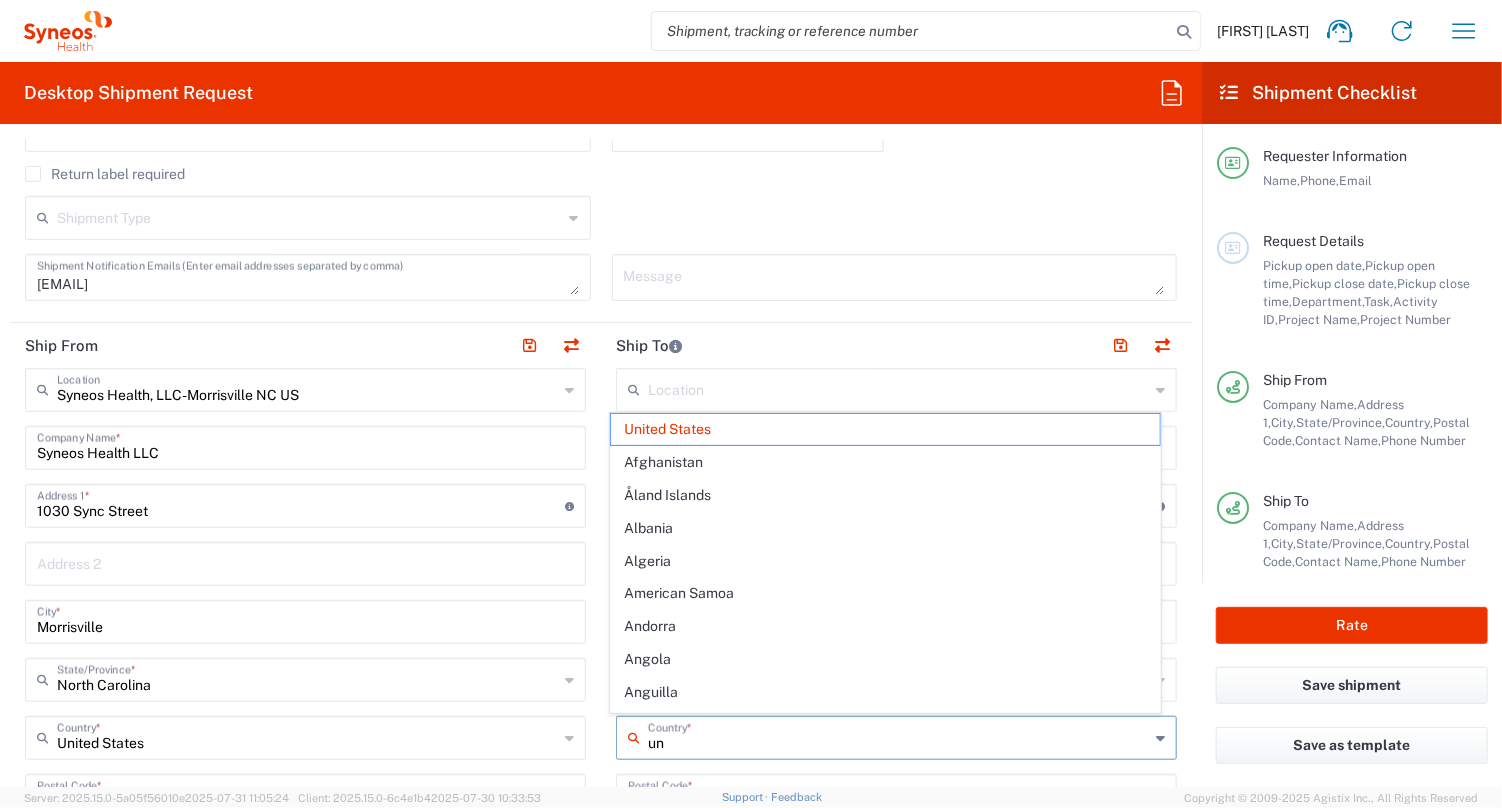type on "uni" 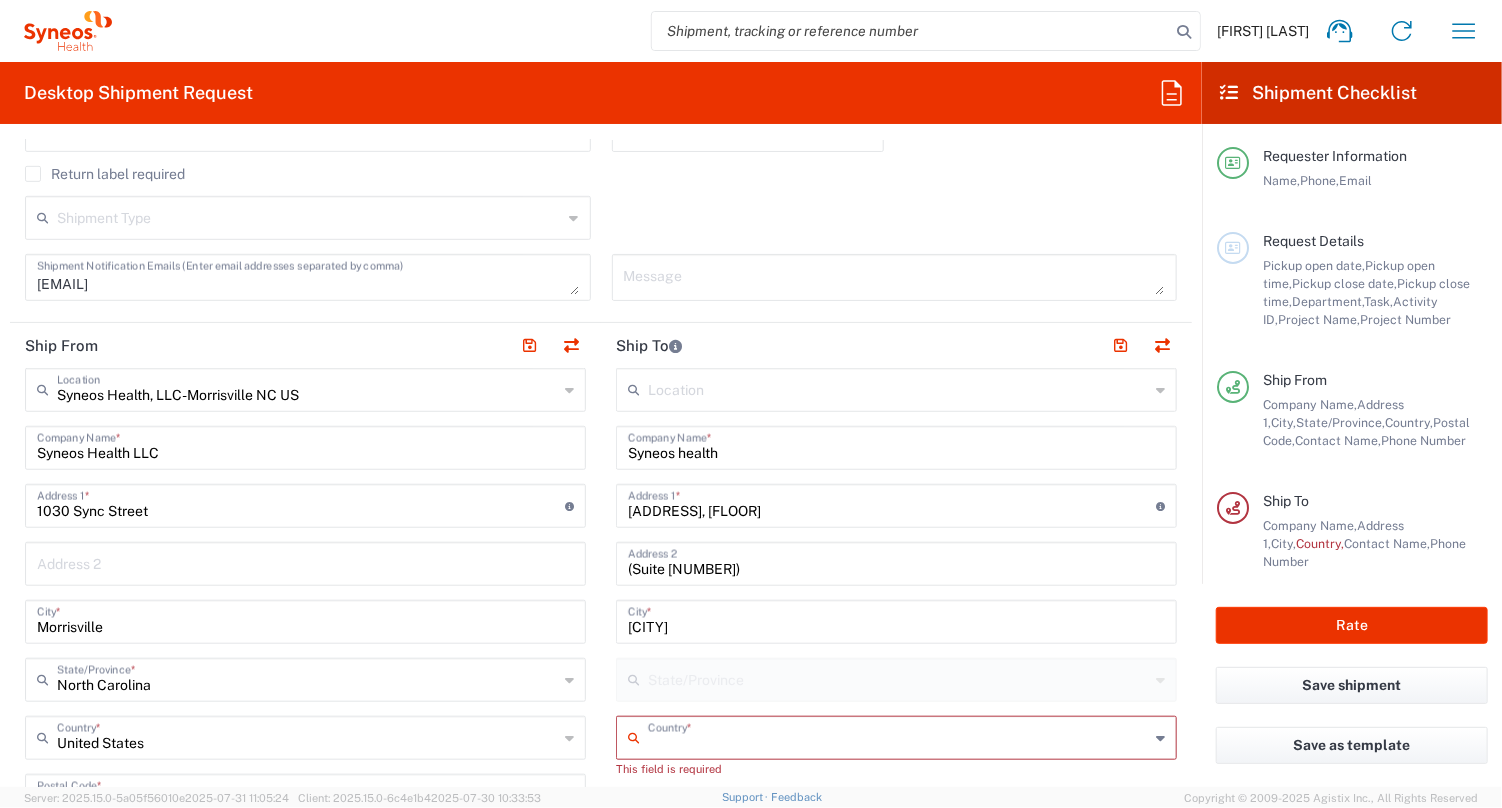 click at bounding box center [898, 736] 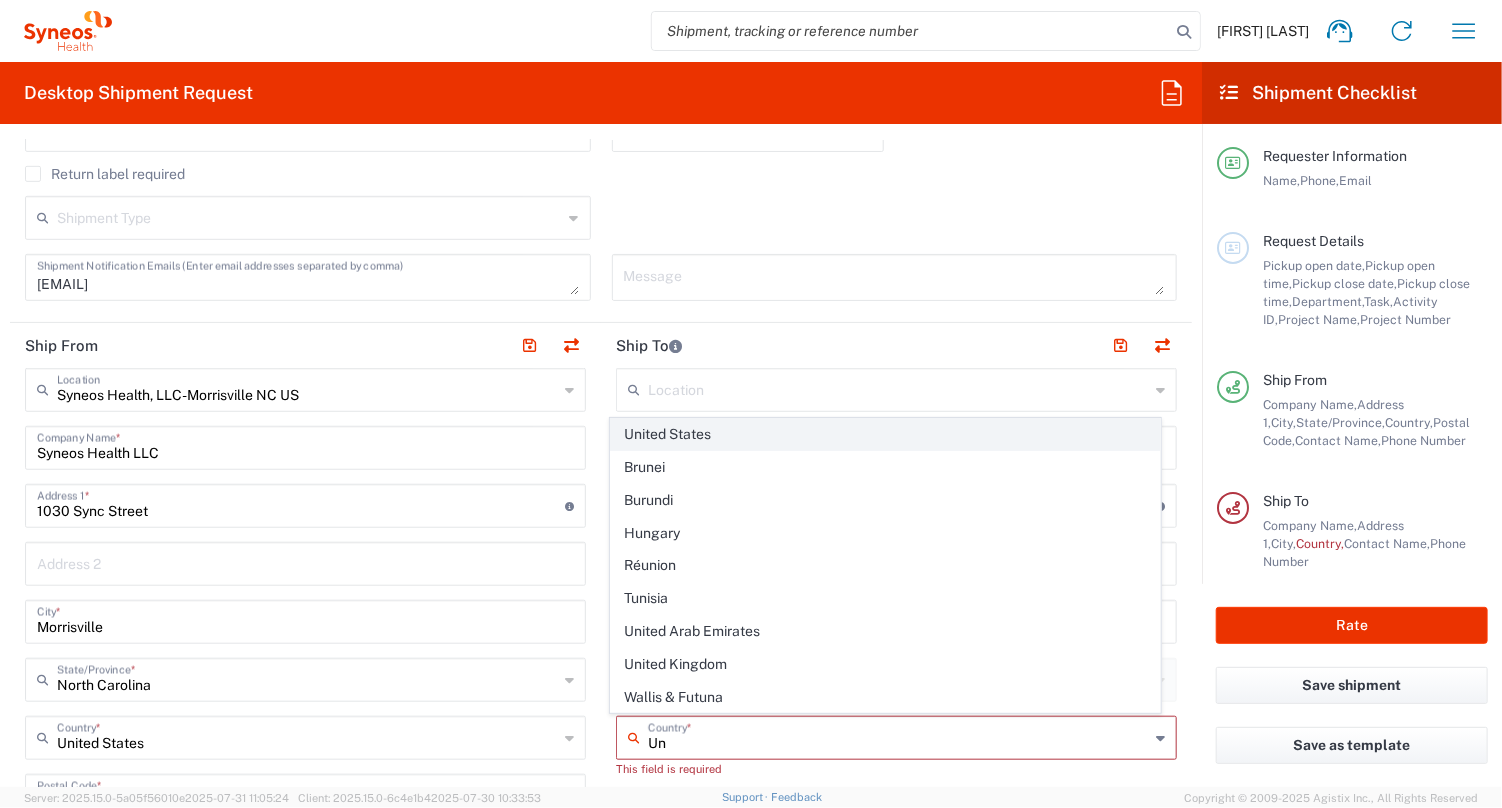 click on "United States" 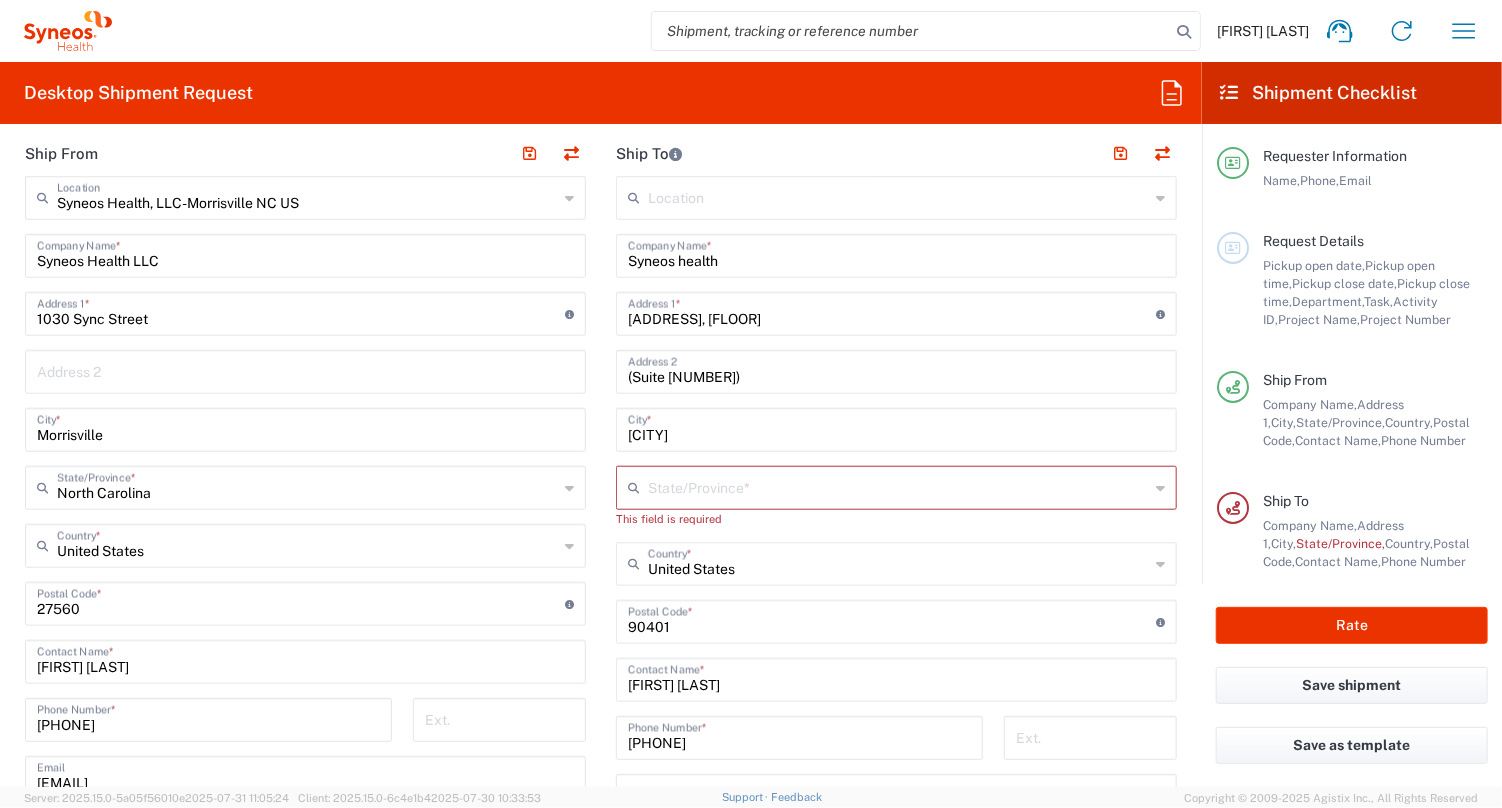 scroll, scrollTop: 800, scrollLeft: 0, axis: vertical 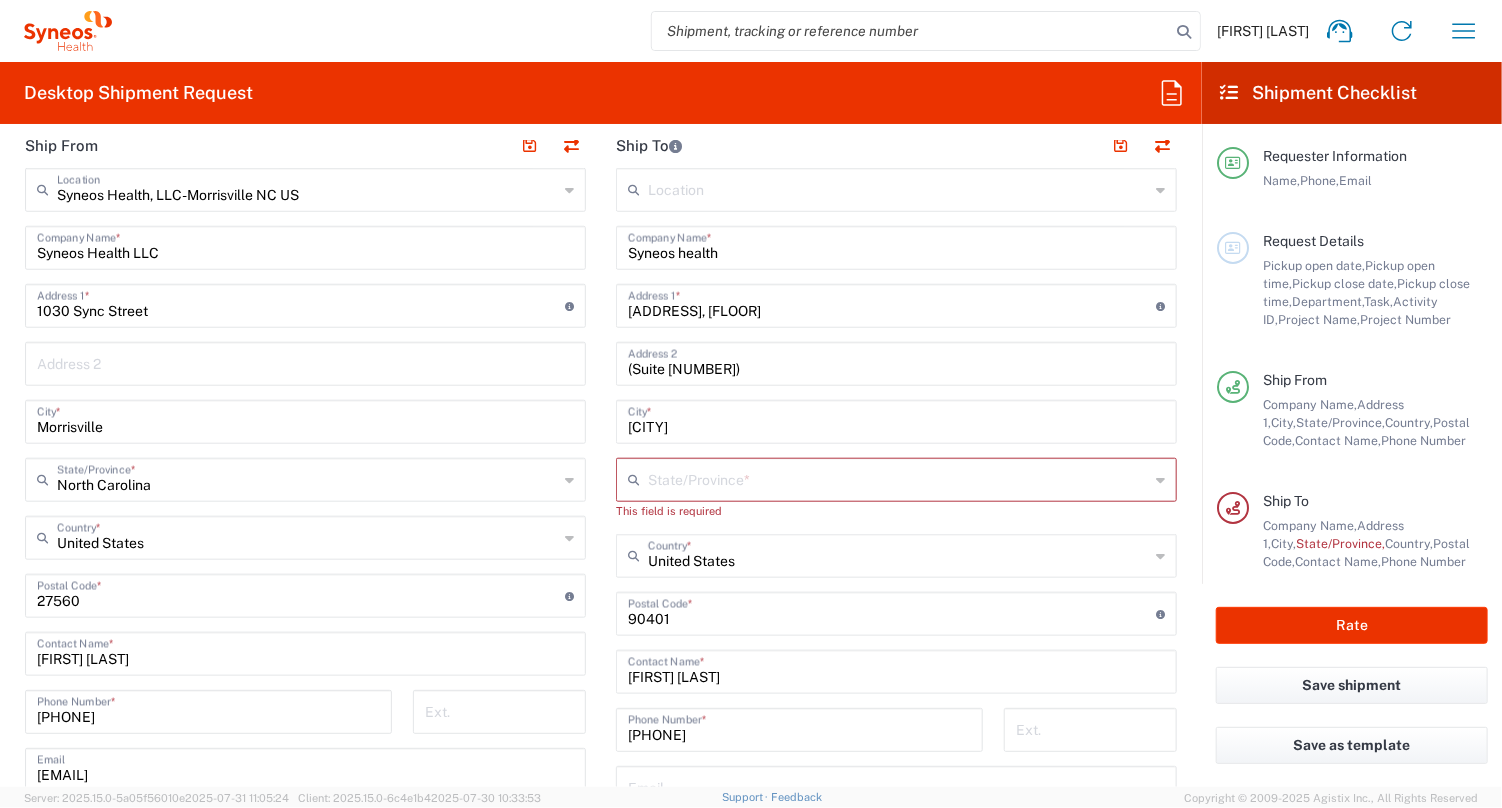click at bounding box center (898, 478) 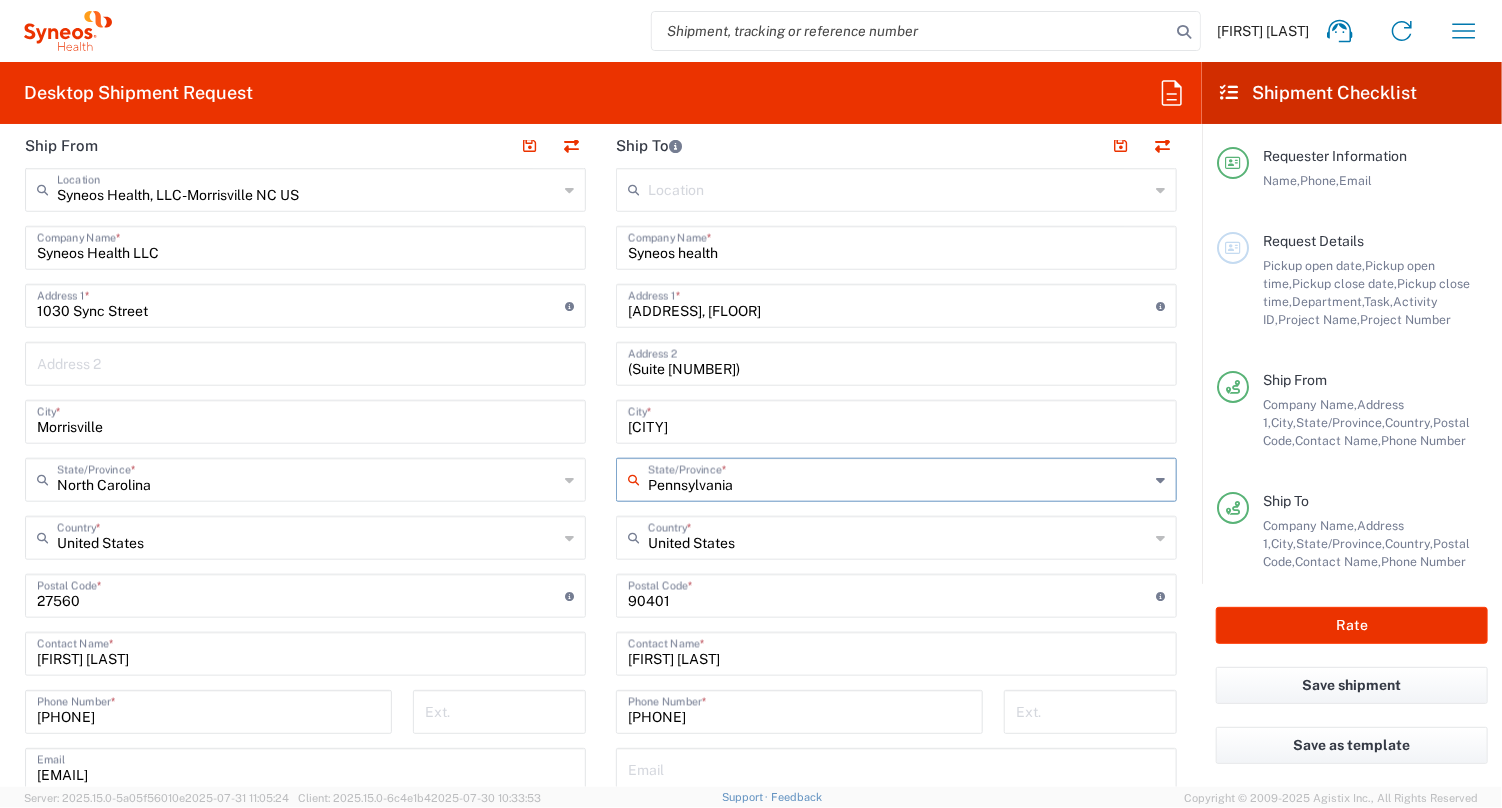 type on "Pennsylvania" 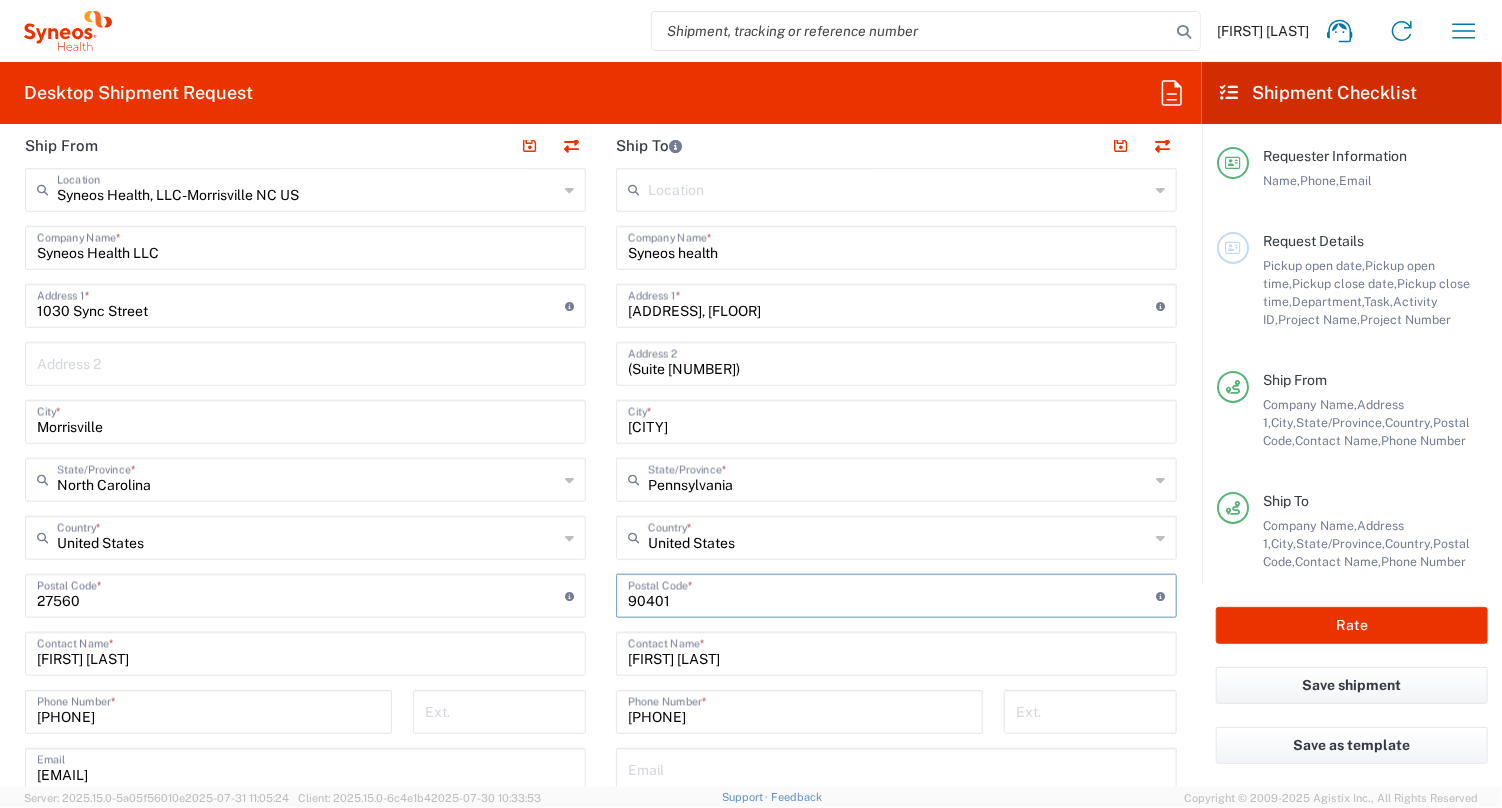 drag, startPoint x: 662, startPoint y: 600, endPoint x: 674, endPoint y: 603, distance: 12.369317 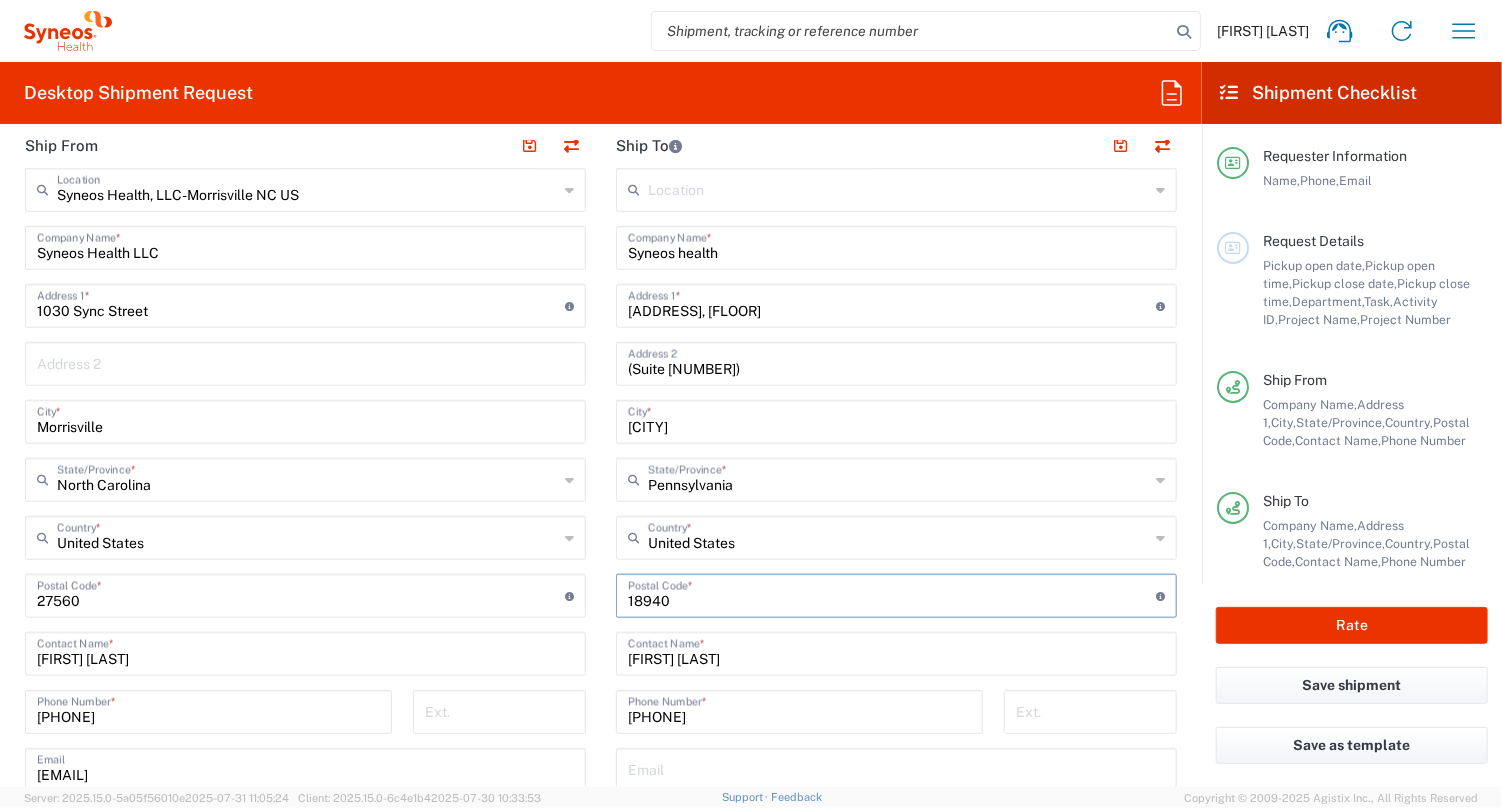 type on "18940" 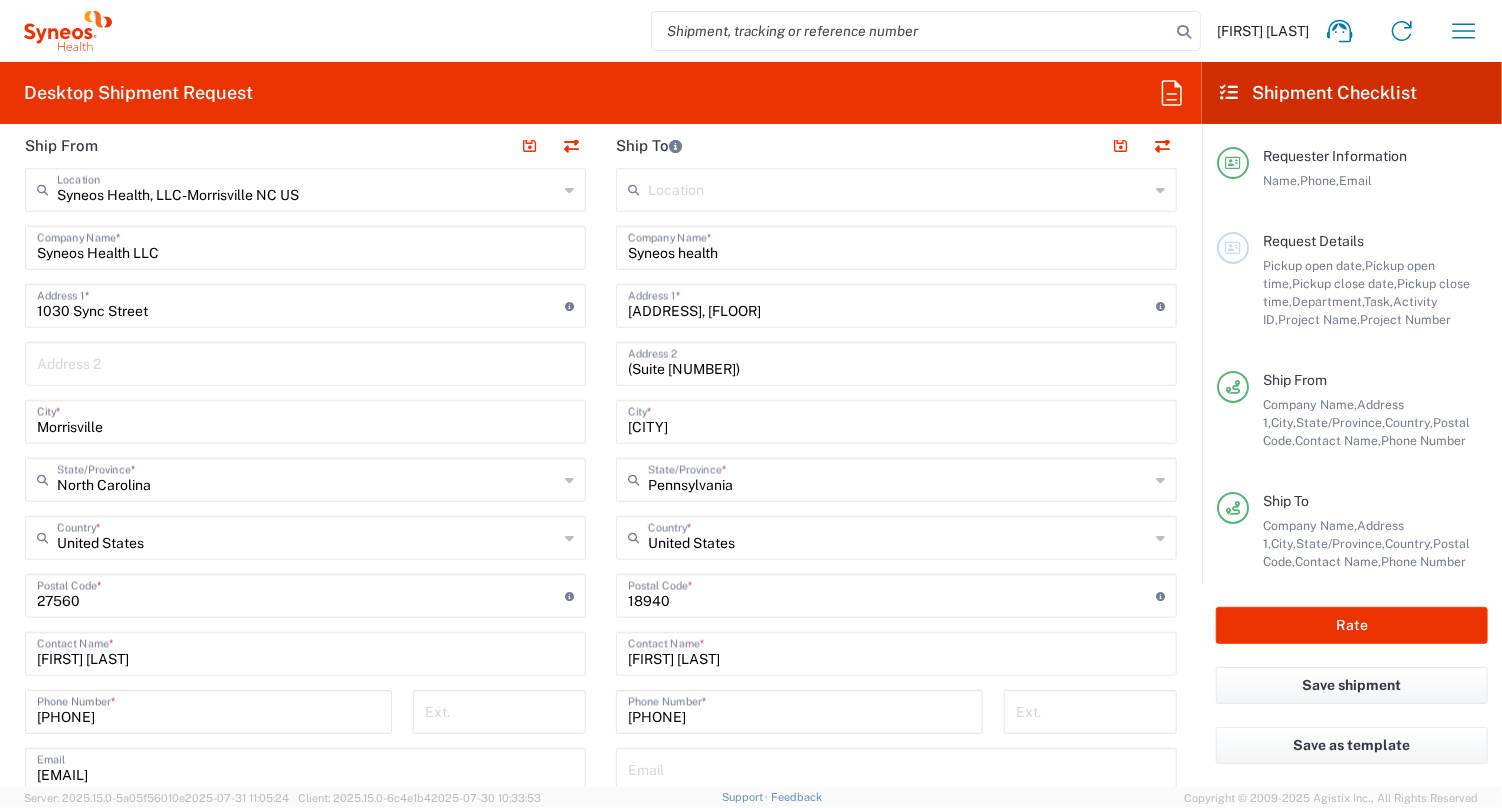 click on "[FIRST] [LAST]" at bounding box center [896, 652] 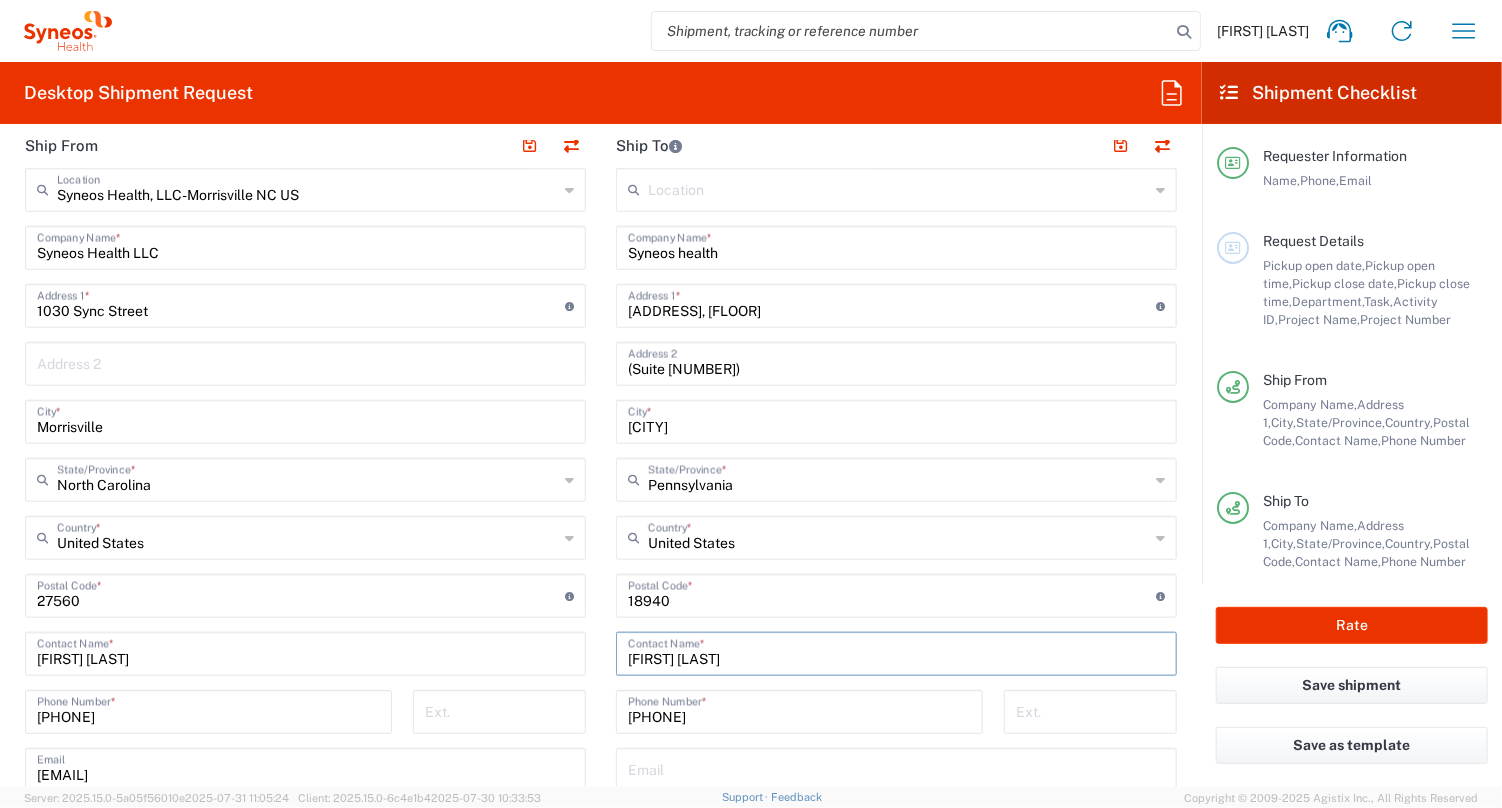 click on "[FIRST] [LAST]" at bounding box center [896, 652] 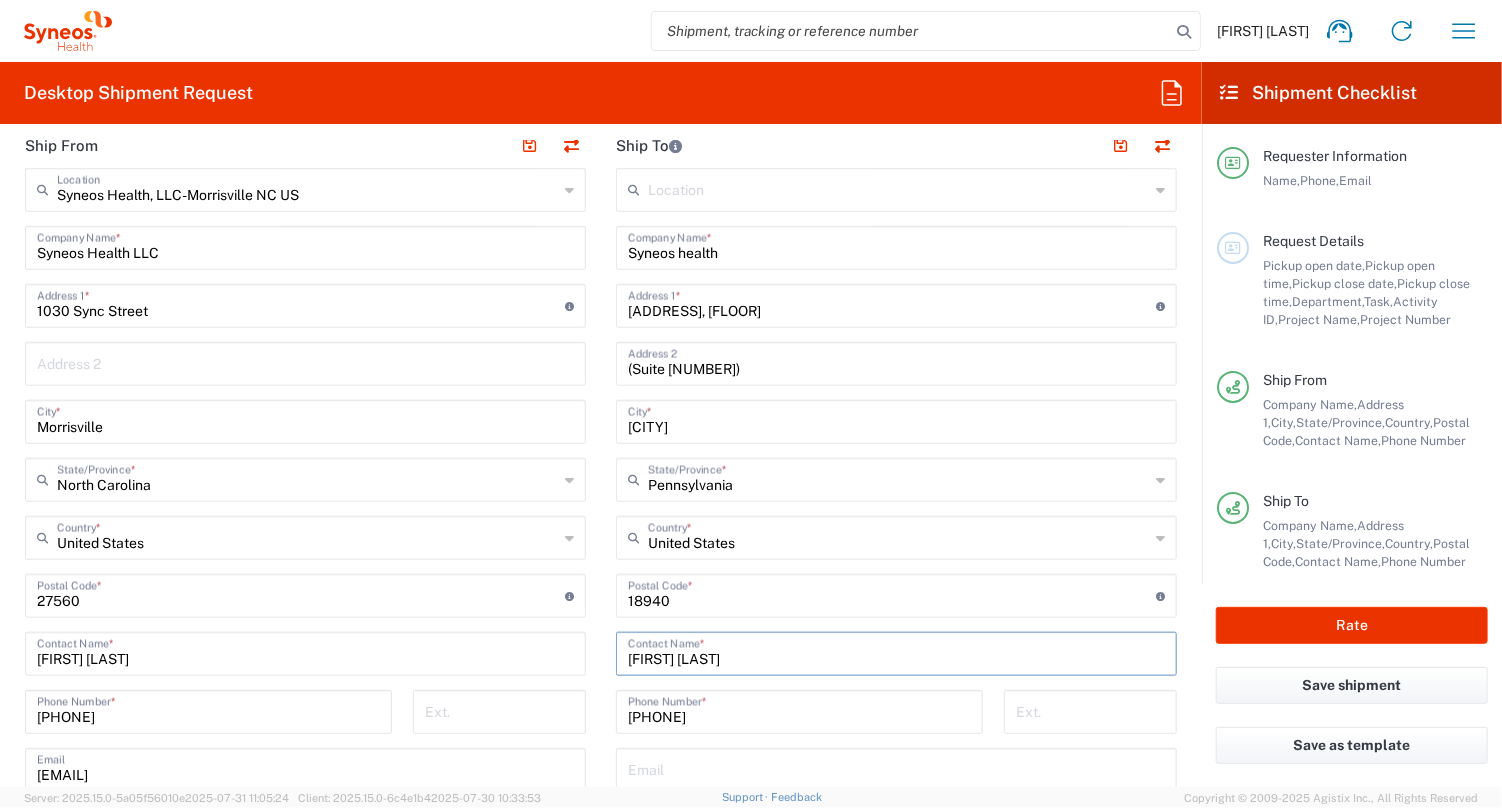 type on "[FIRST] [LAST]" 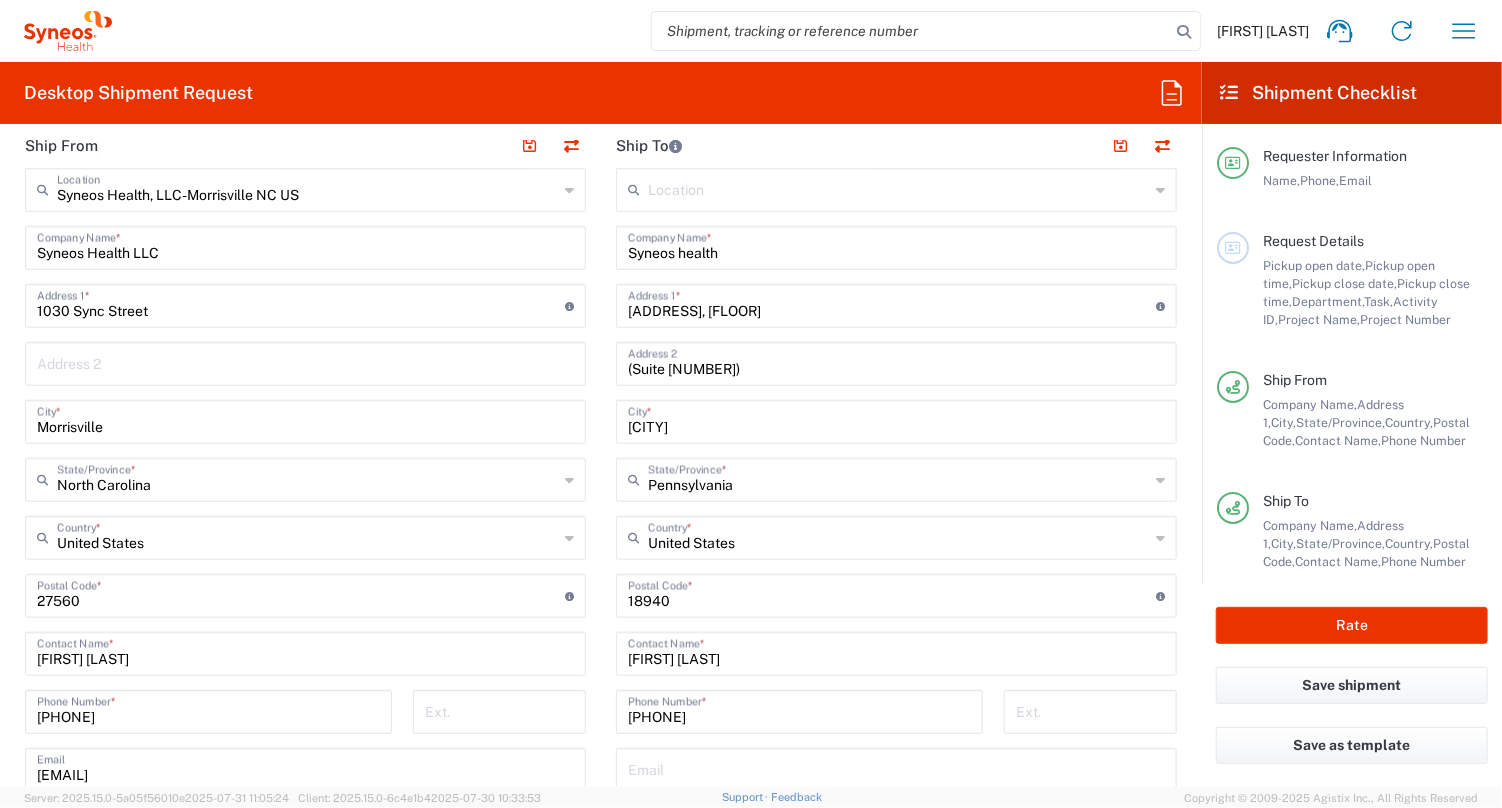 click on "[PHONE]" at bounding box center [799, 710] 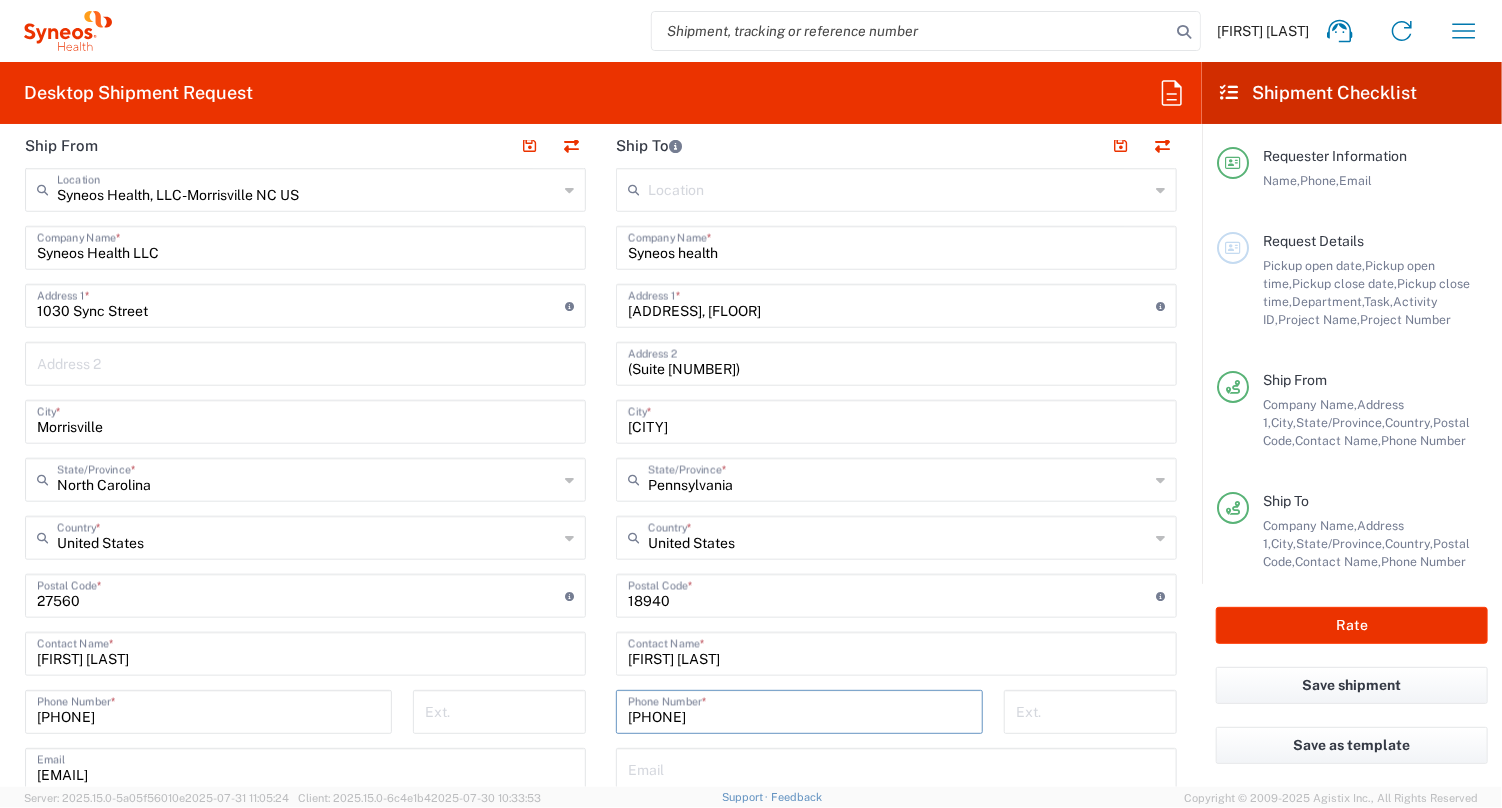 click on "[PHONE]" at bounding box center (799, 710) 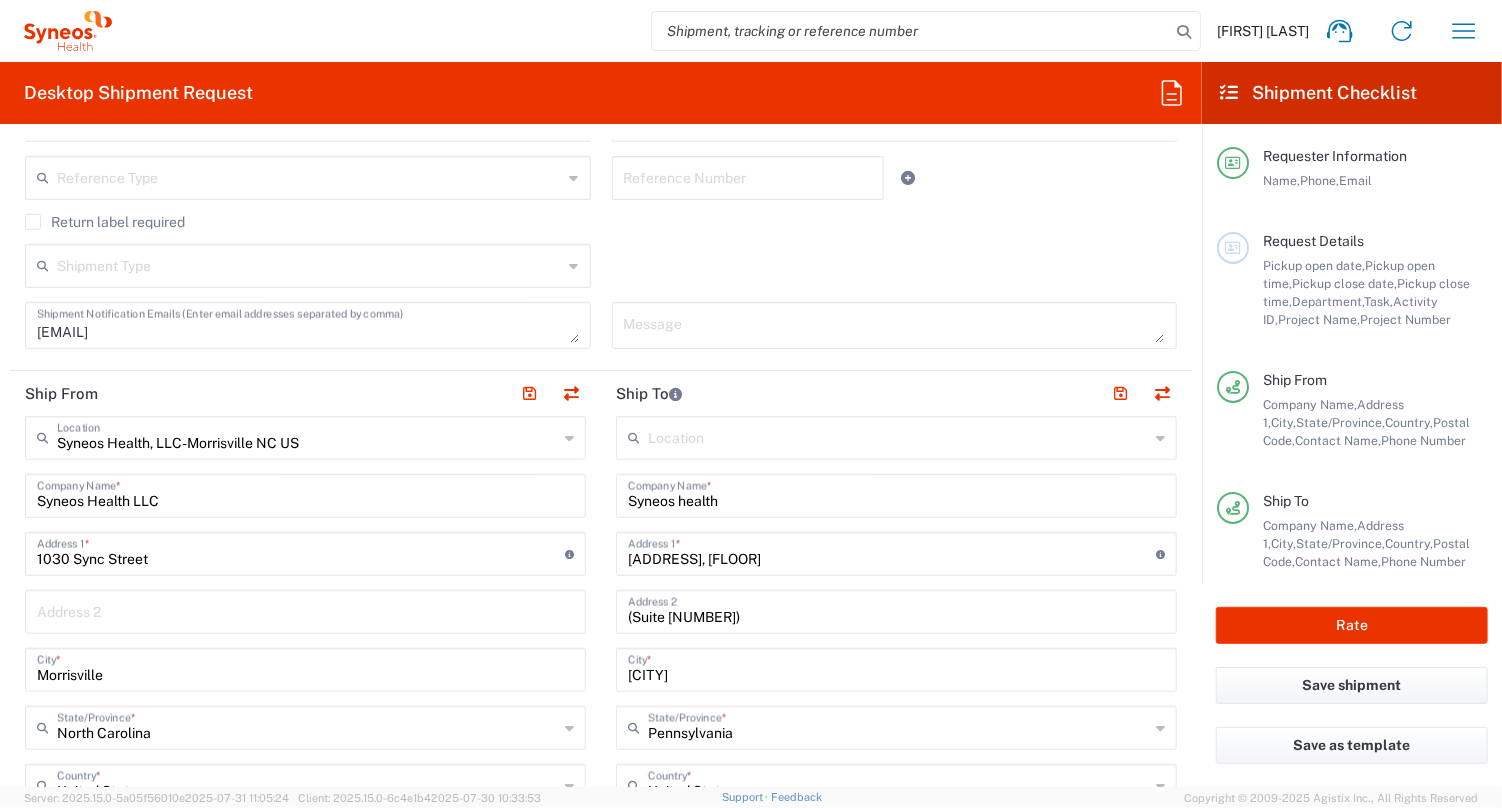 scroll, scrollTop: 600, scrollLeft: 0, axis: vertical 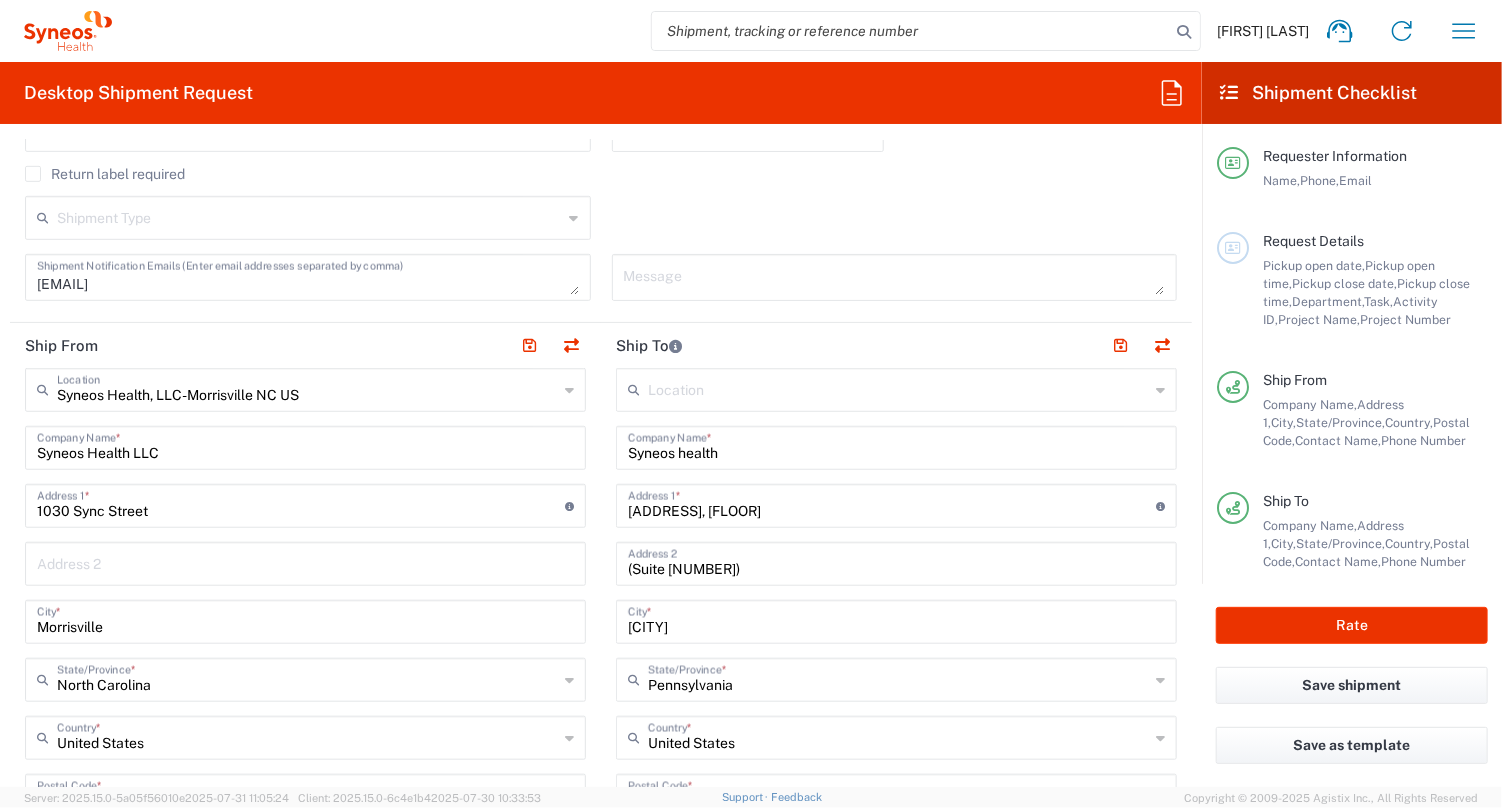 type on "[PHONE]" 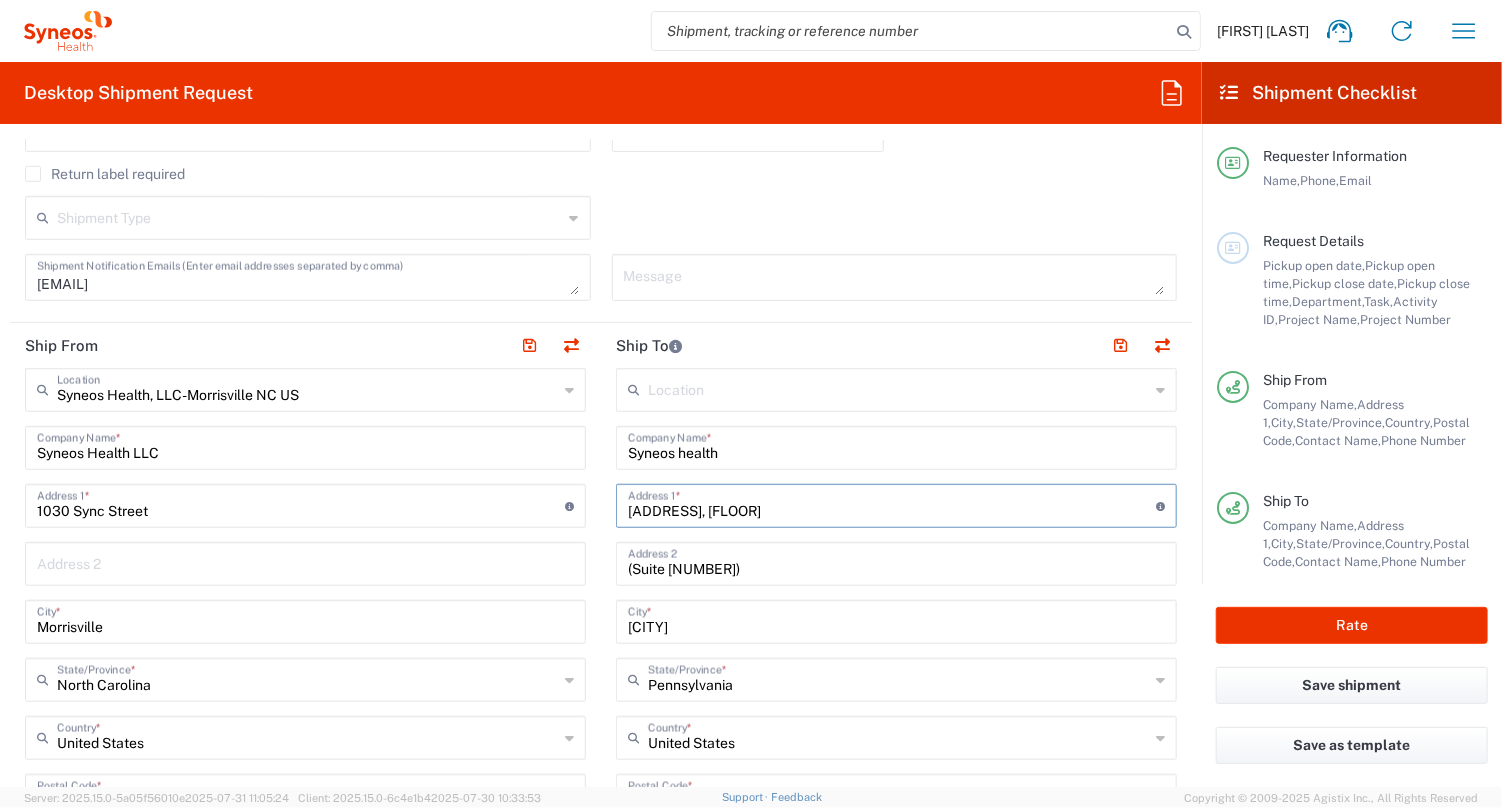 drag, startPoint x: 796, startPoint y: 511, endPoint x: 933, endPoint y: 510, distance: 137.00365 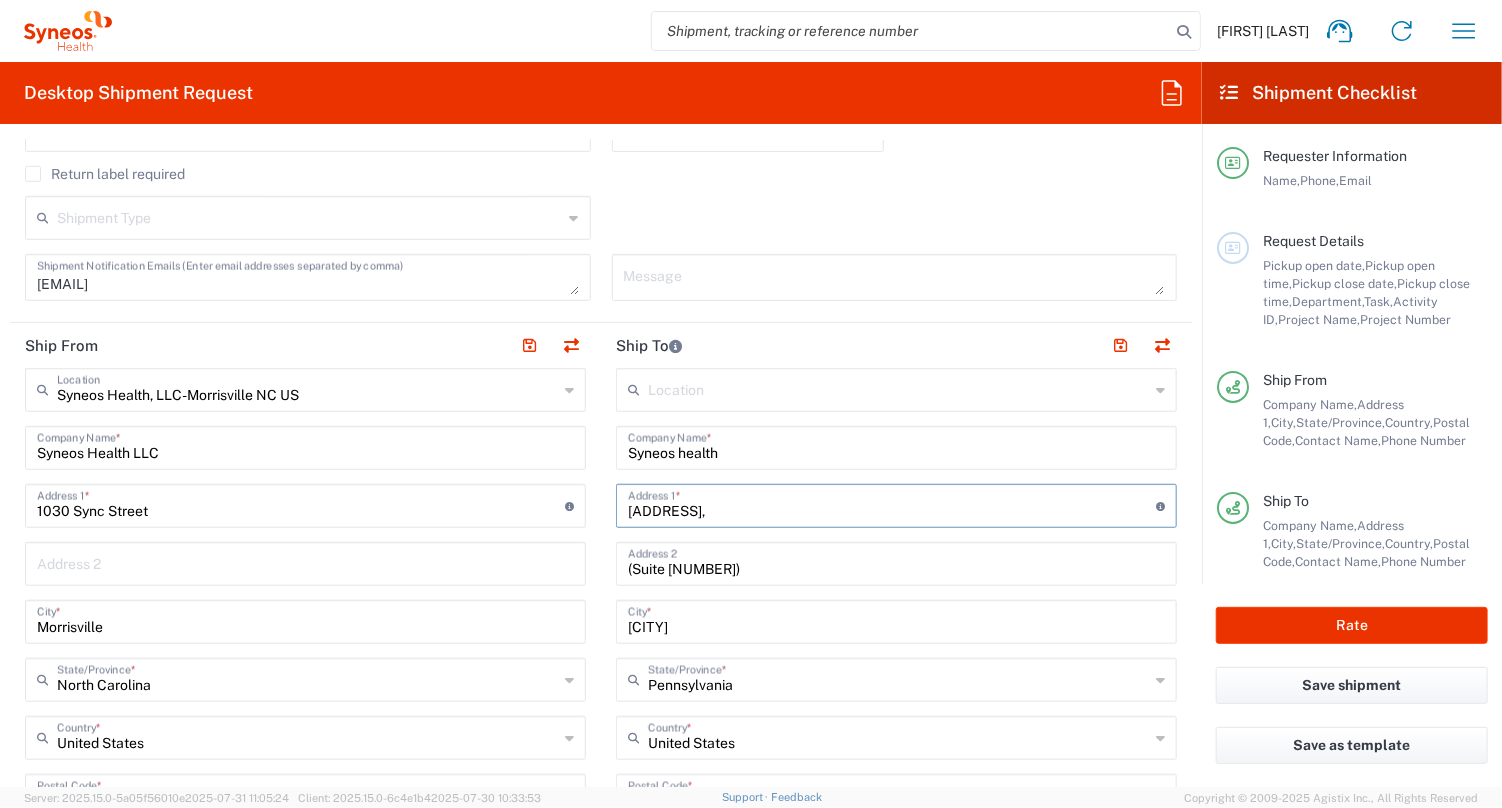 type on "[ADDRESS]," 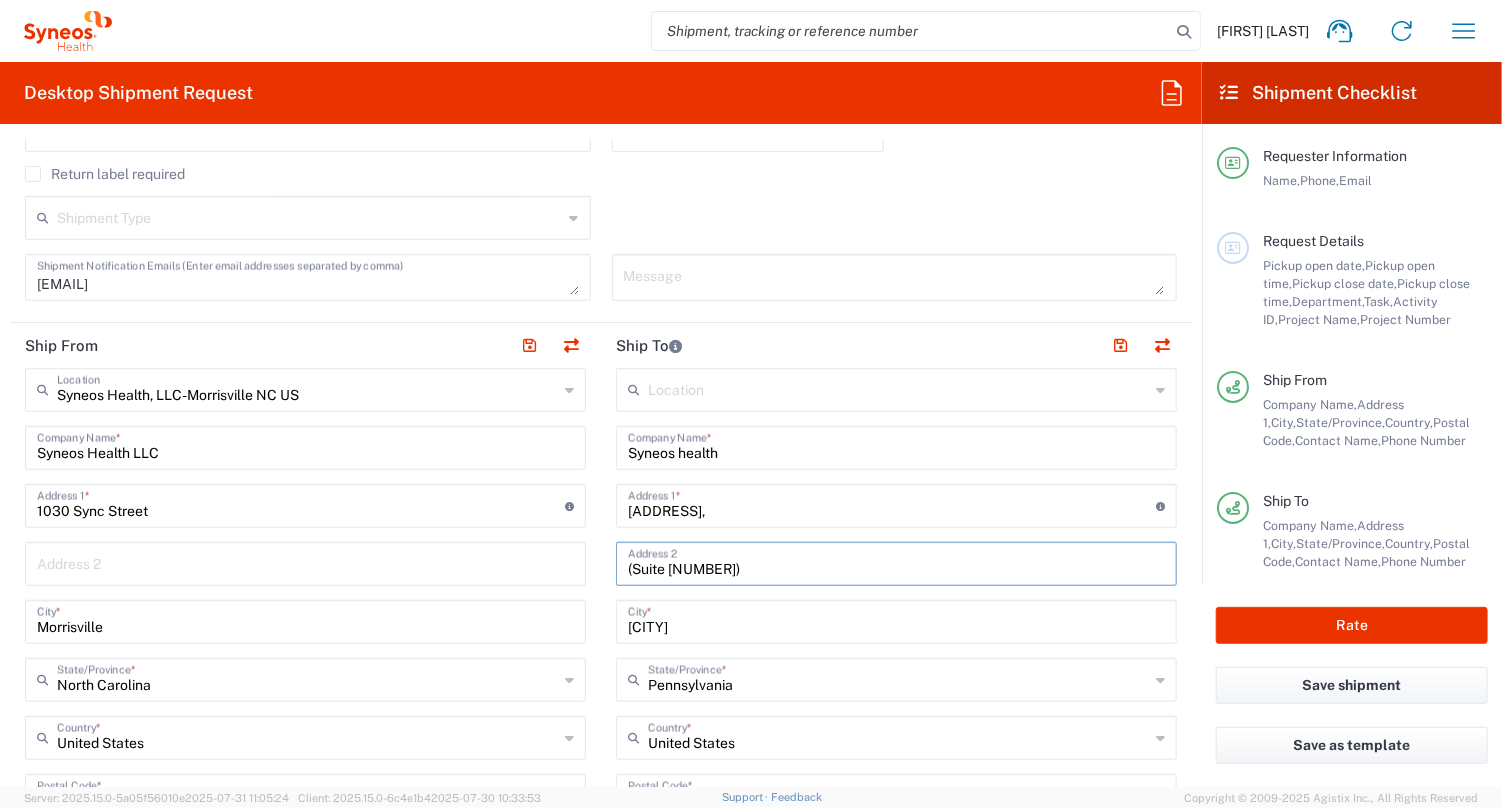 paste on "[FLOOR]" 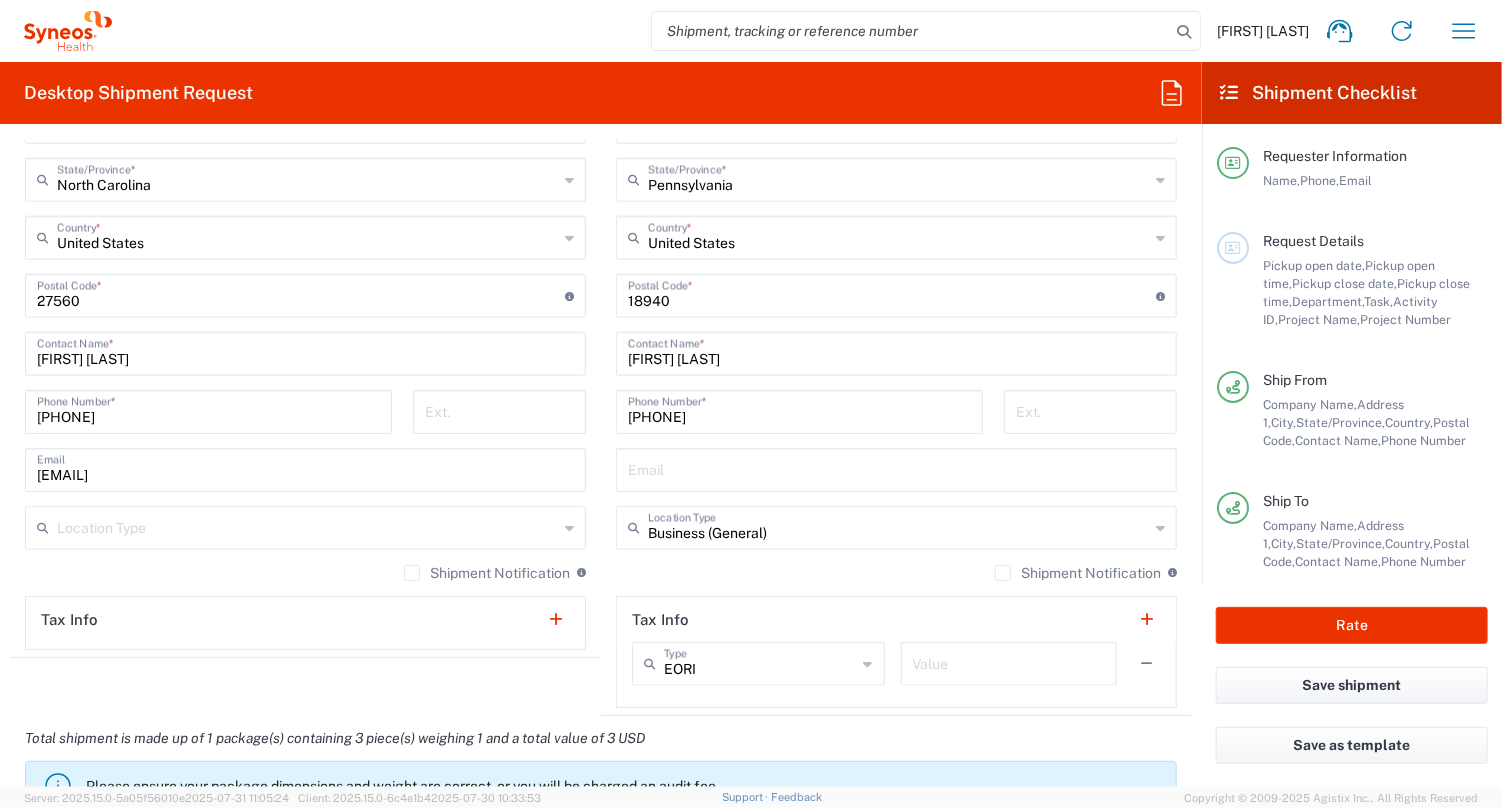 scroll, scrollTop: 1600, scrollLeft: 0, axis: vertical 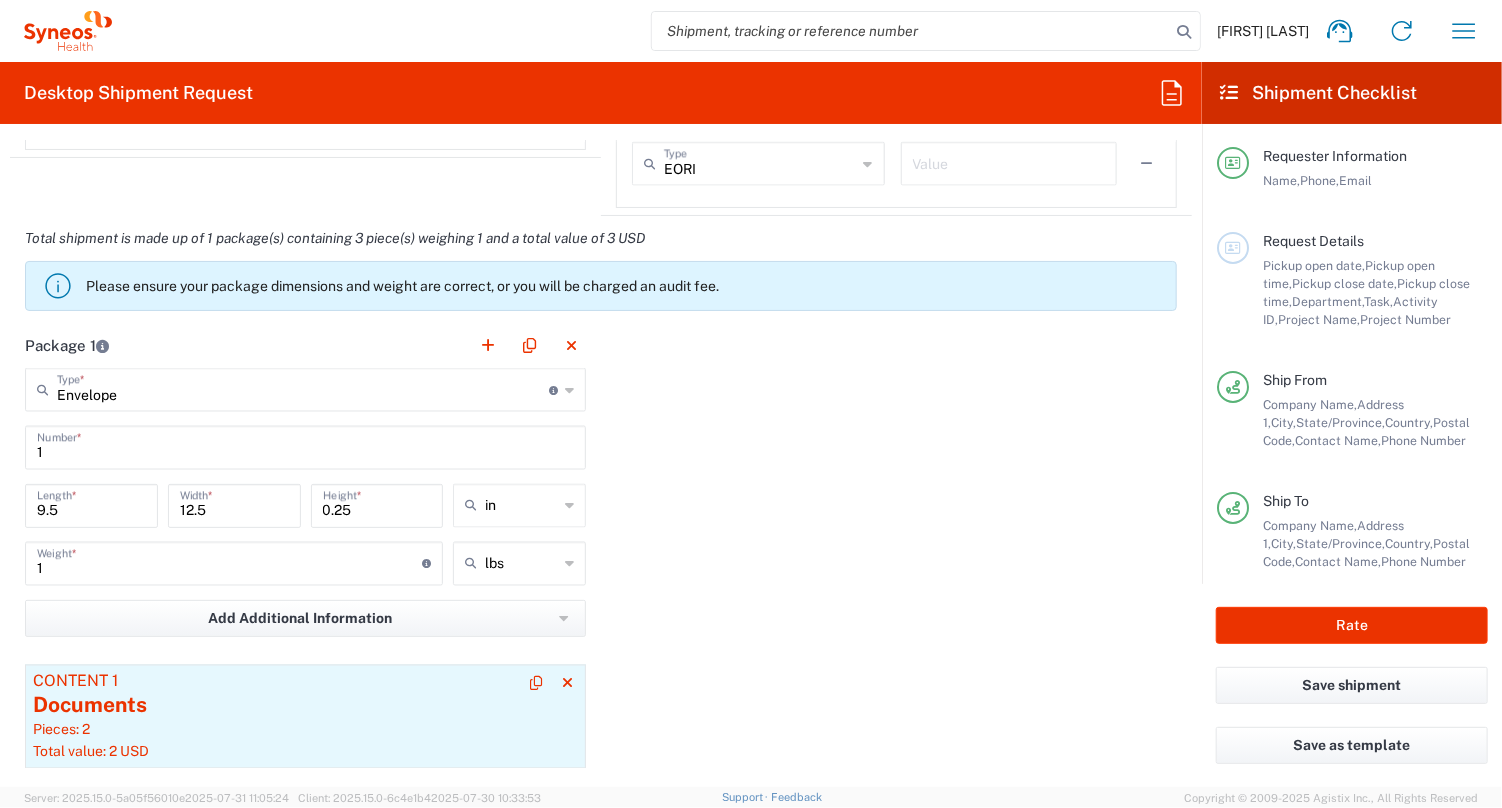 type on "[FLOOR], (Suite [NUMBER])" 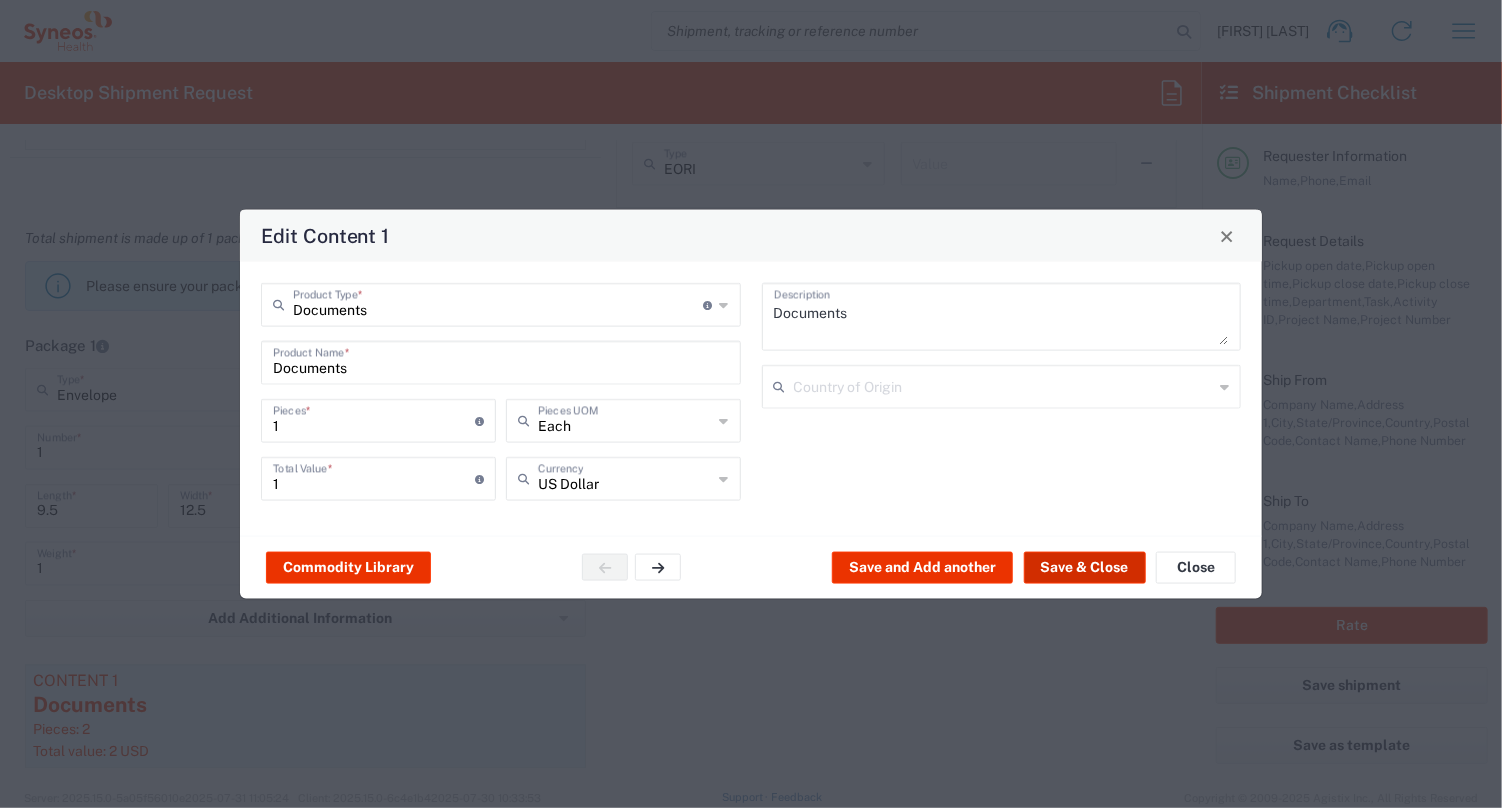 click on "Save & Close" 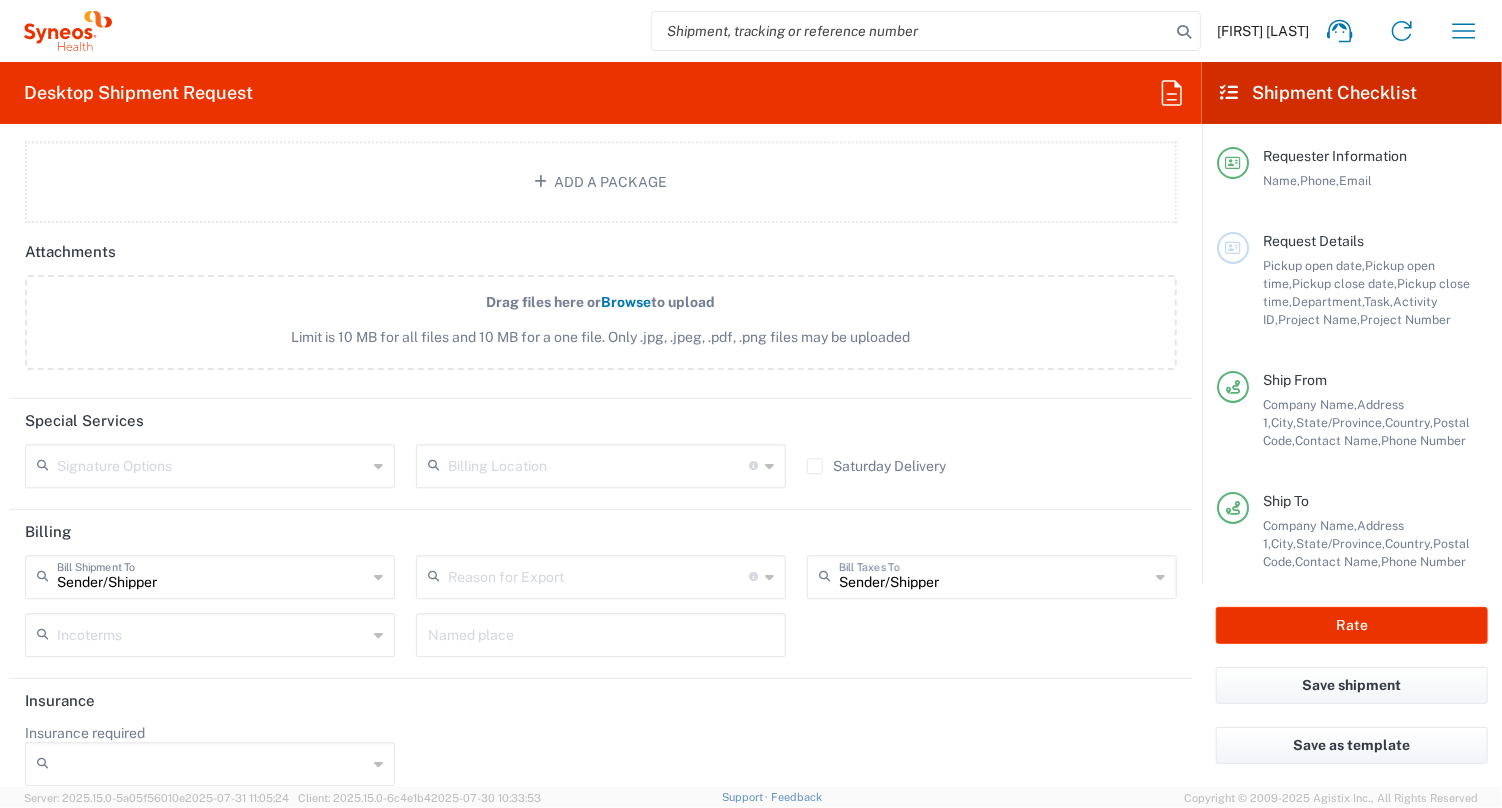 scroll, scrollTop: 2424, scrollLeft: 0, axis: vertical 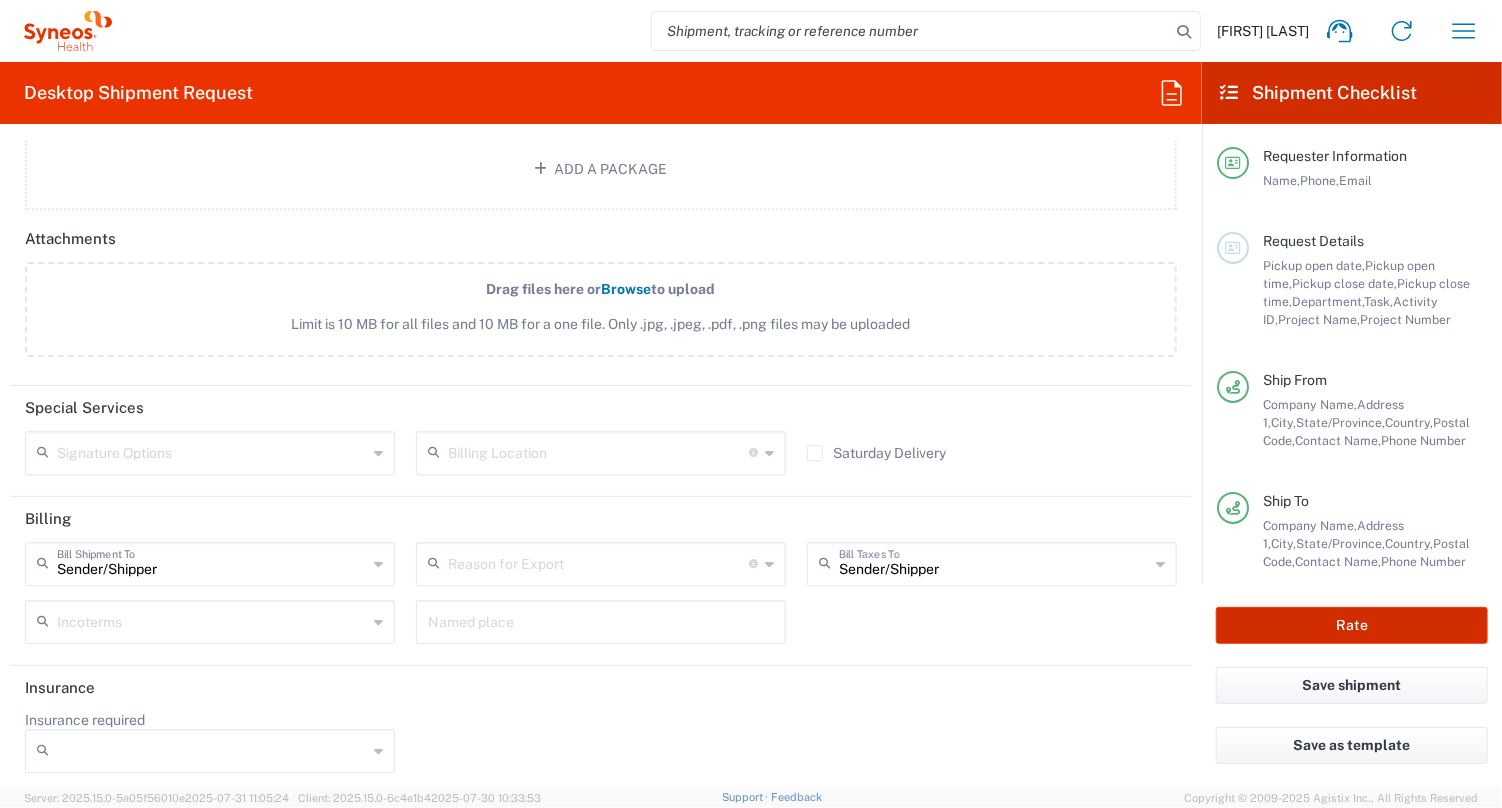 click on "Rate" 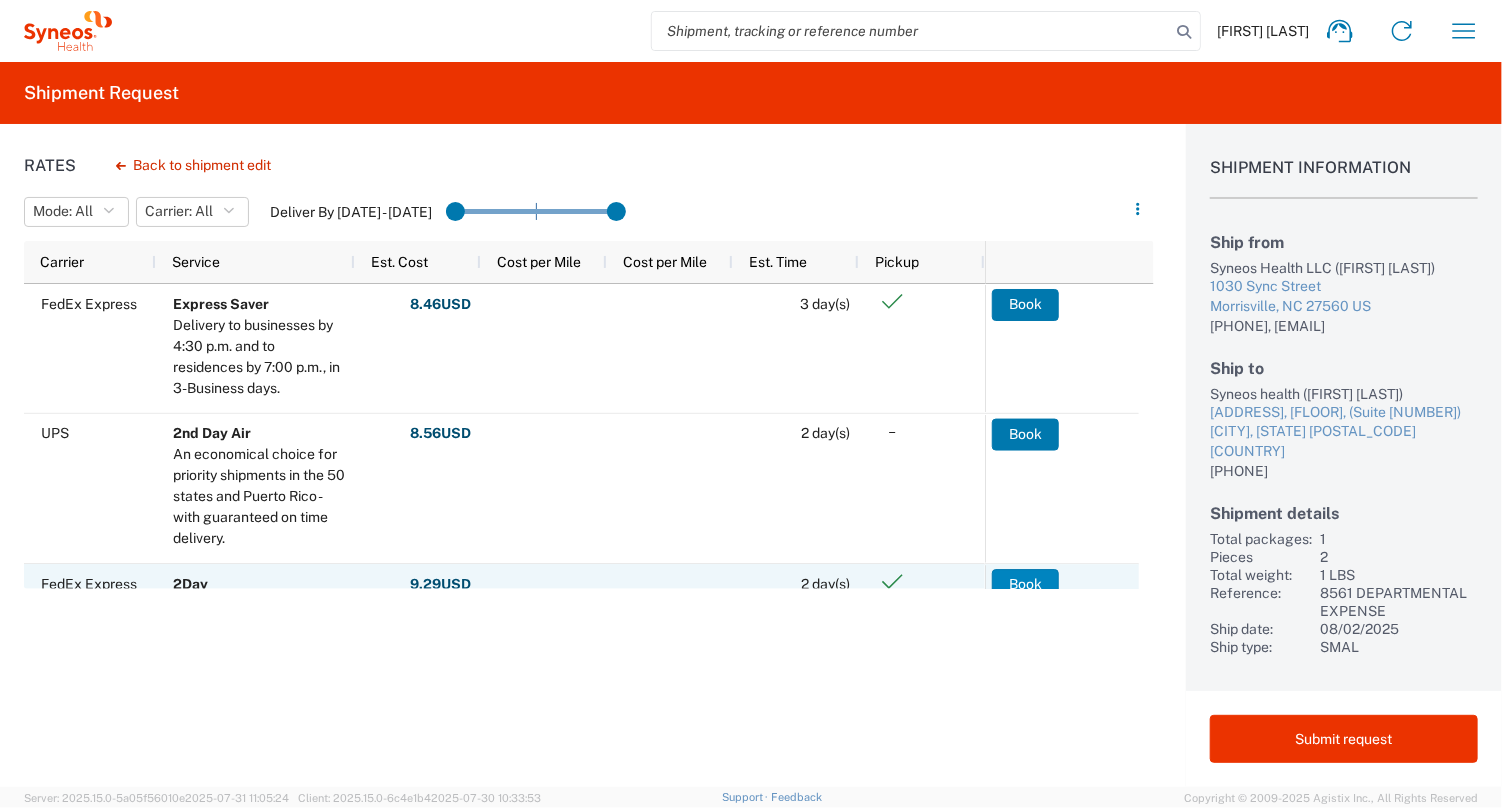 scroll, scrollTop: 73, scrollLeft: 0, axis: vertical 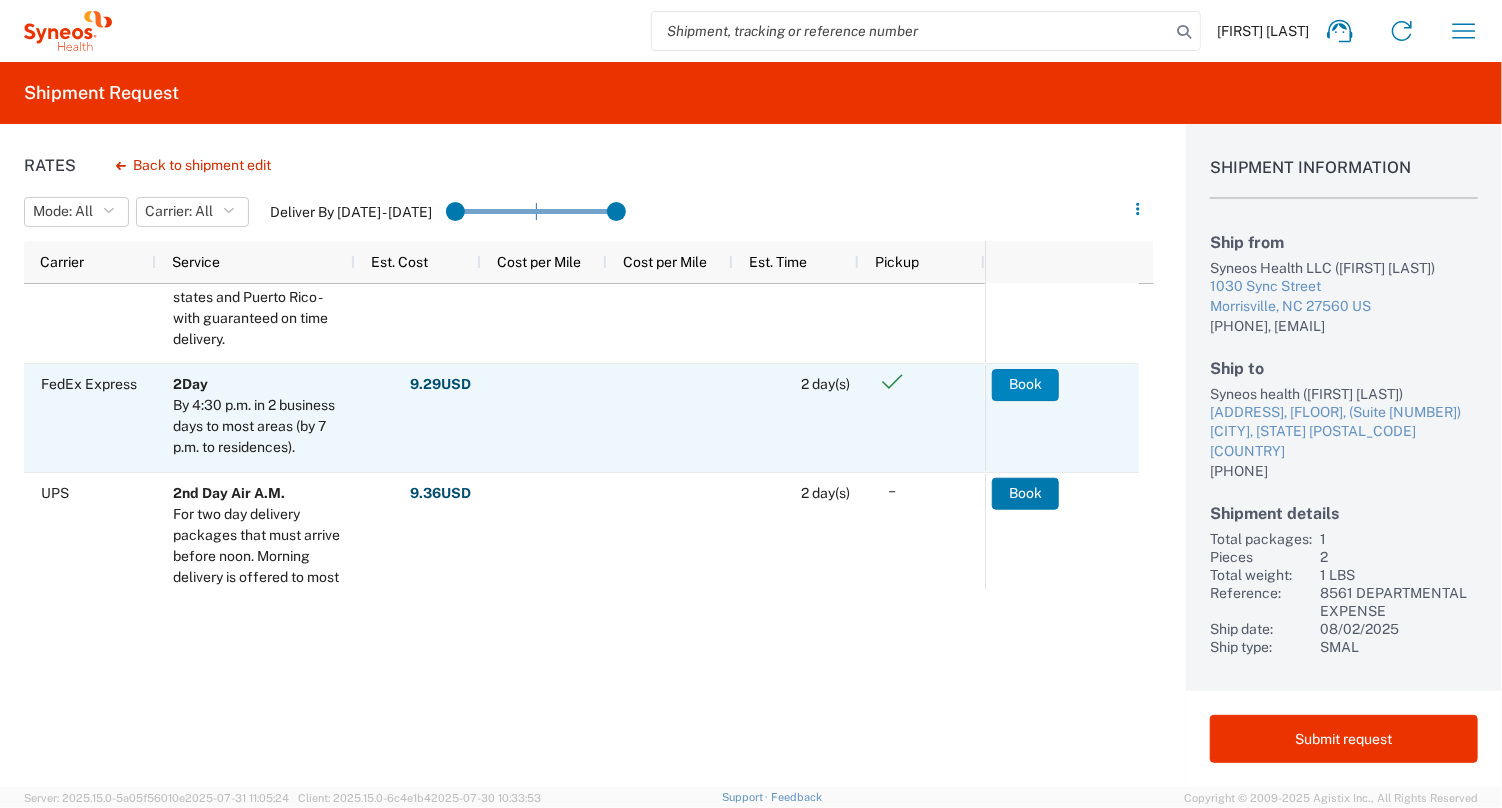 click on "Book" 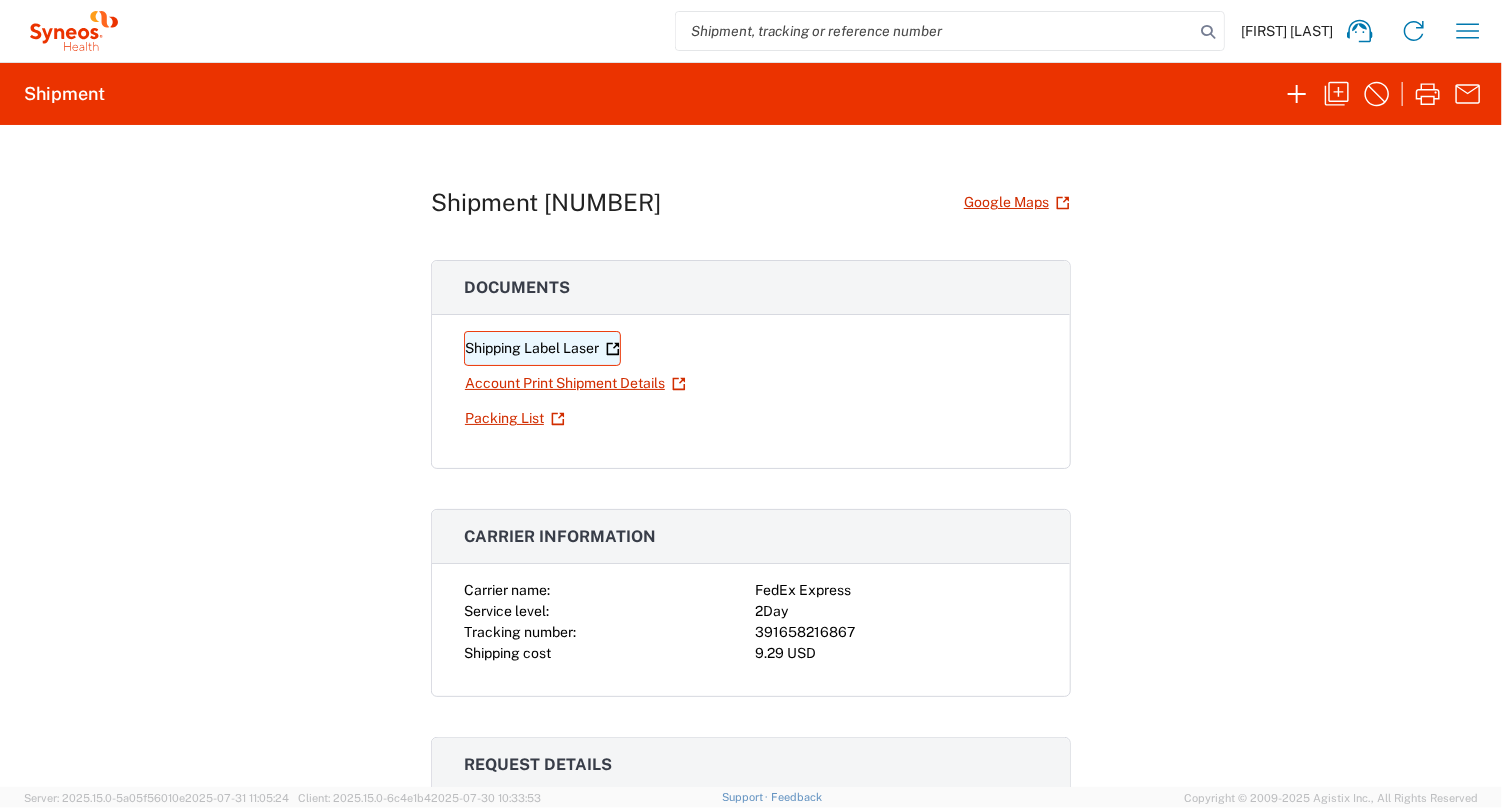 click on "Shipping Label Laser" 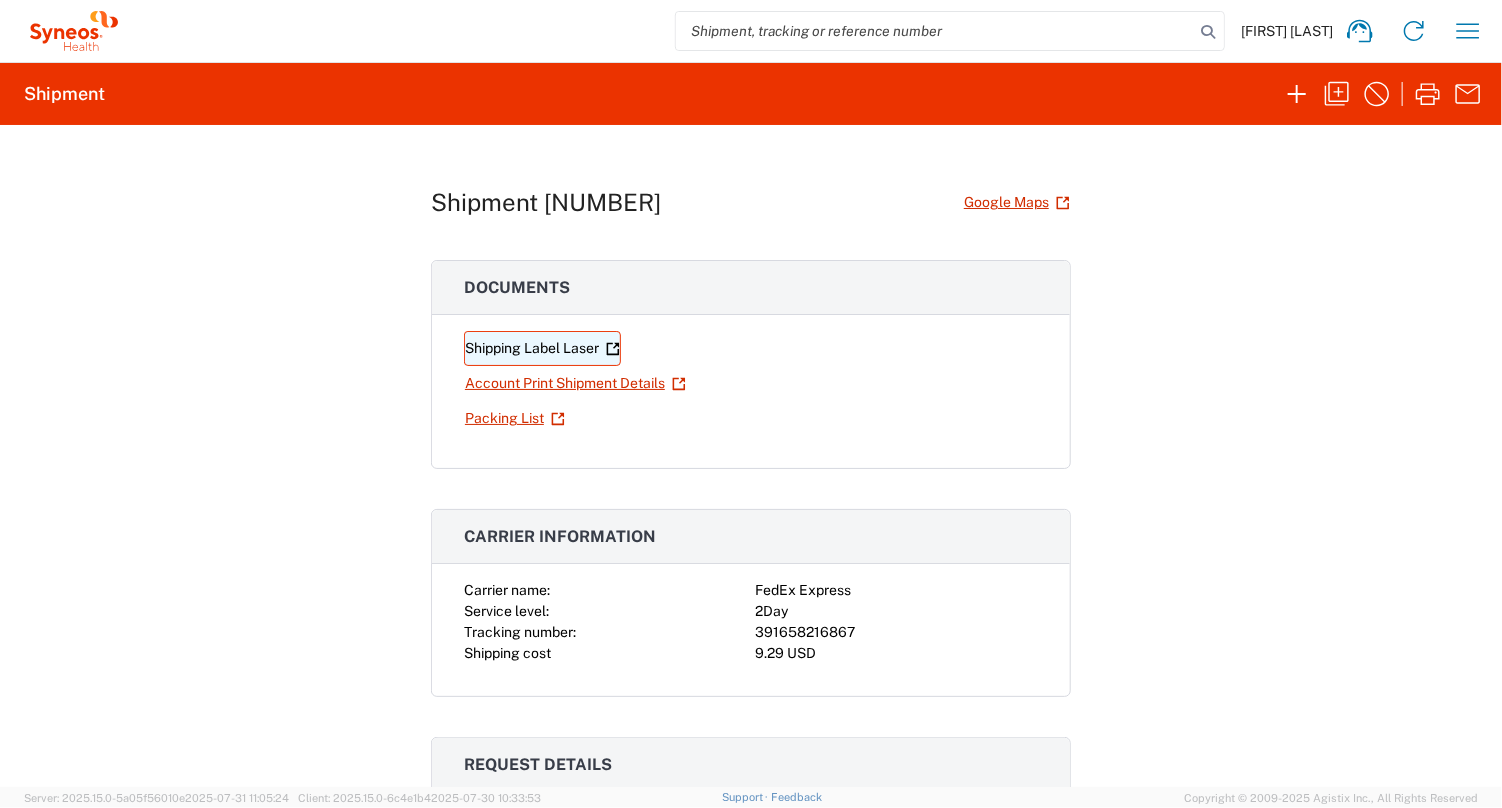 click on "Shipping Label Laser" 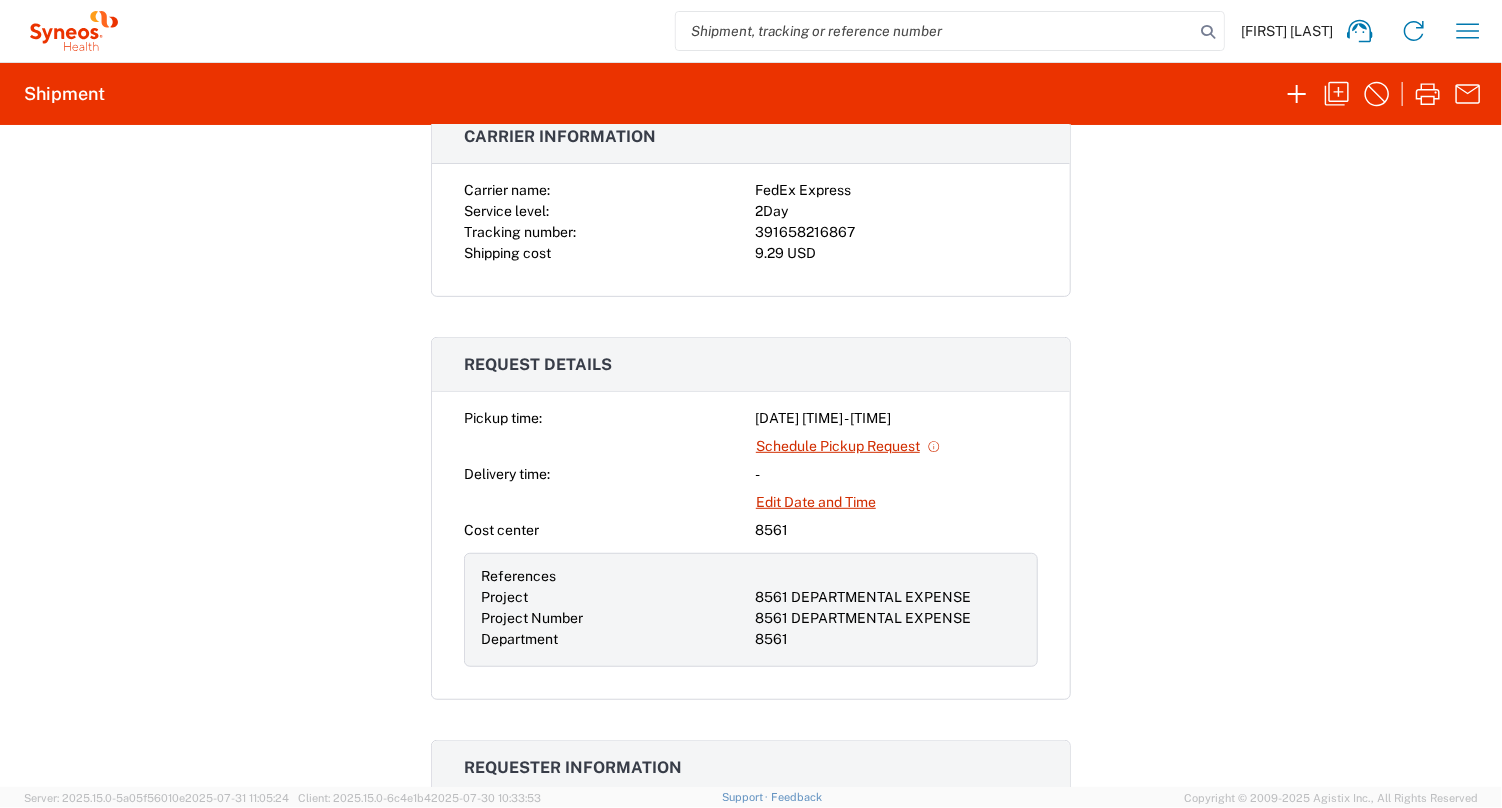 scroll, scrollTop: 0, scrollLeft: 0, axis: both 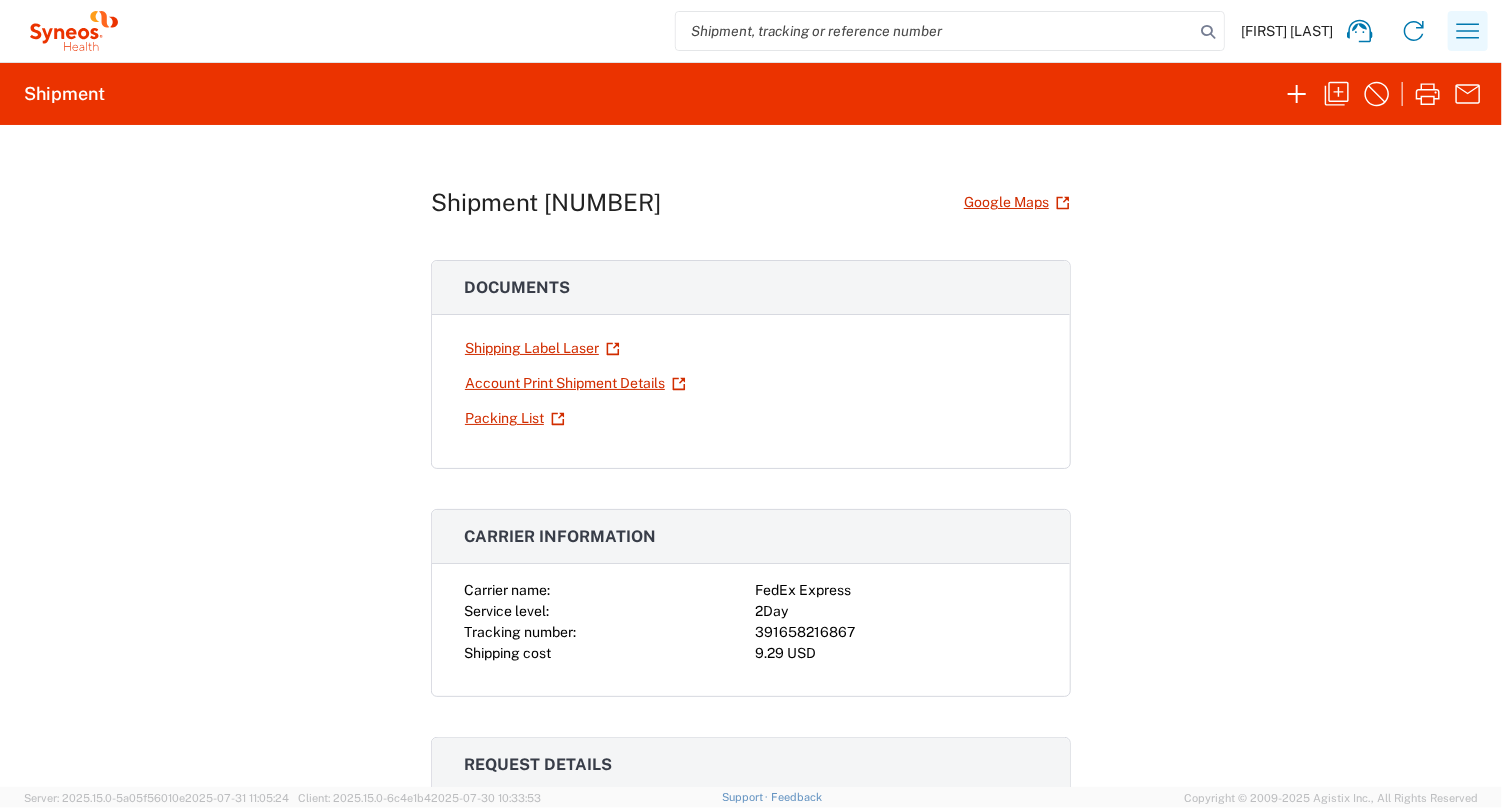 click 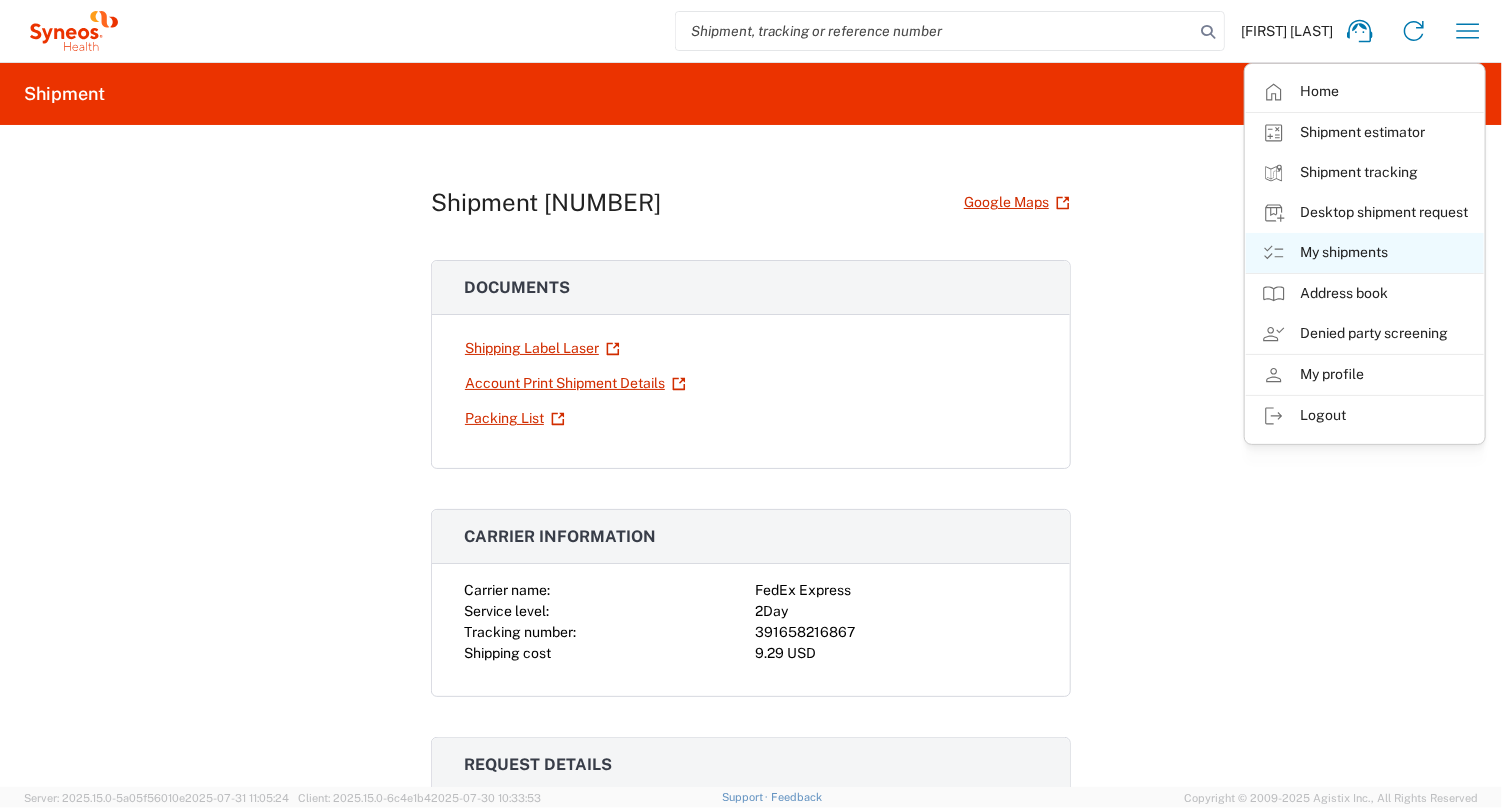 click on "My shipments" 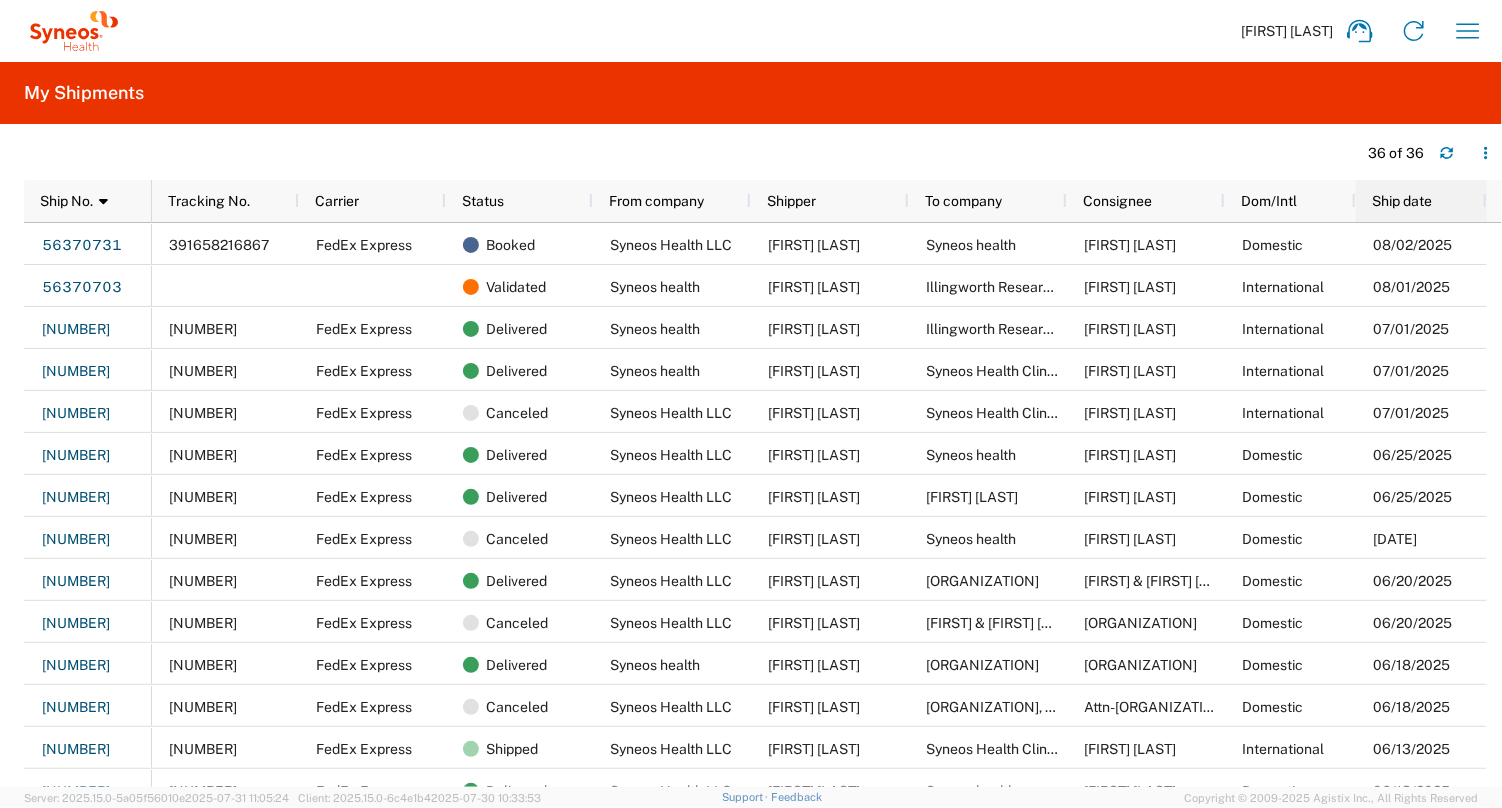 click on "Ship date" 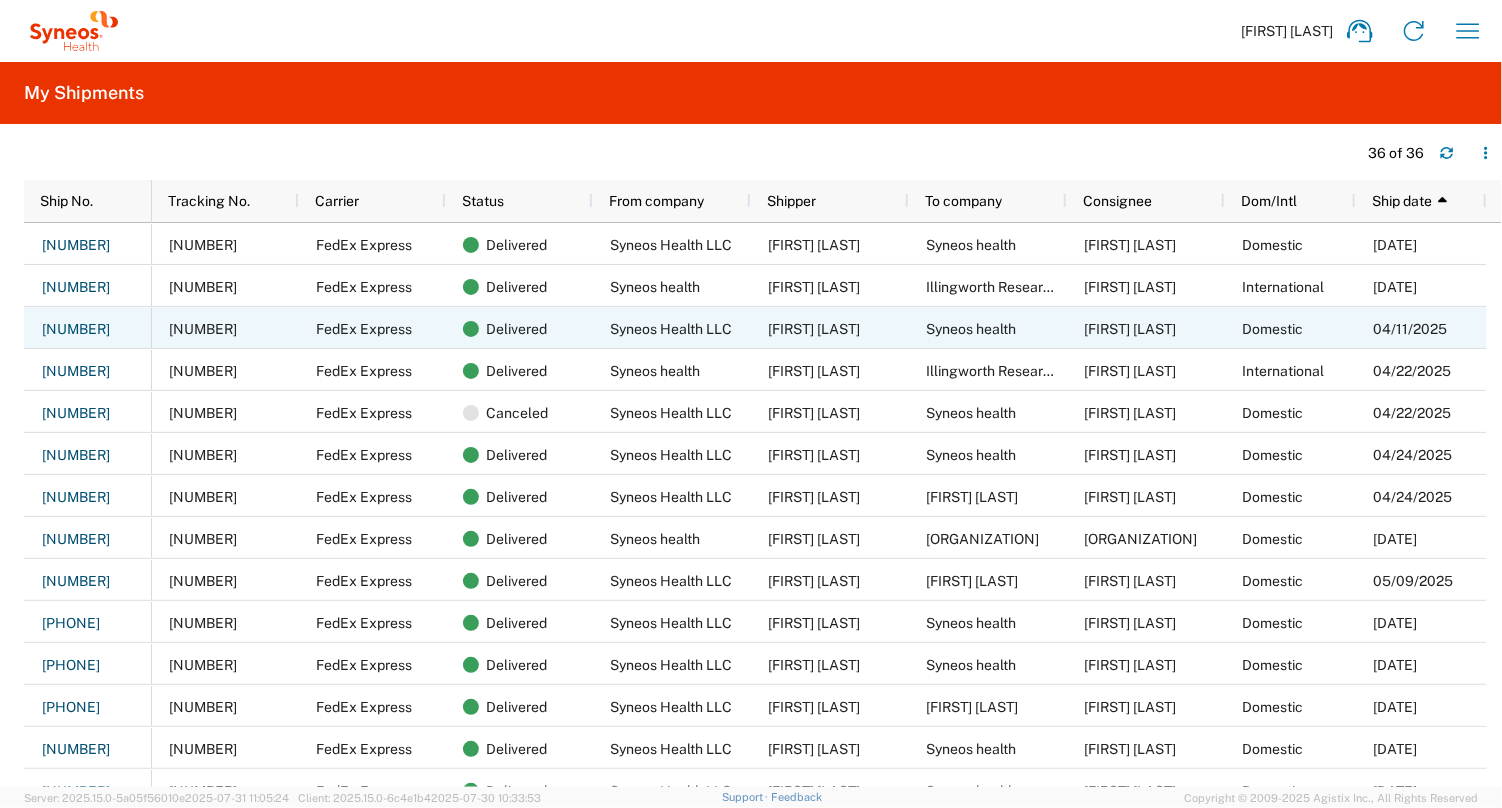 scroll, scrollTop: 108, scrollLeft: 0, axis: vertical 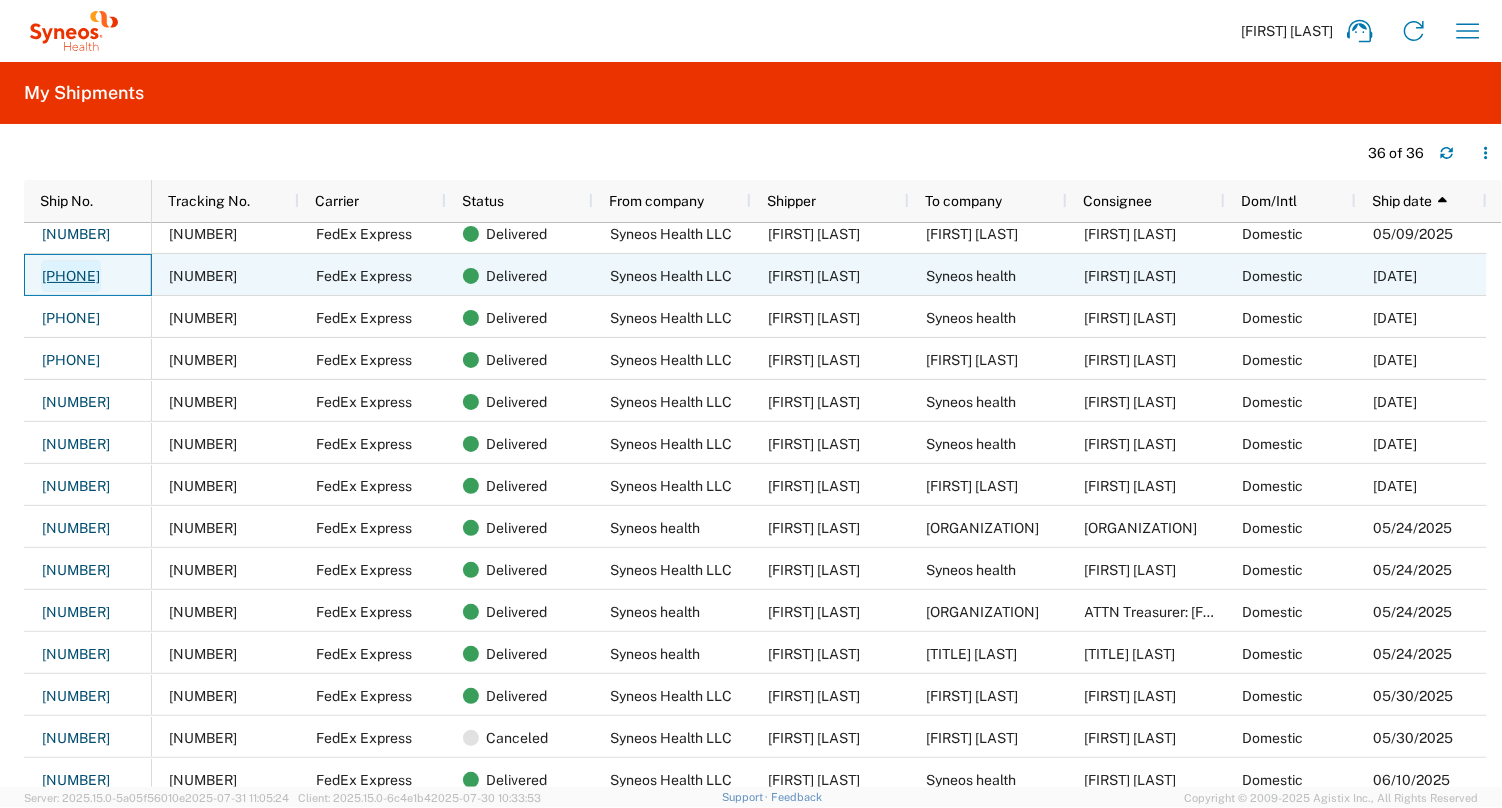 click on "[PHONE]" 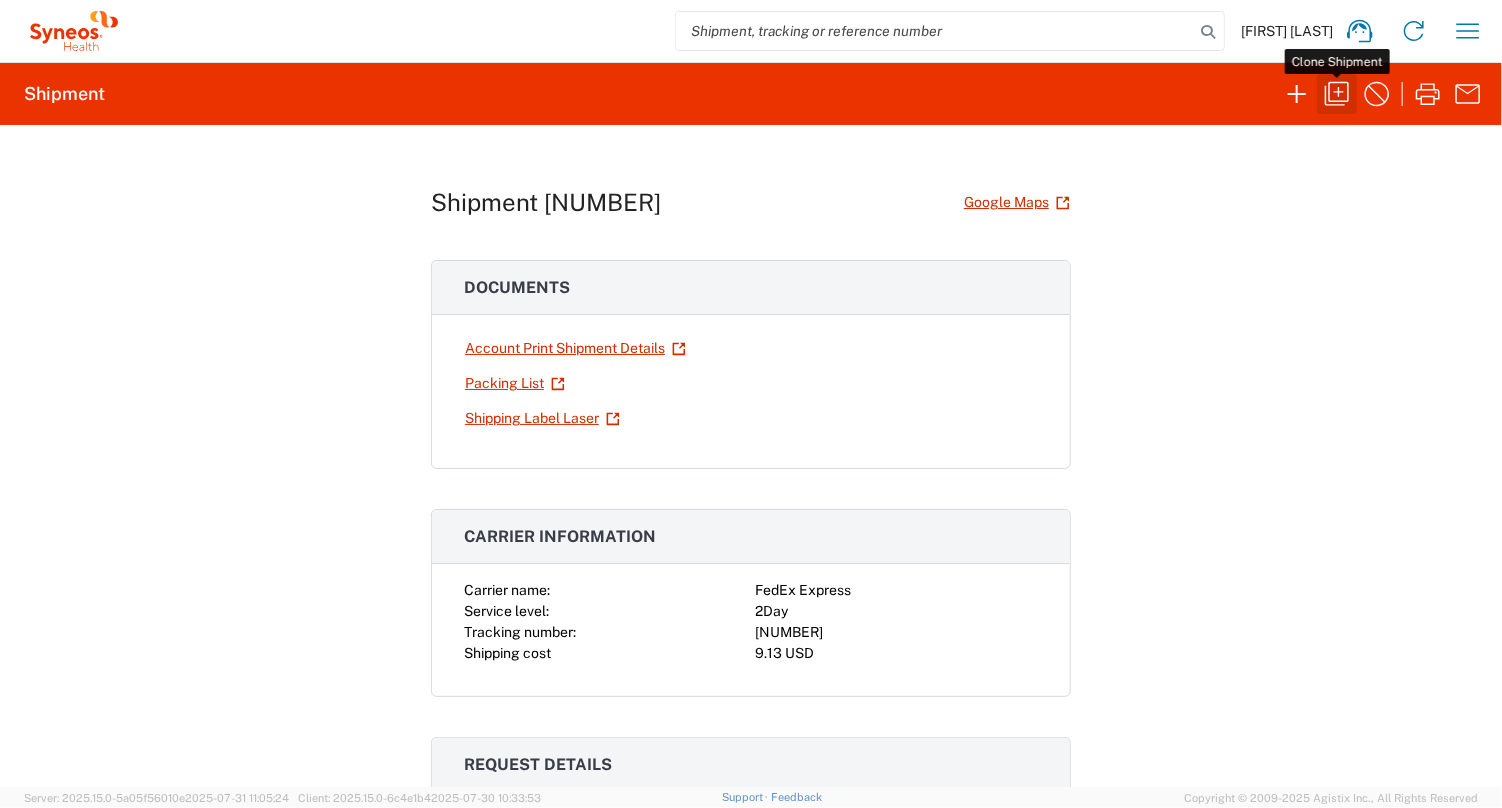 click 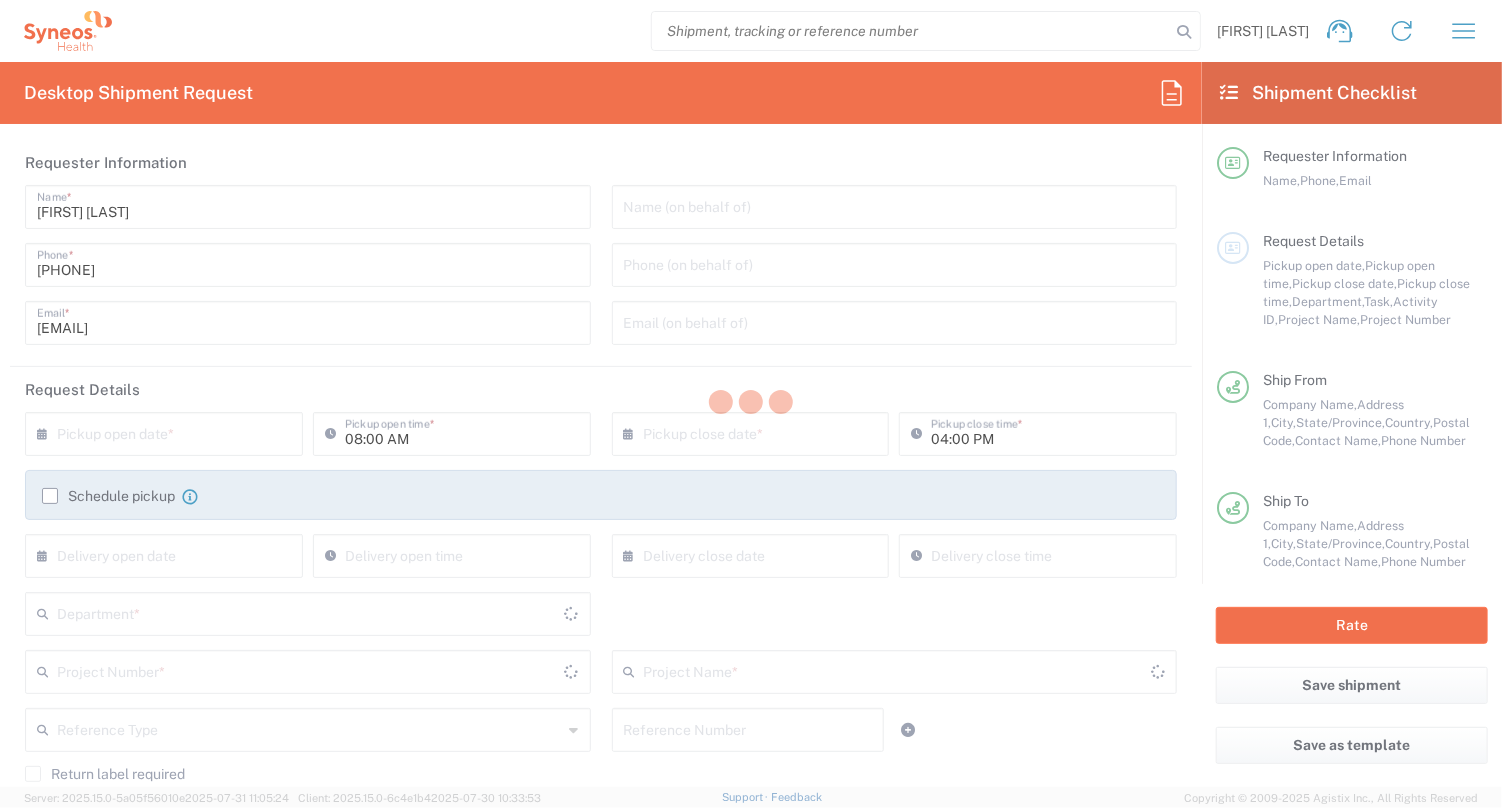 type on "North Carolina" 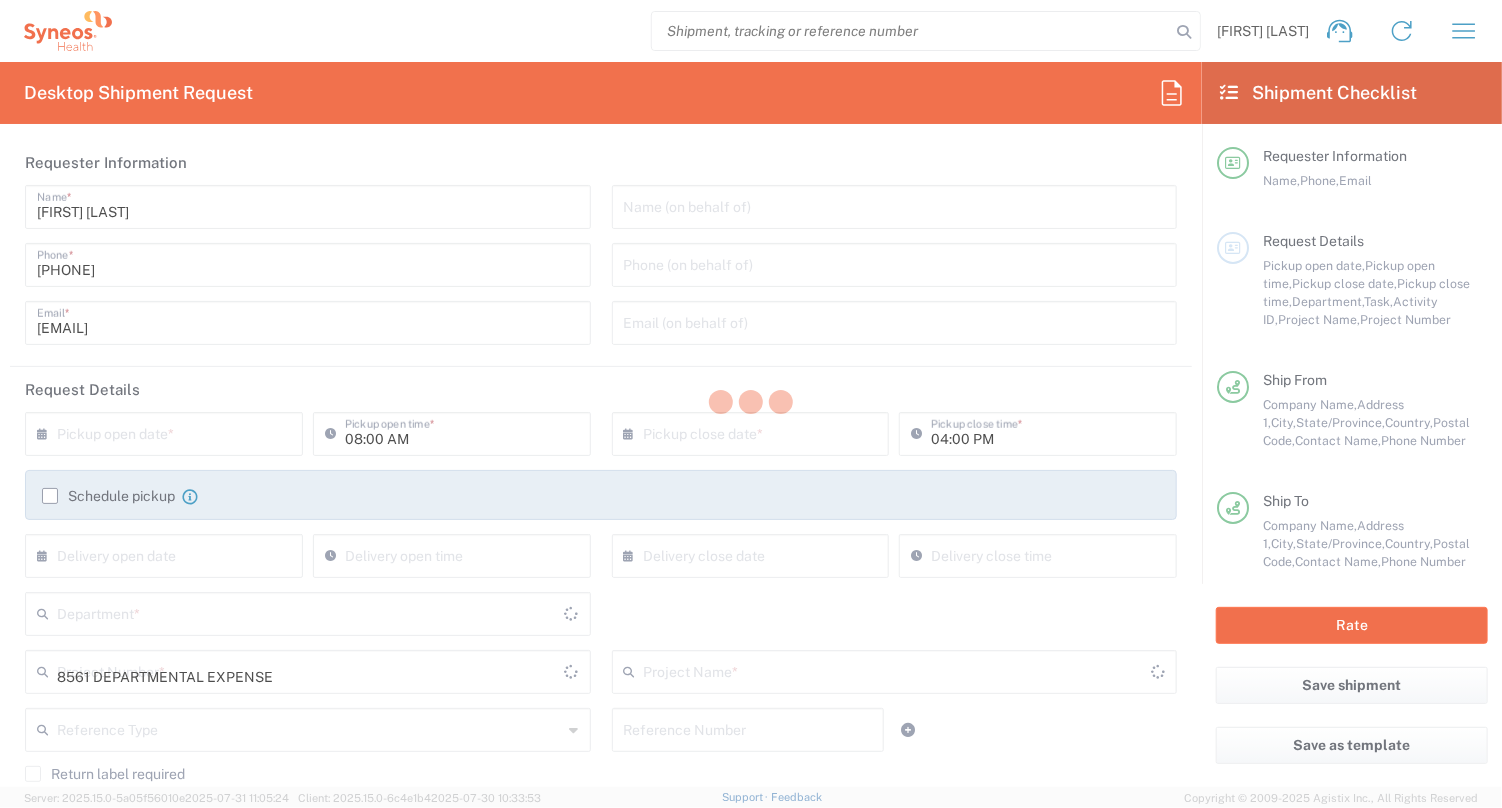 type on "Envelope" 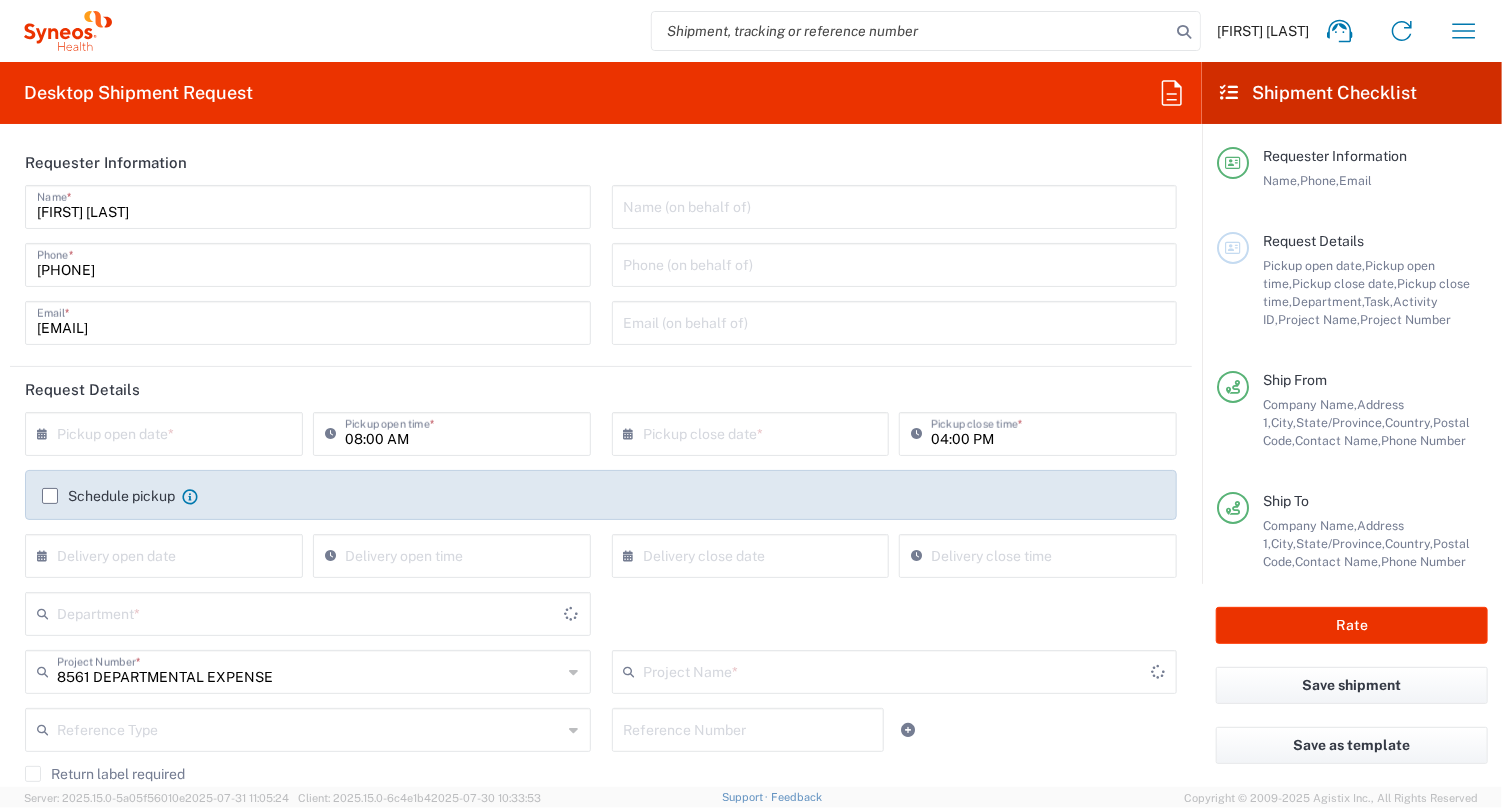 type on "8561 DEPARTMENTAL EXPENSE" 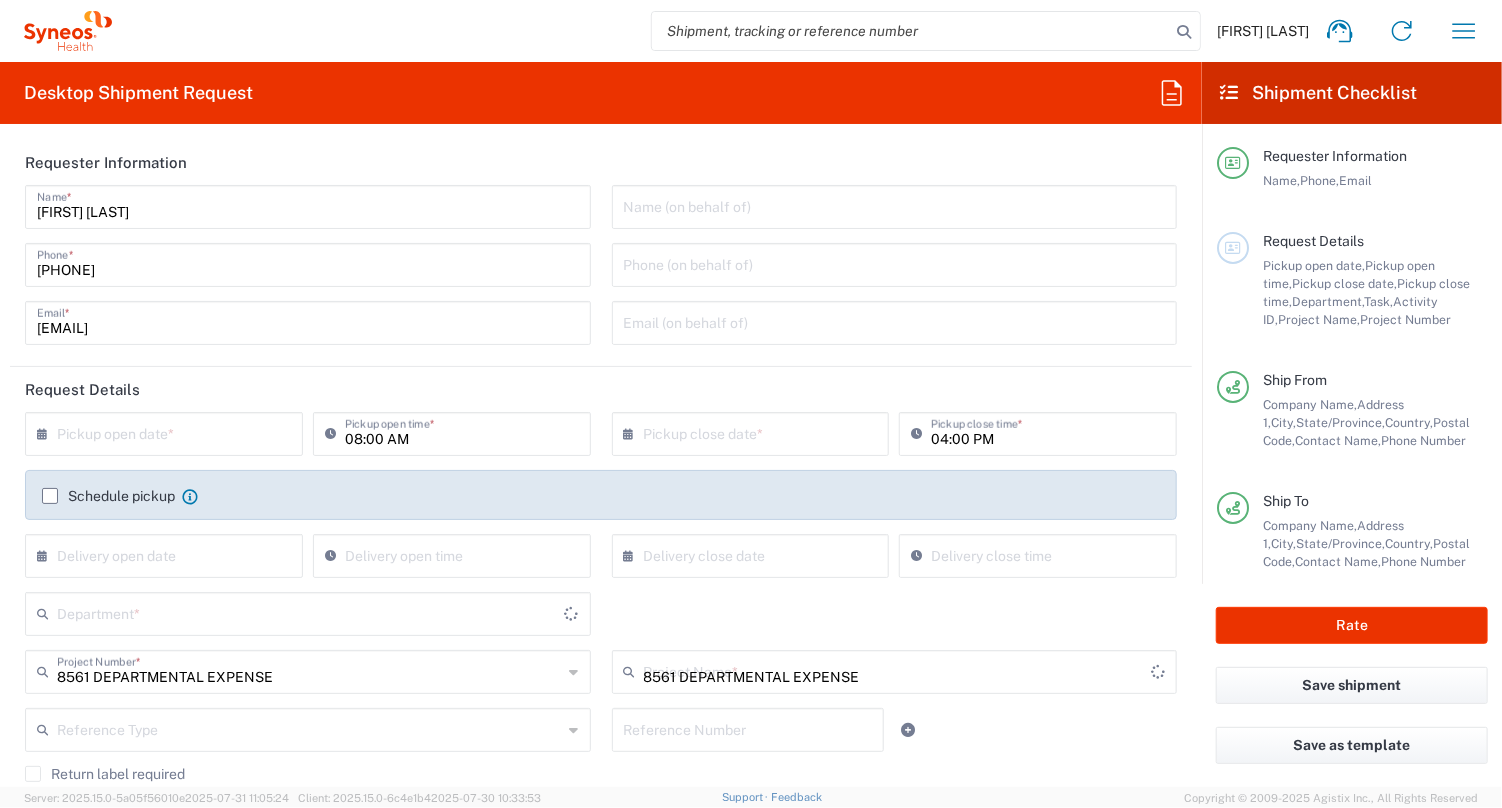 type on "8561" 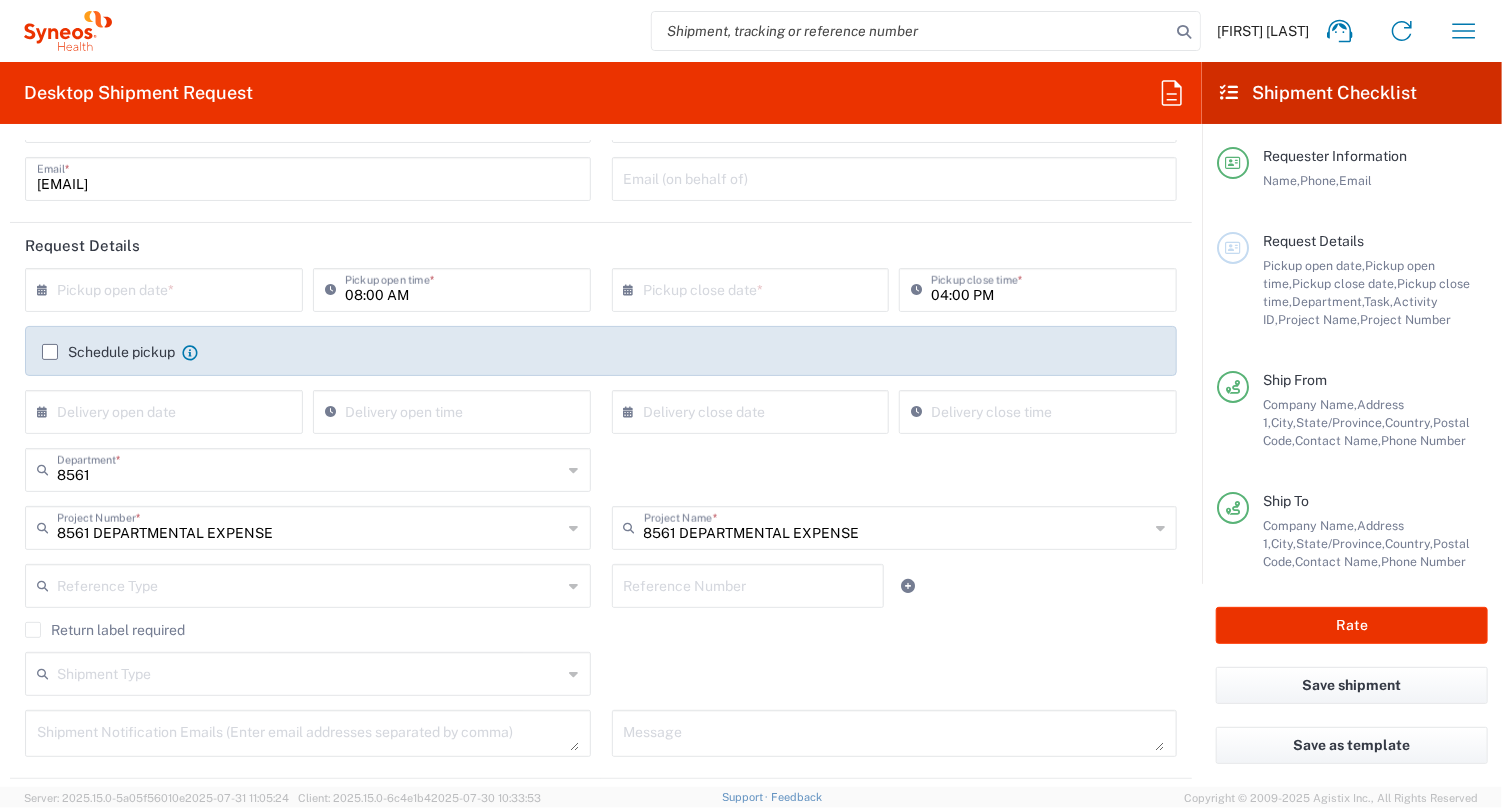 scroll, scrollTop: 100, scrollLeft: 0, axis: vertical 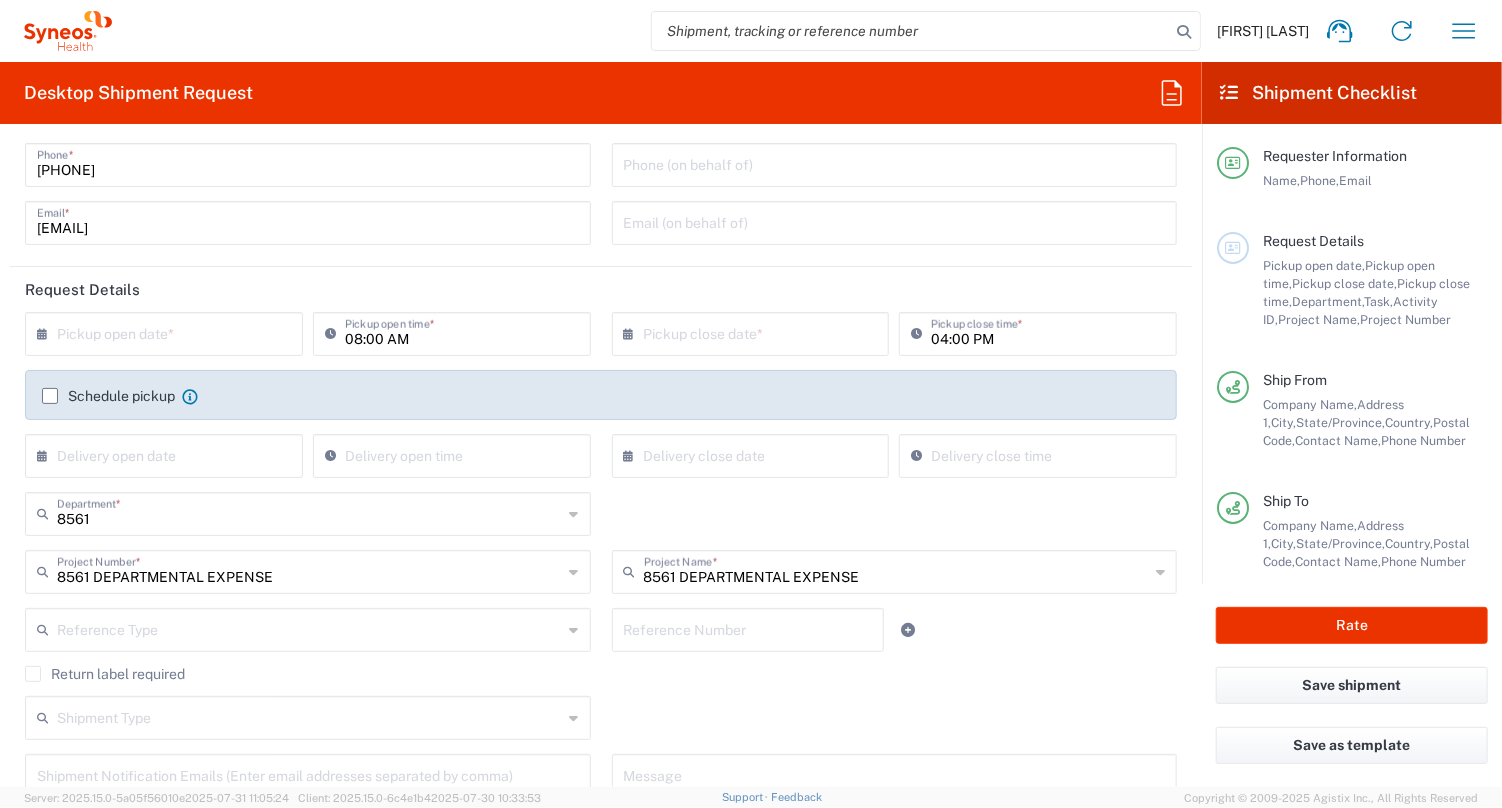 click at bounding box center (168, 332) 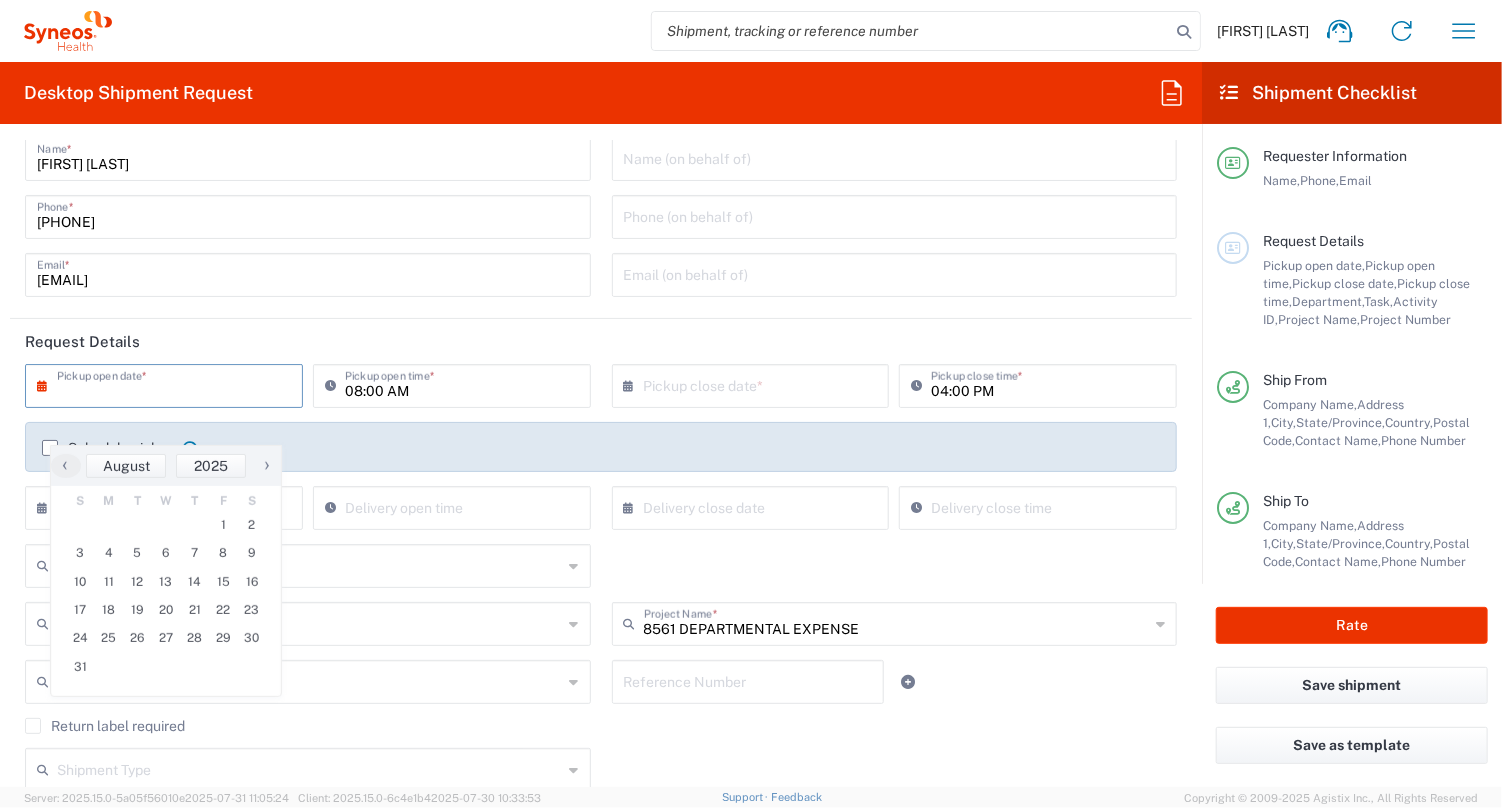 scroll, scrollTop: 0, scrollLeft: 0, axis: both 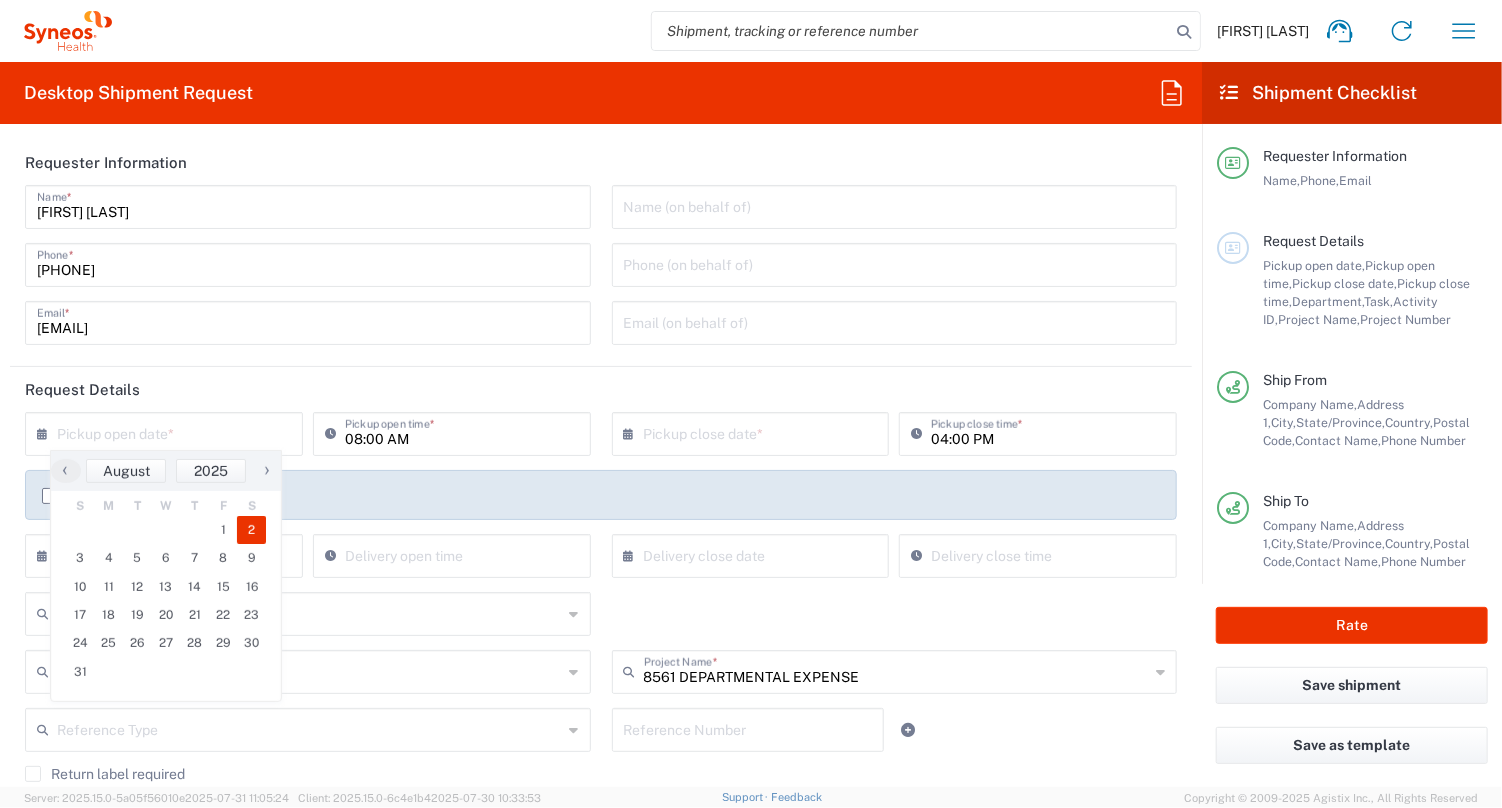 click on "2" 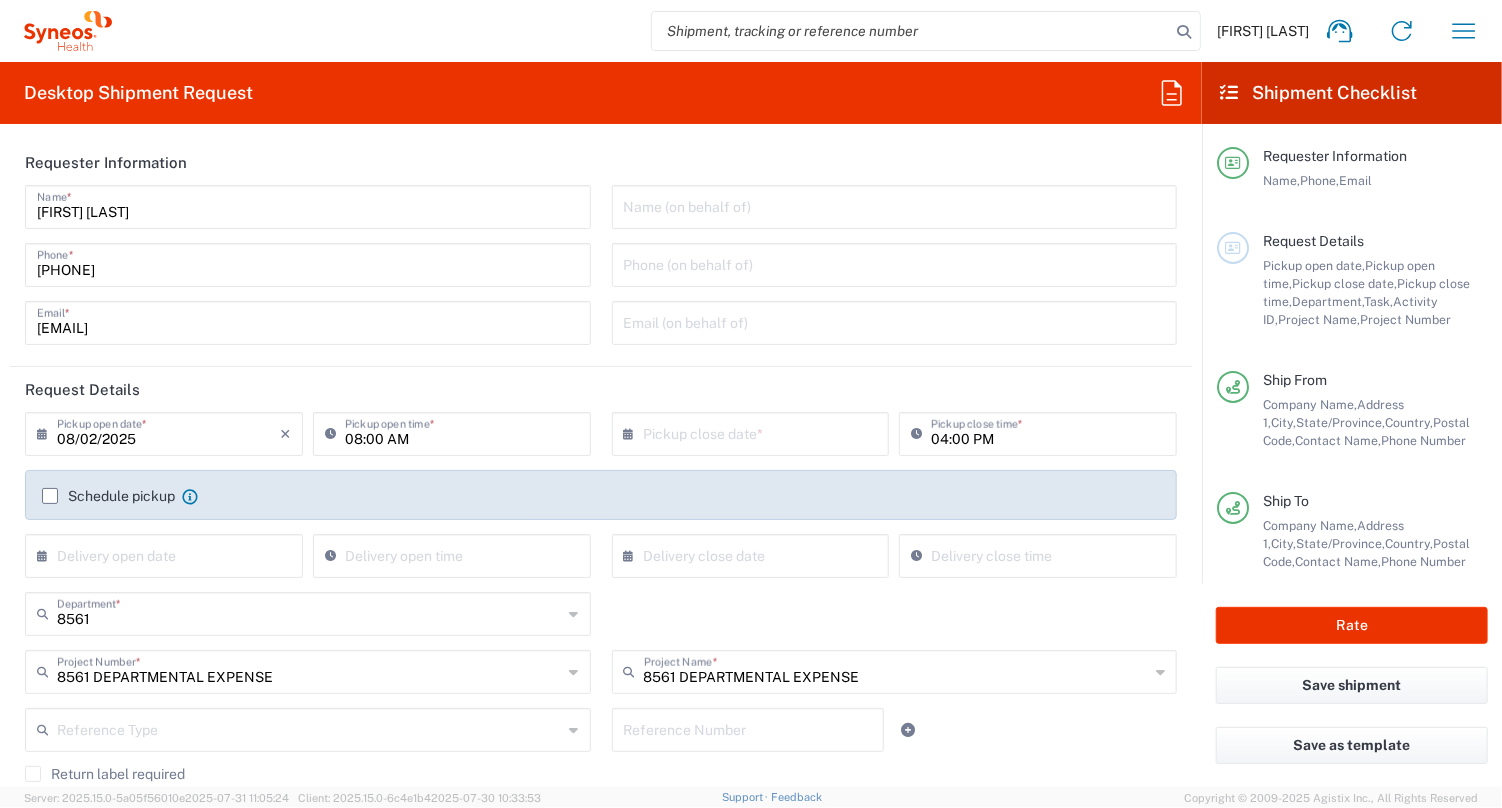 click at bounding box center [755, 432] 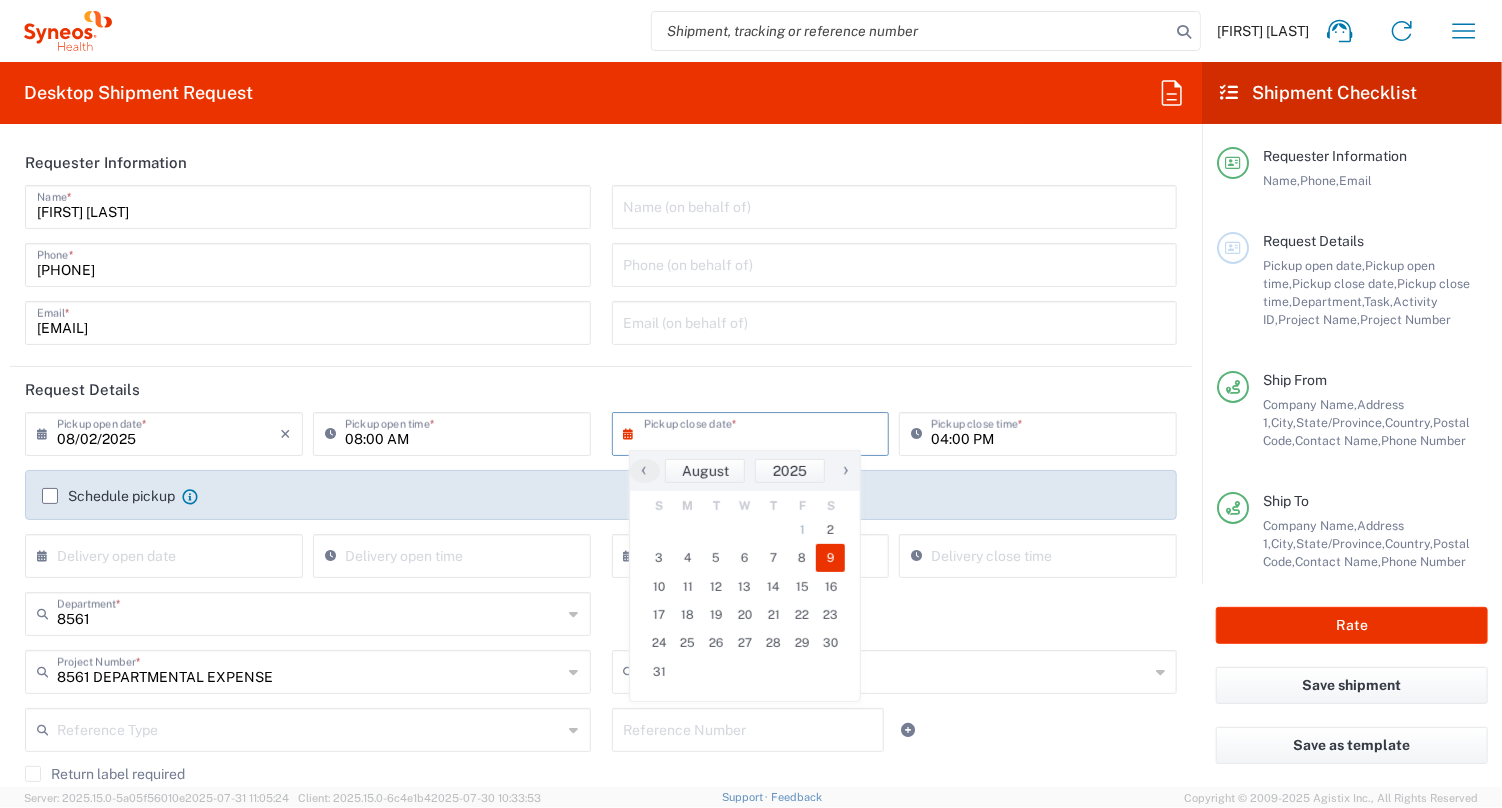 type on "08/02/2025" 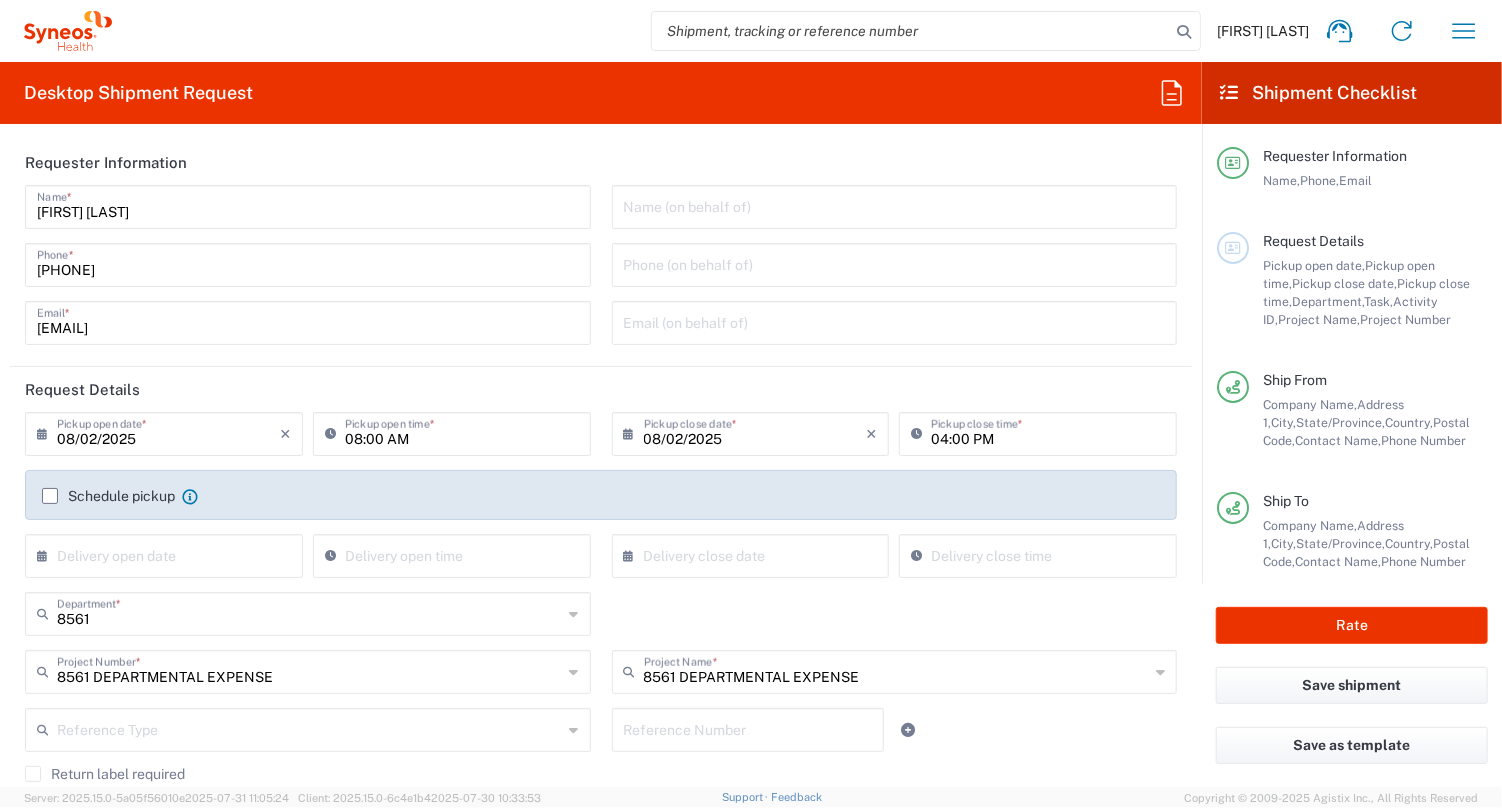 click on "Requester Information  [FIRST] [LAST]  Name  * [PHONE]  Phone  * [EMAIL]  Email  *  Name (on behalf of)   Phone (on behalf of)   Email (on behalf of)   Request Details  08/02/2025 ×  Pickup open date  * Cancel Apply 08:00 AM  Pickup open time  * 08/02/2025 ×  Pickup close date  * Cancel Apply 04:00 PM  Pickup close time  *  Schedule pickup  When scheduling a pickup please be sure to meet the following criteria:
1. Pickup window should start at least 2 hours after current time.
2.Pickup window needs to be at least 2 hours.
3.Pickup close time should not exceed business hours.
×  Delivery open date  Cancel Apply  Delivery open time  ×  Delivery close date  Cancel Apply  Delivery close time  8561  Department  * 8561 3000 3100 3109 3110 3111 3112 3125 3130 3135 3136 3150 3155 3165 3171 3172 3190 3191 3192 3193 3194 3200 3201 3202 3210 3211 Dept 3212 3213 3214 3215 3216 3218 3220 3221 3222 3223 3225 3226 3227 3228 3229 3230 3231 3232 3233 3234 3235 3236 3237 3238 3240 * * *" 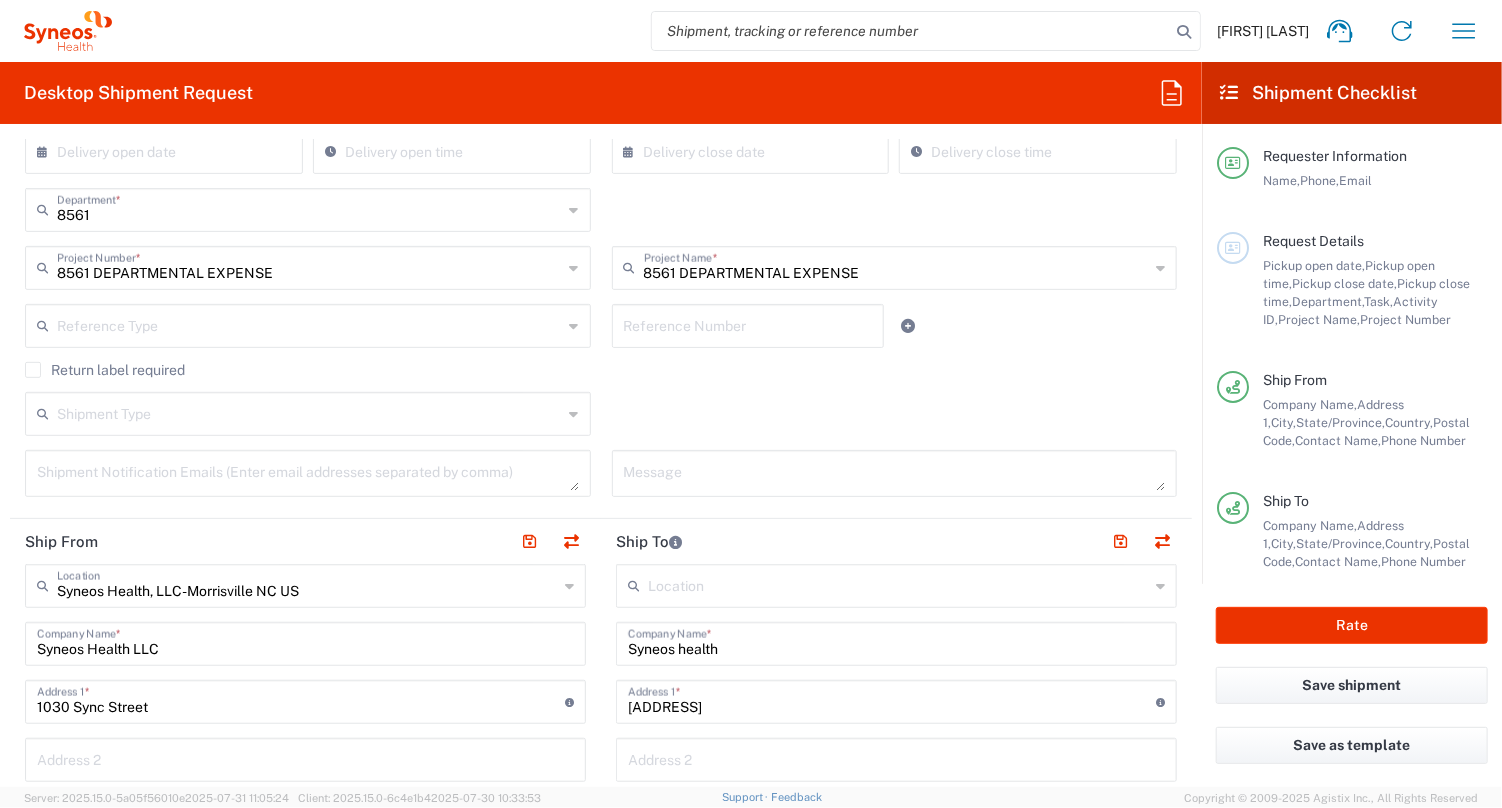 scroll 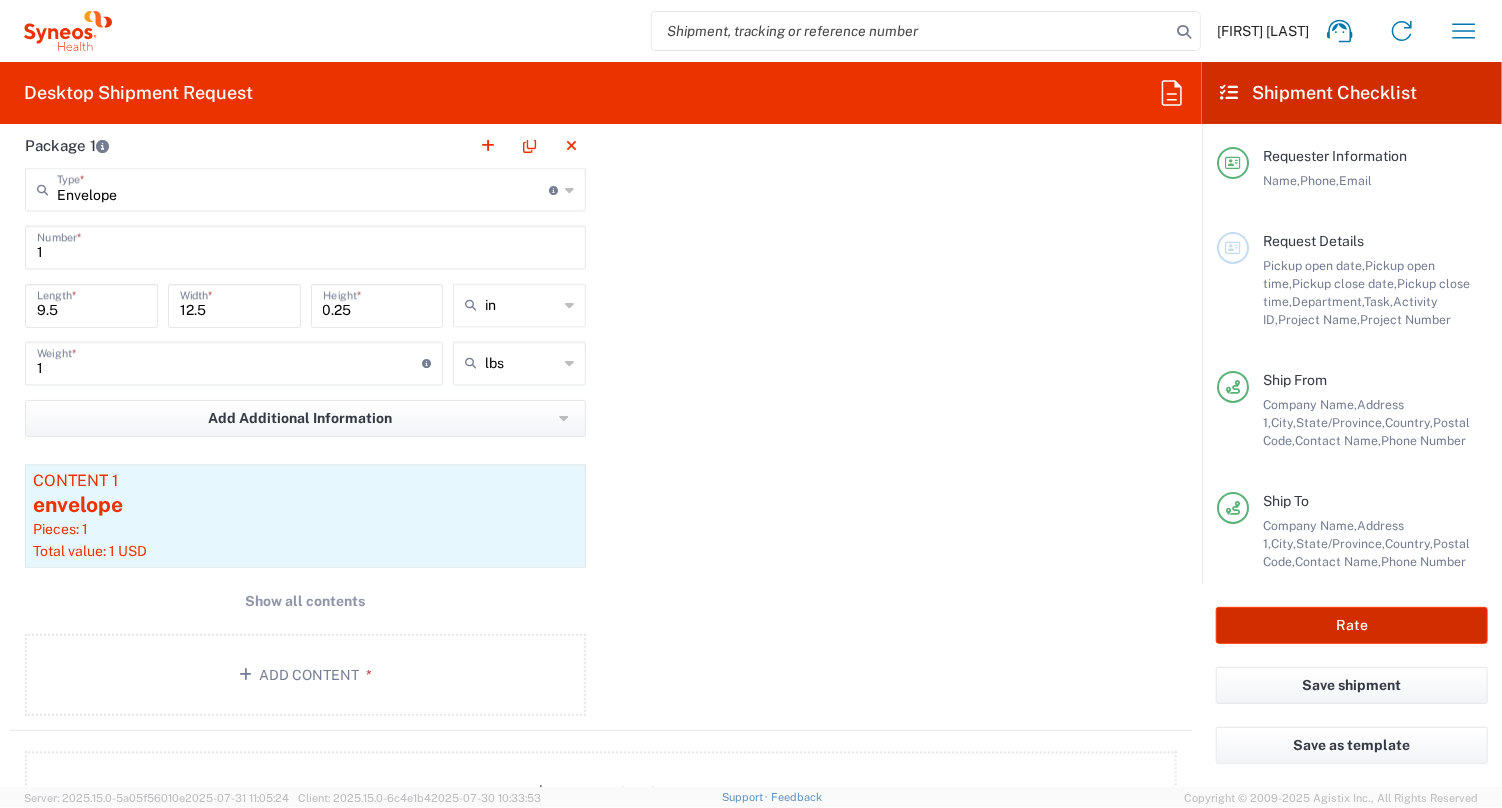 click on "Rate" 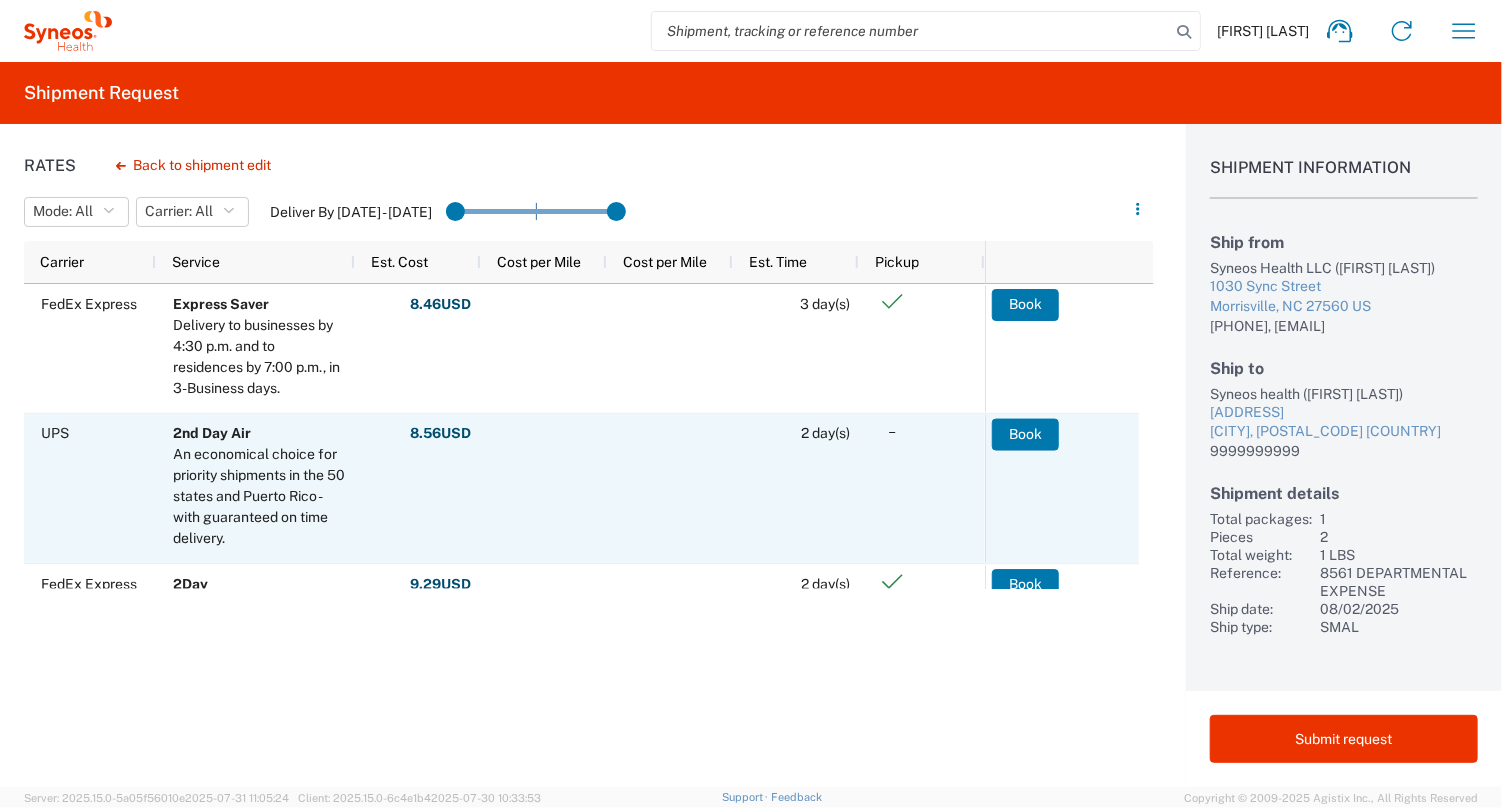 scroll, scrollTop: 100, scrollLeft: 0, axis: vertical 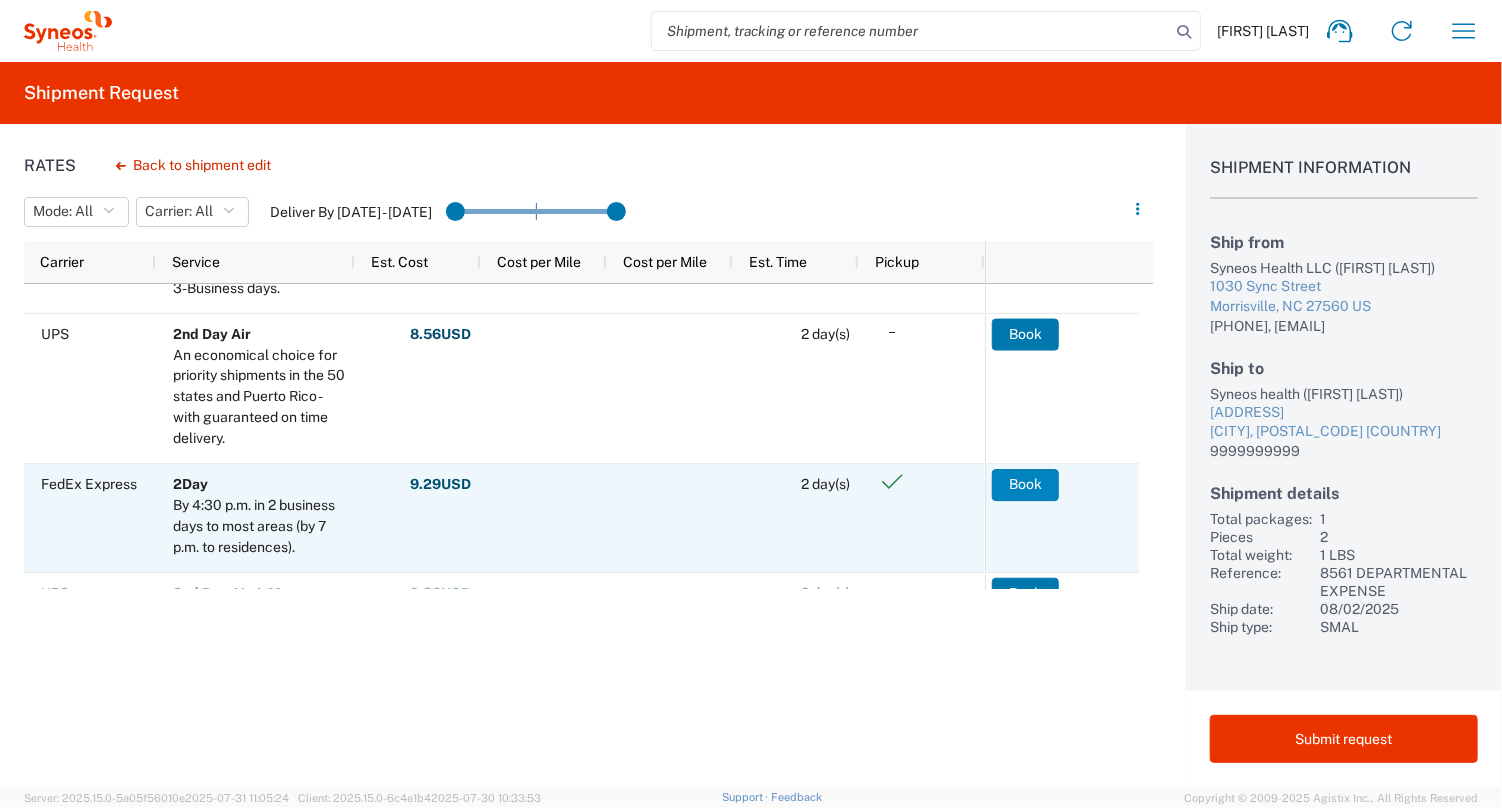 click on "Book" 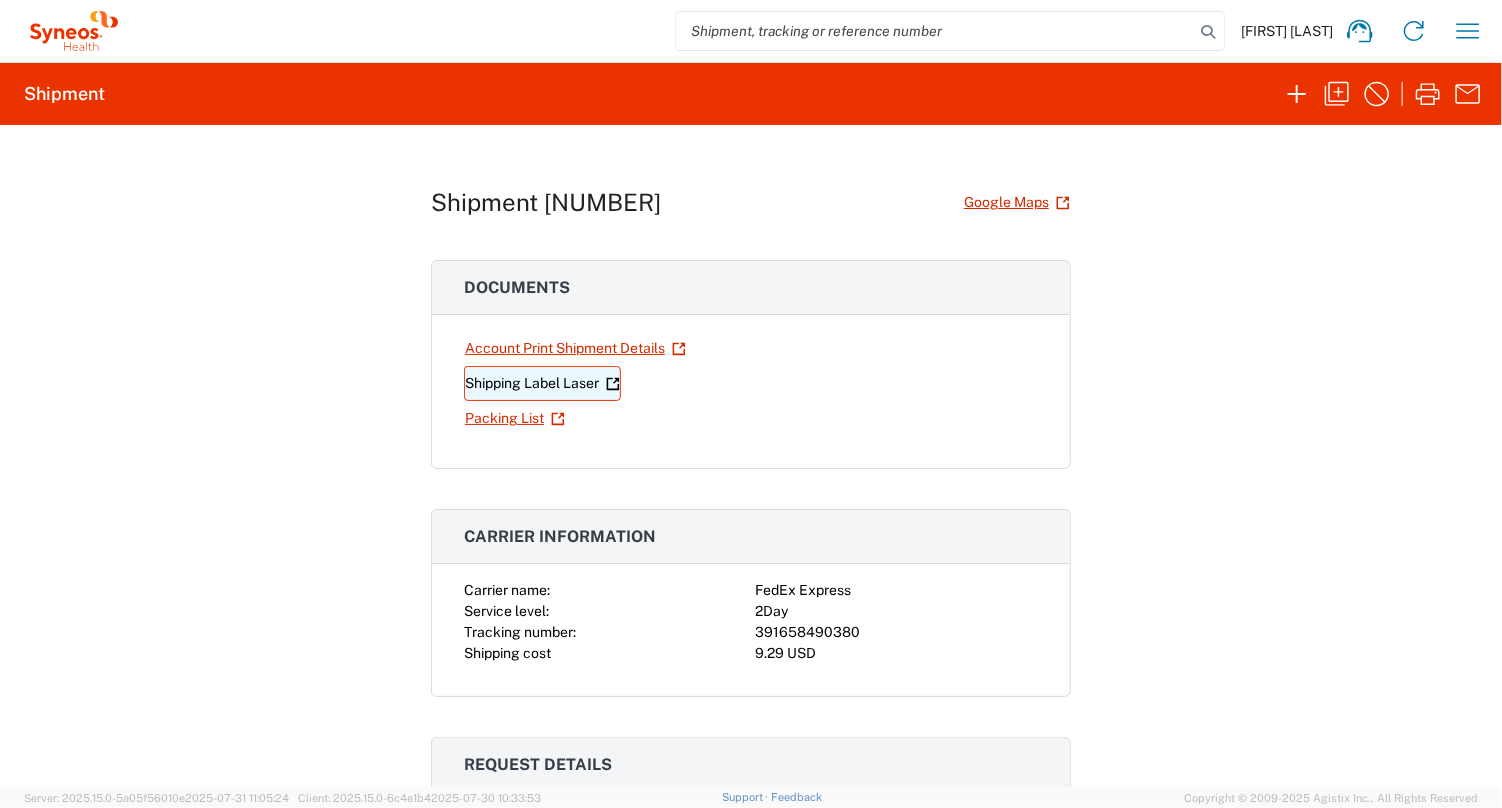 click on "Shipping Label Laser" 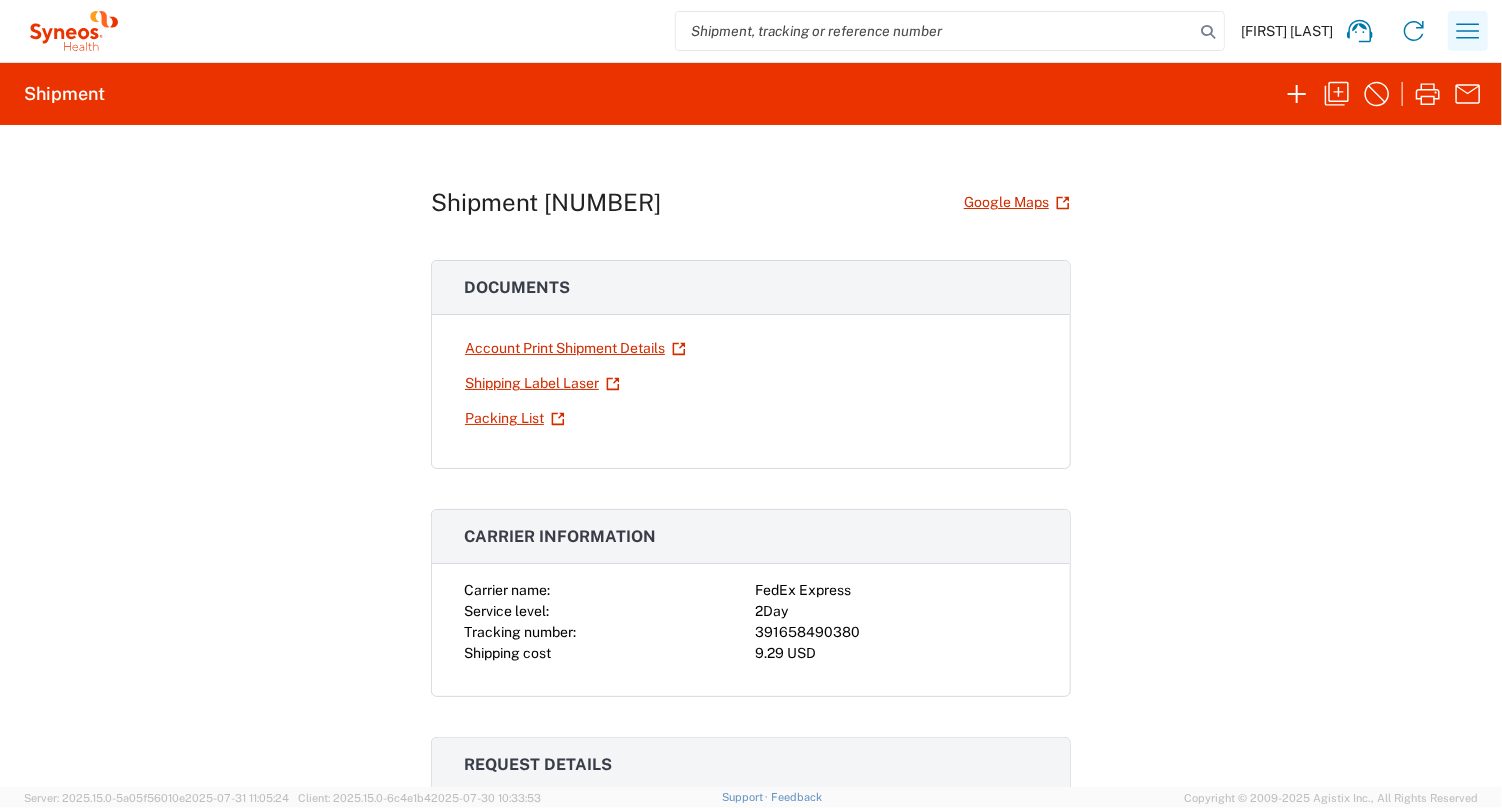 click 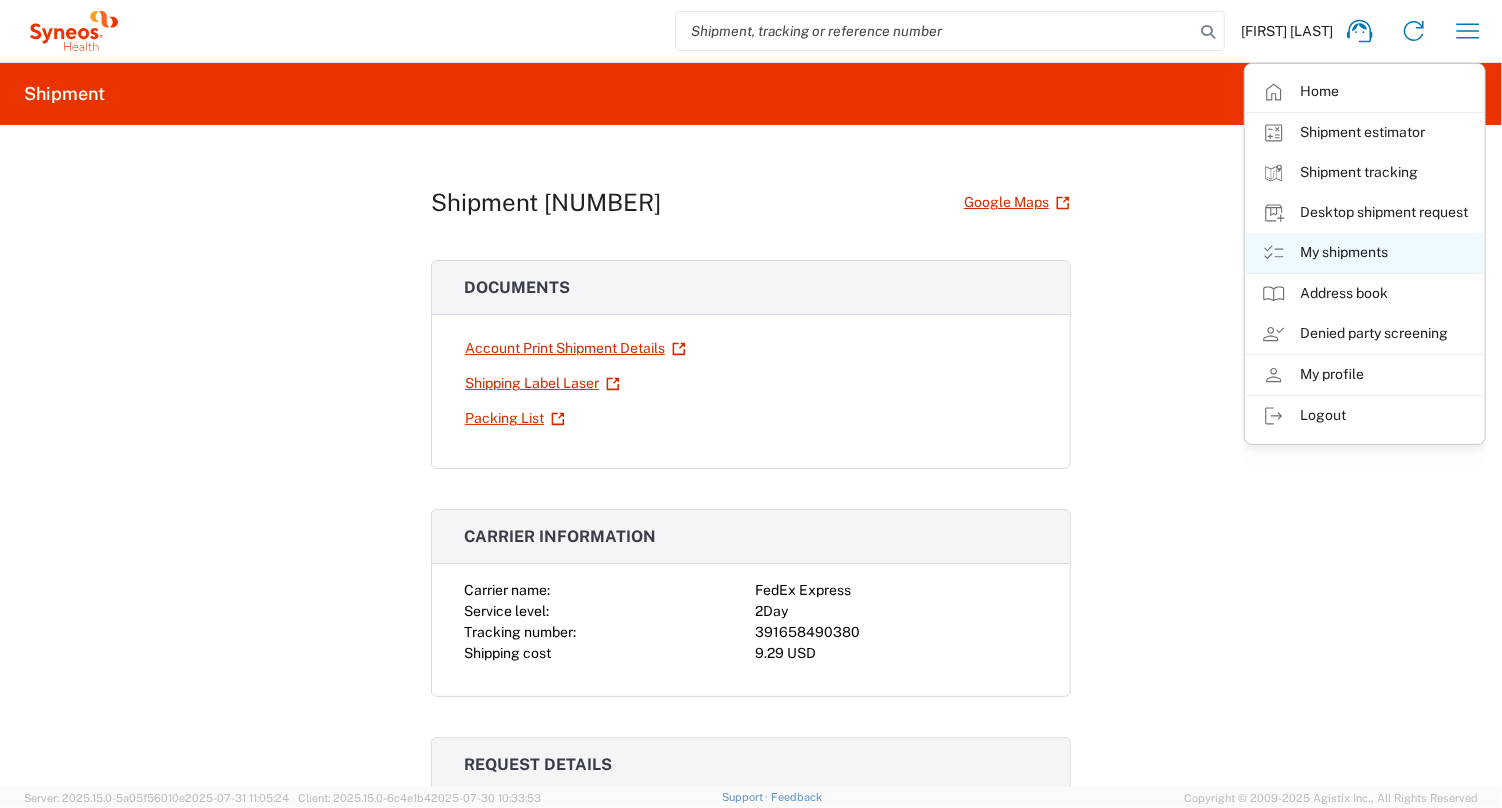 click on "My shipments" 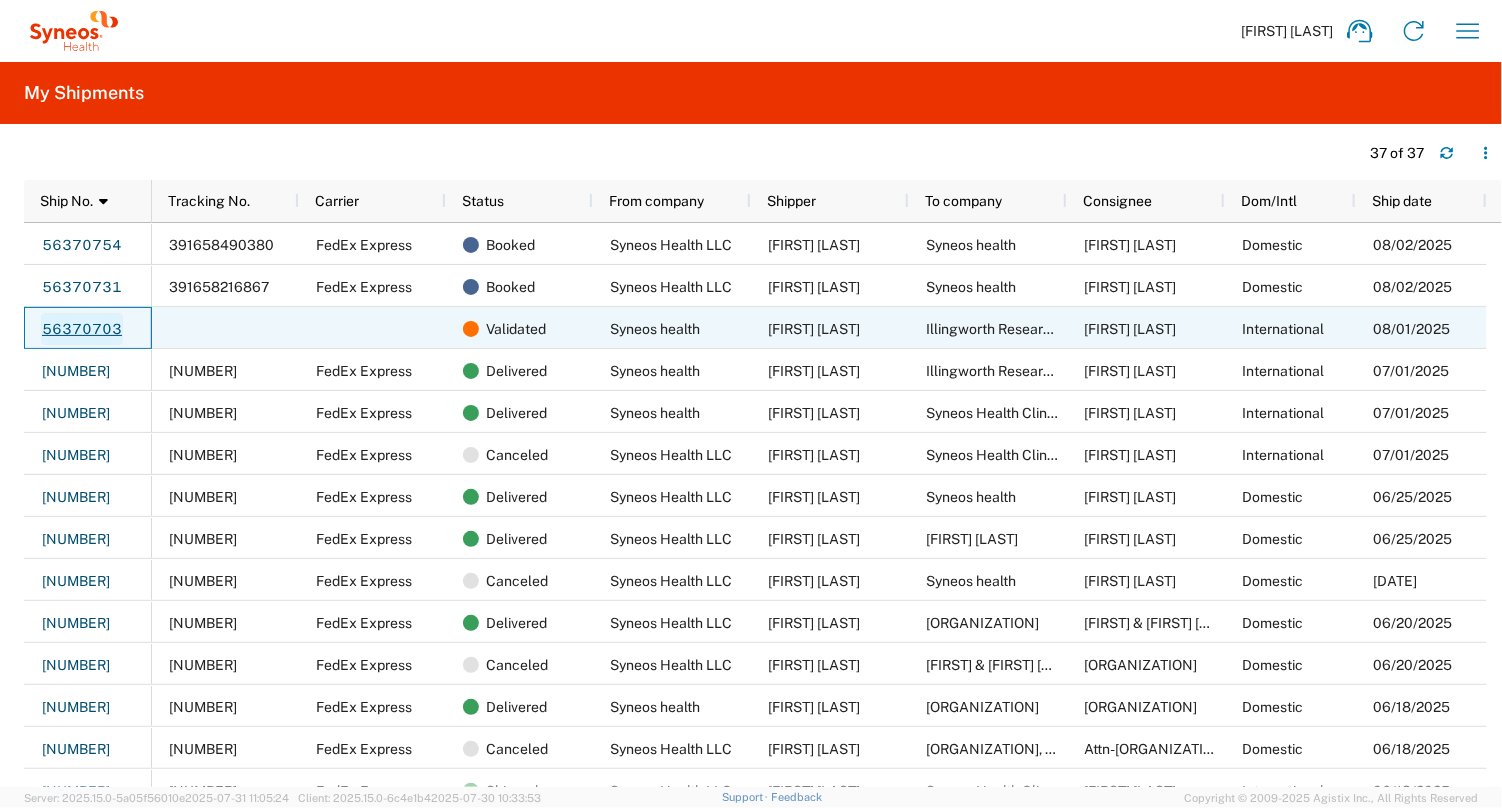 click on "56370703" 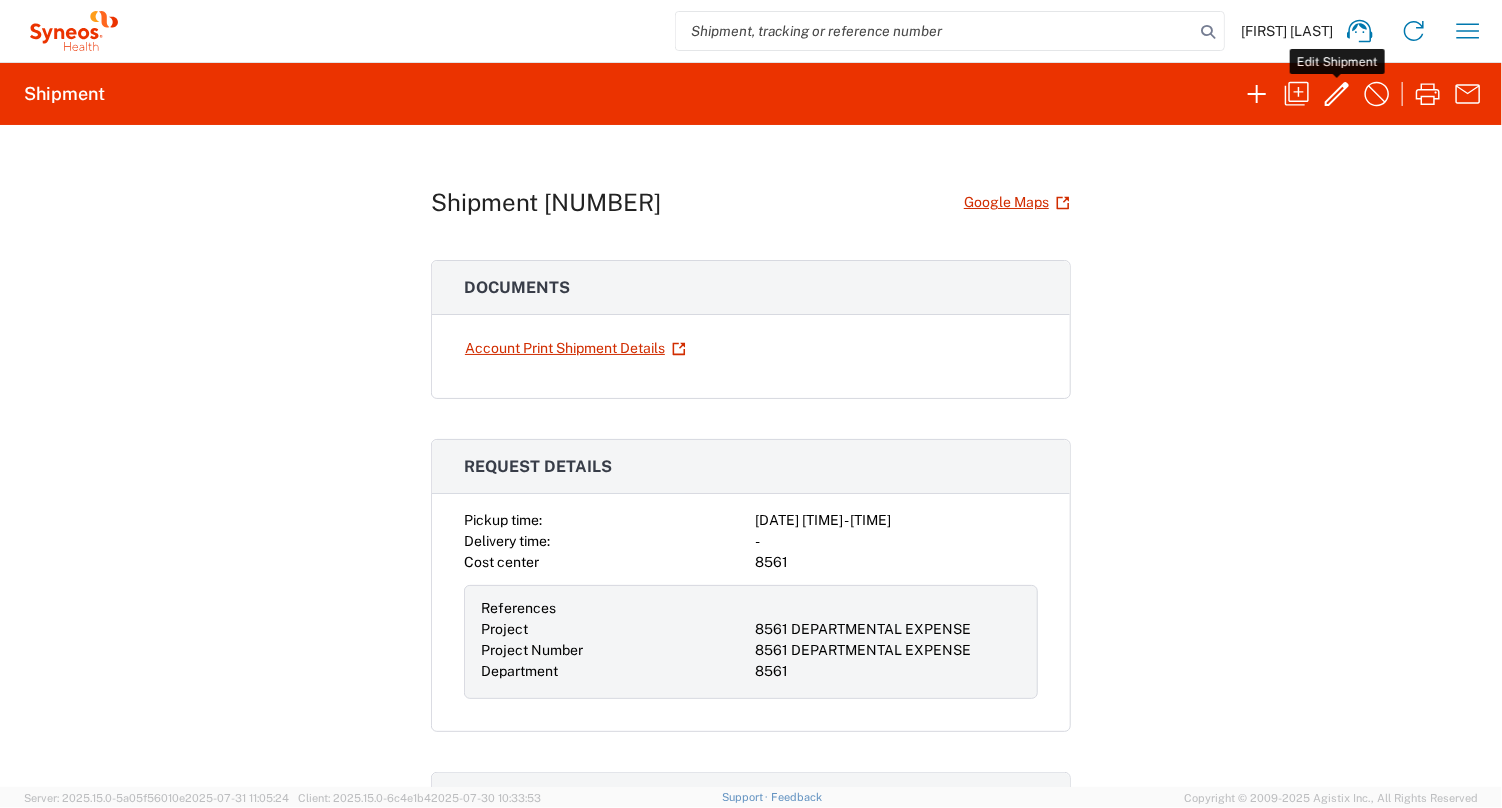 click 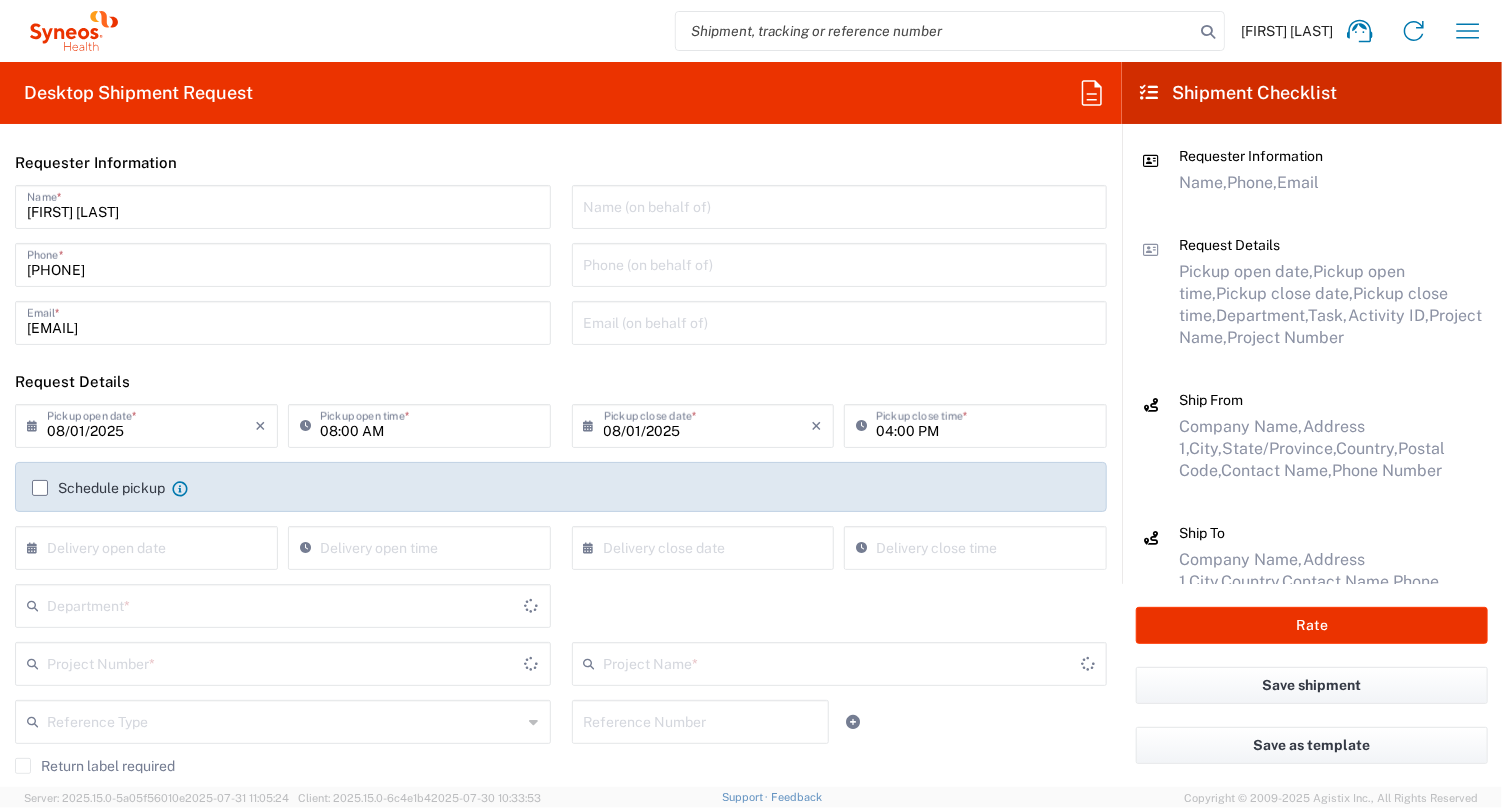 type on "8561 DEPARTMENTAL EXPENSE" 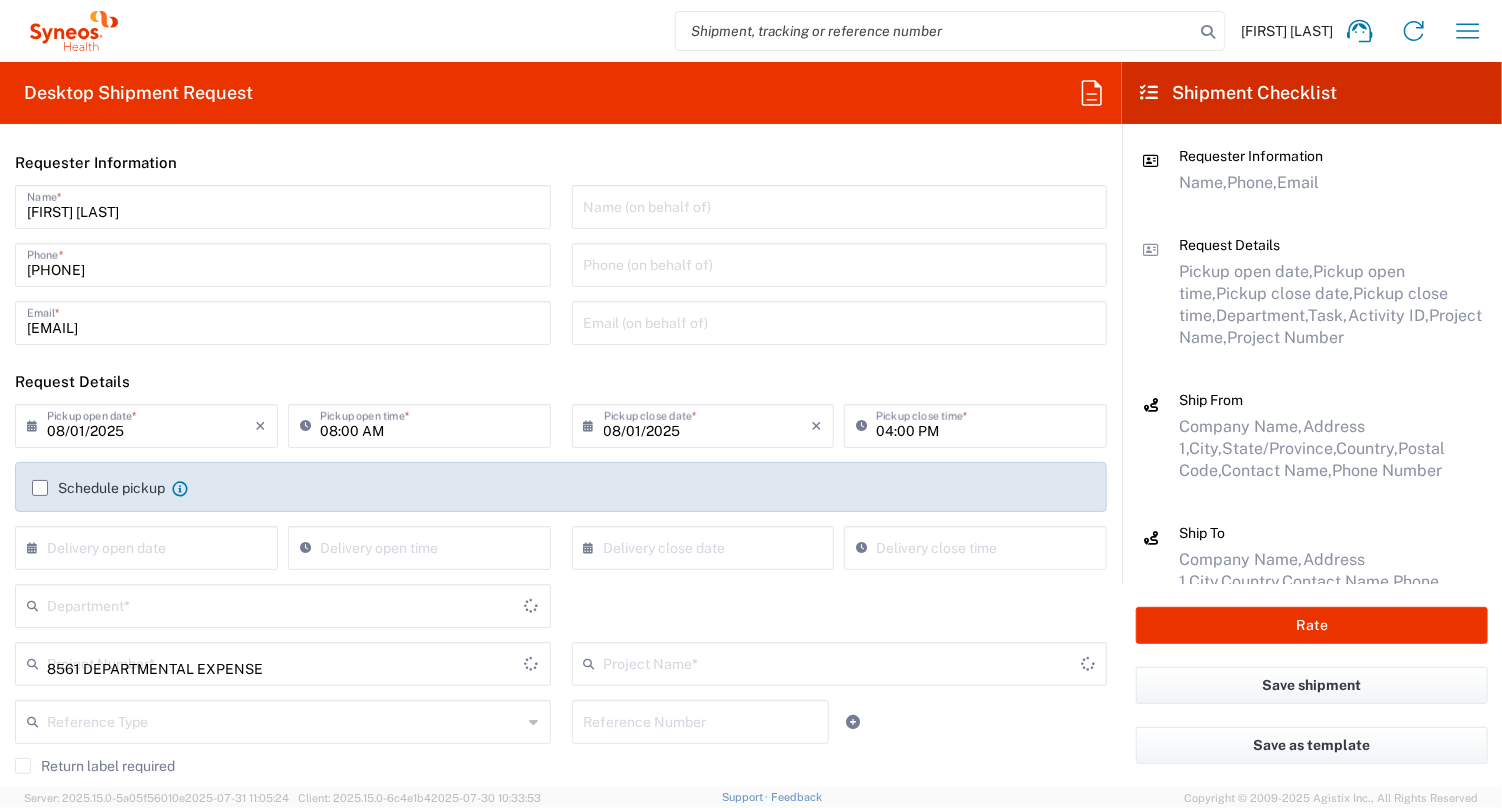type on "8561 DEPARTMENTAL EXPENSE" 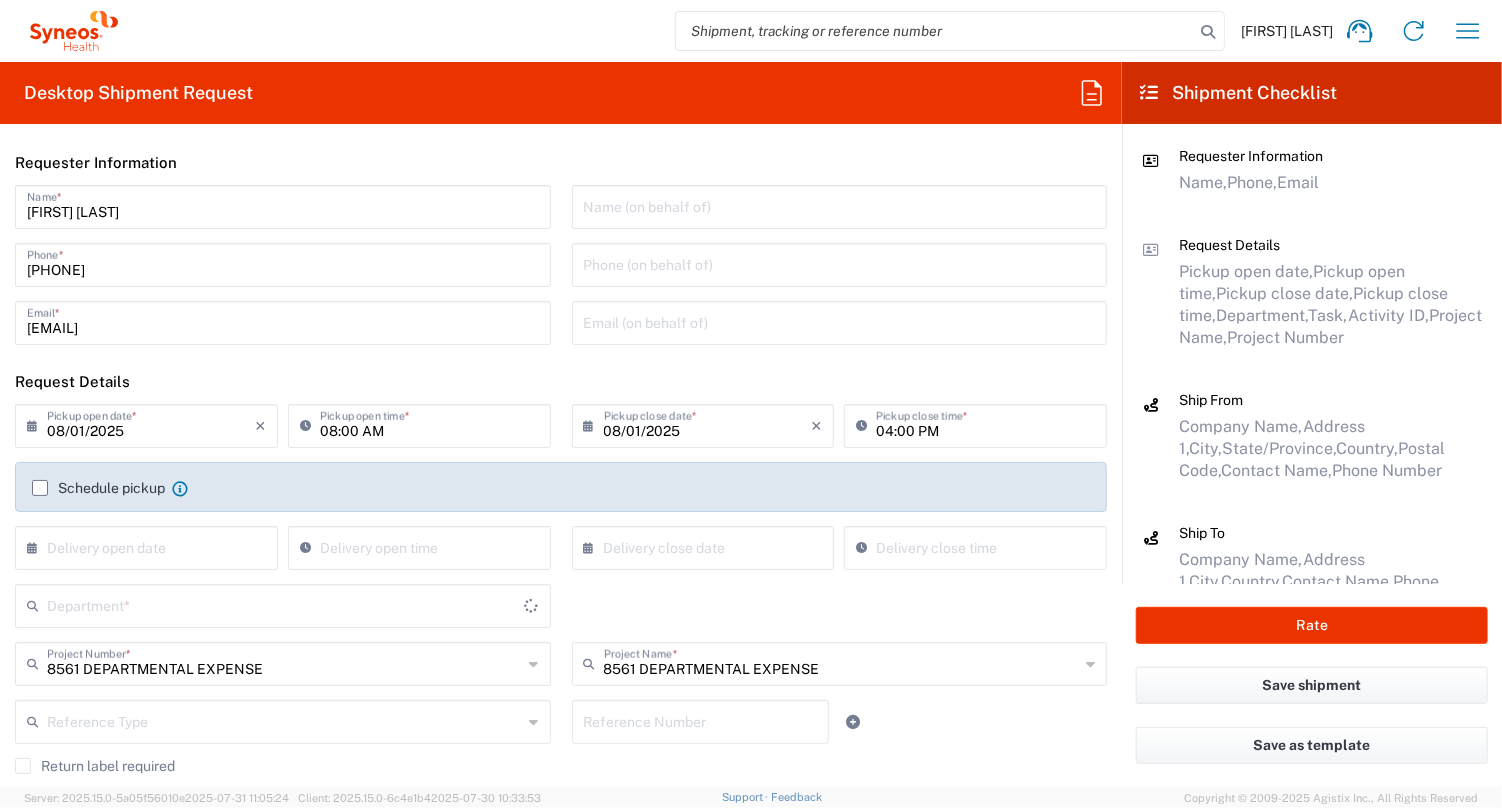 type on "8561" 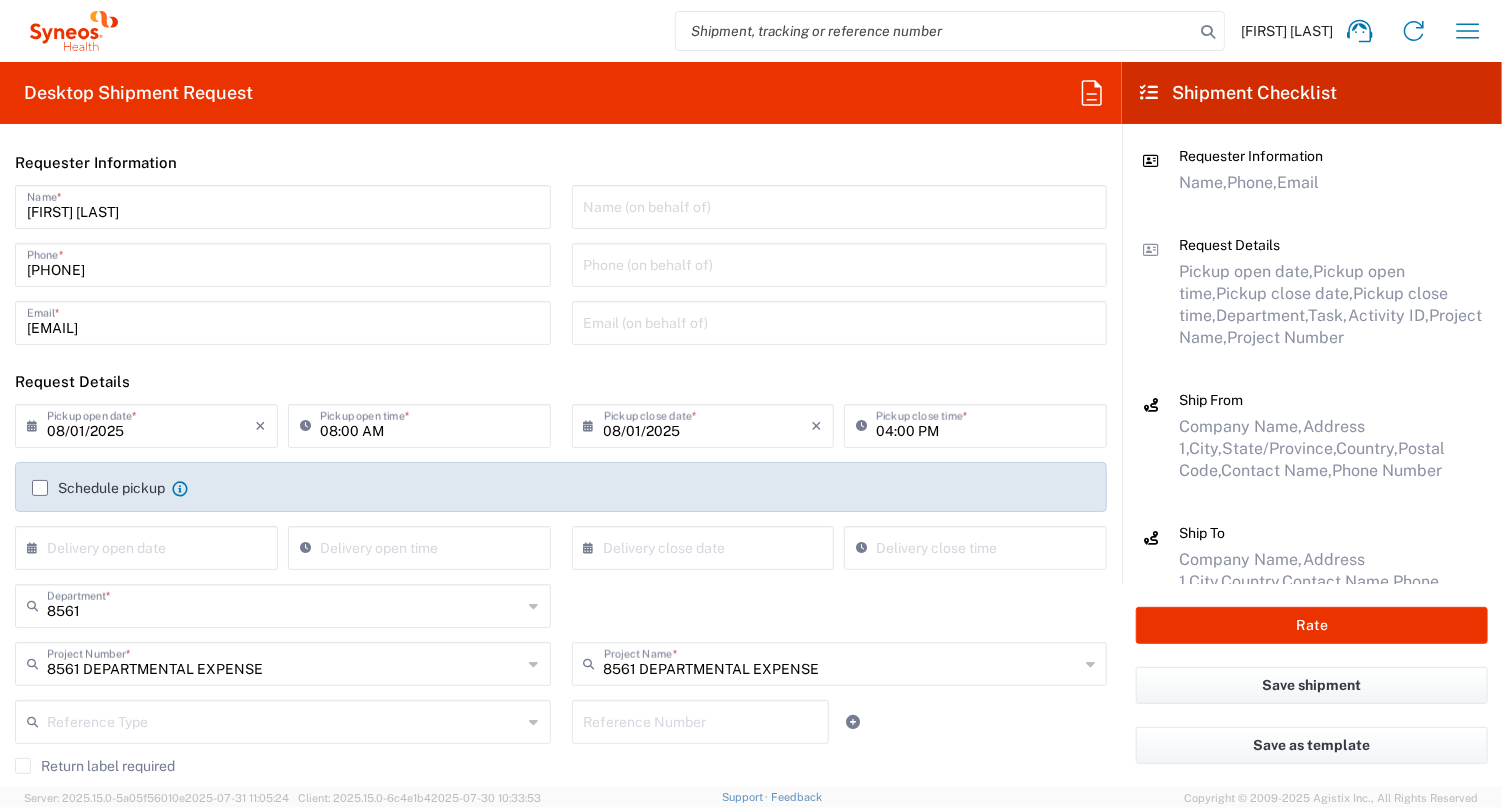 click on "08/01/2025" at bounding box center [151, 424] 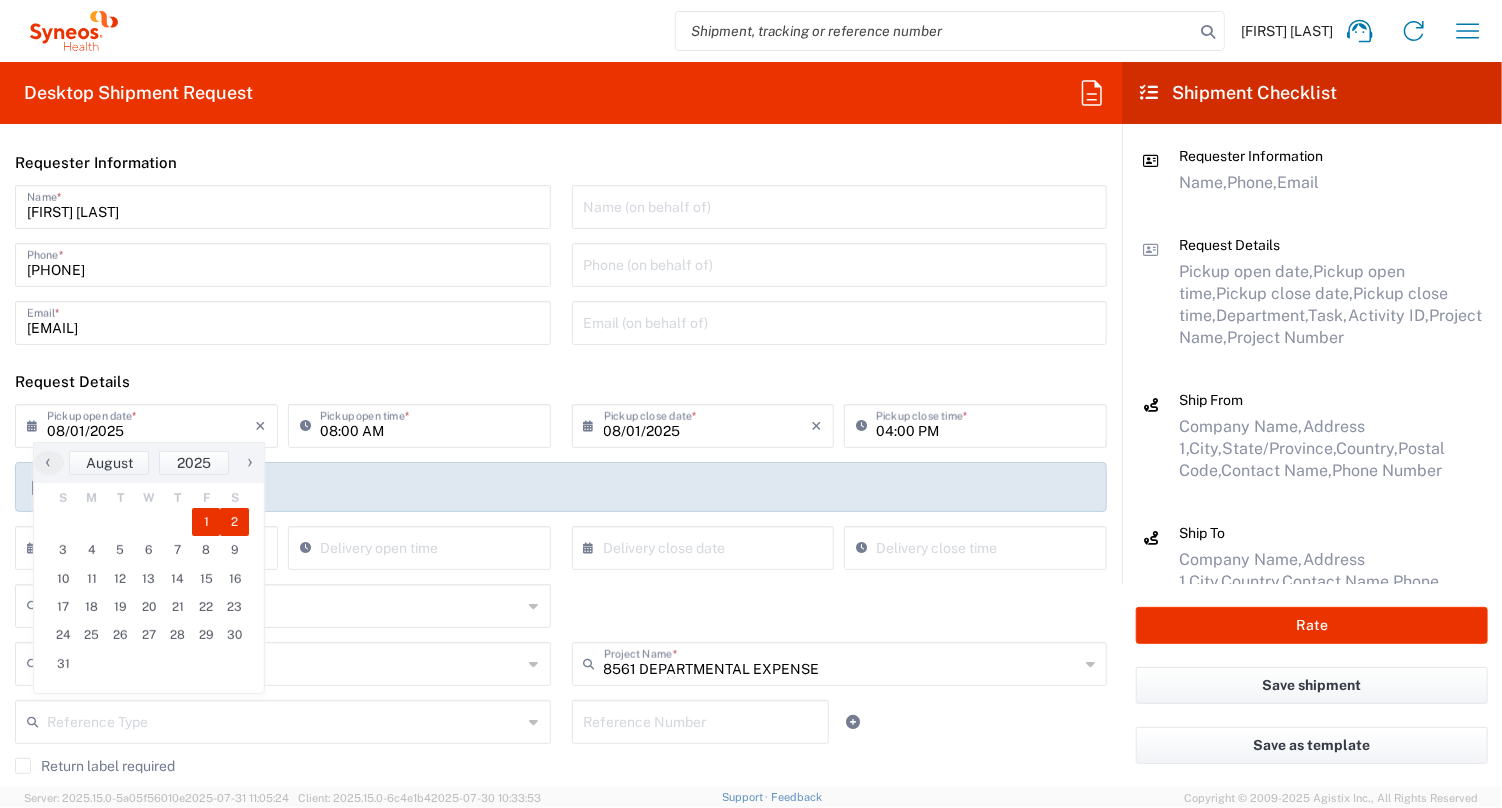 click on "2" 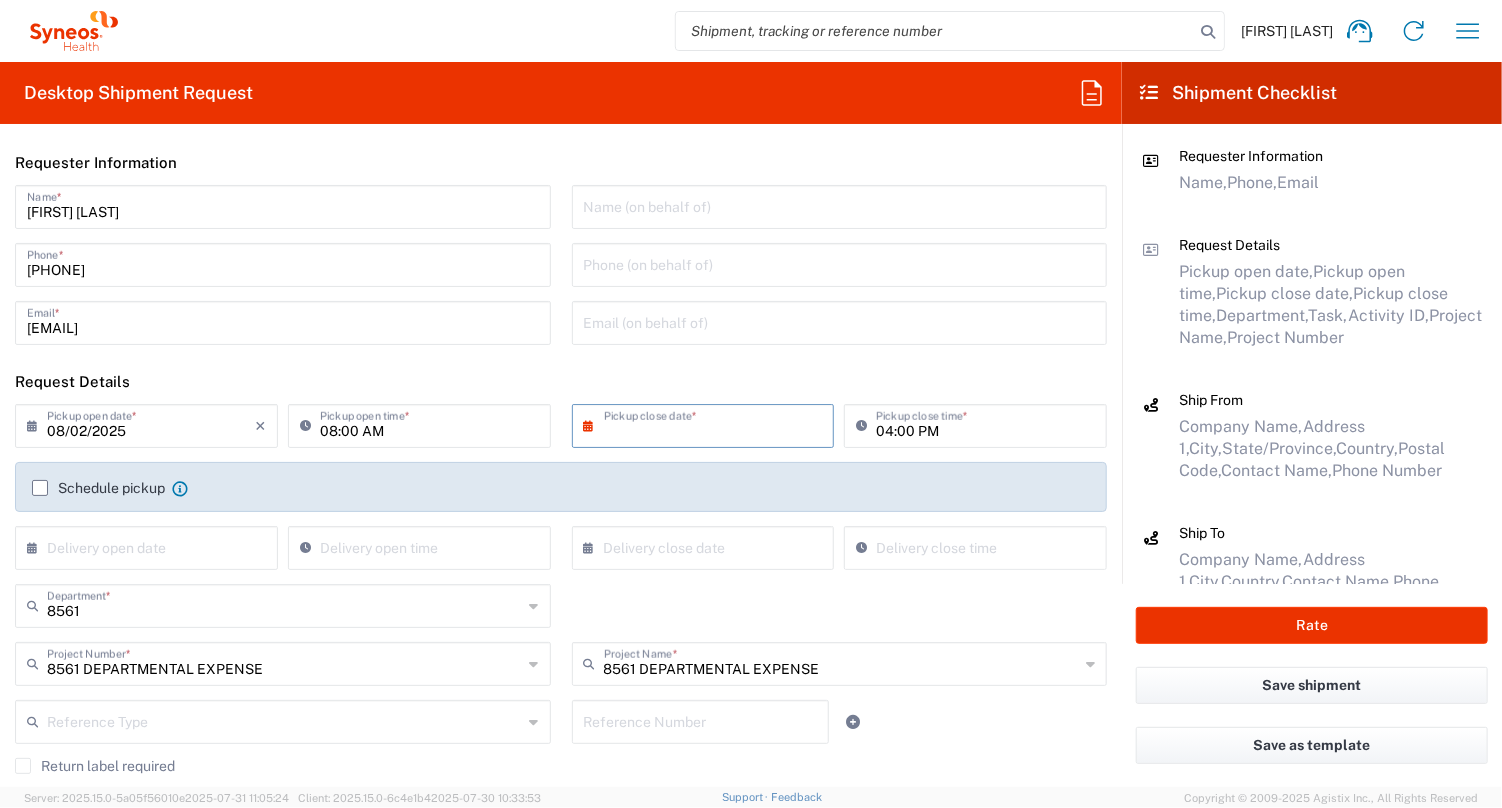 click at bounding box center (708, 424) 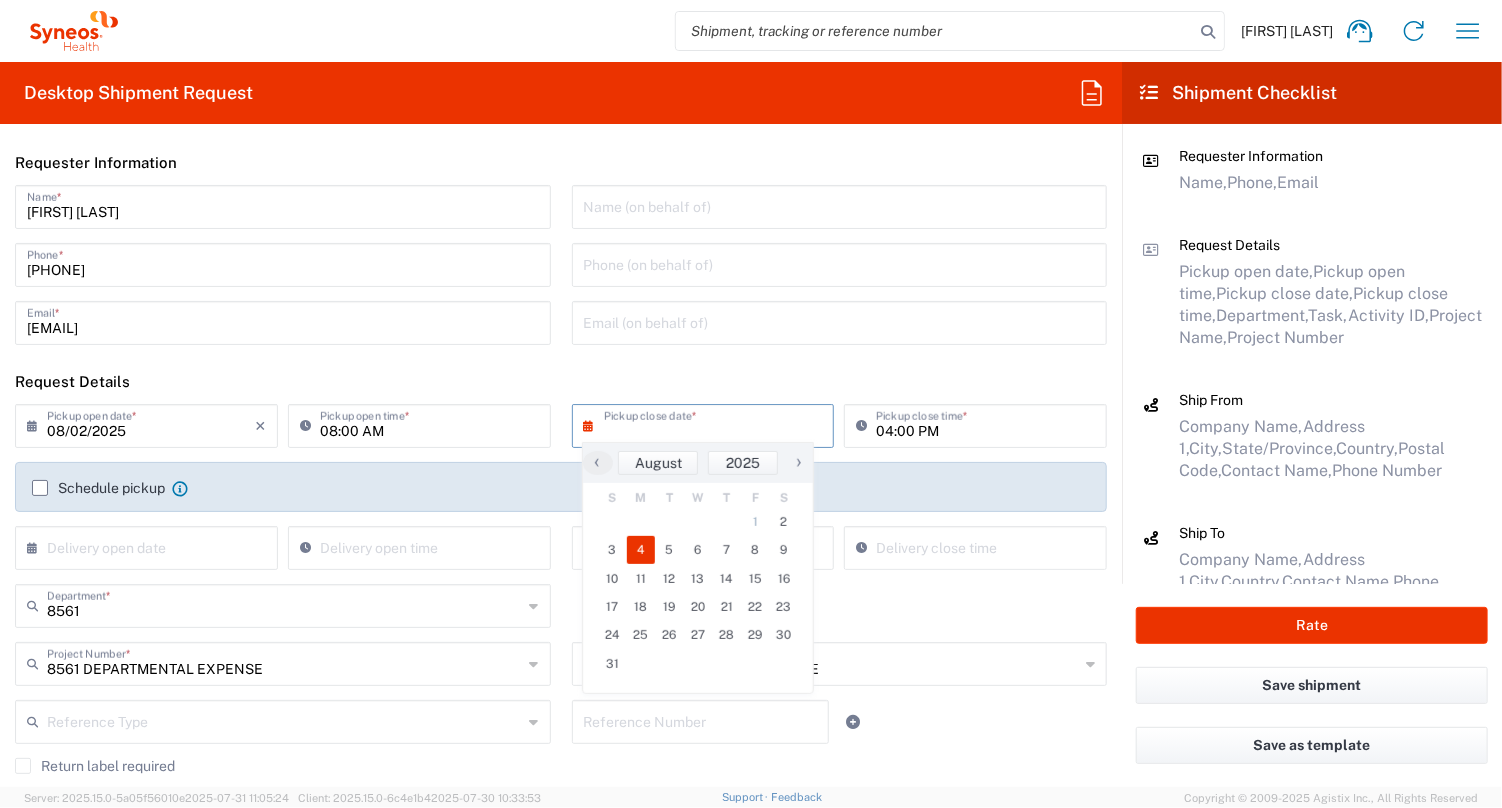 click on "4" 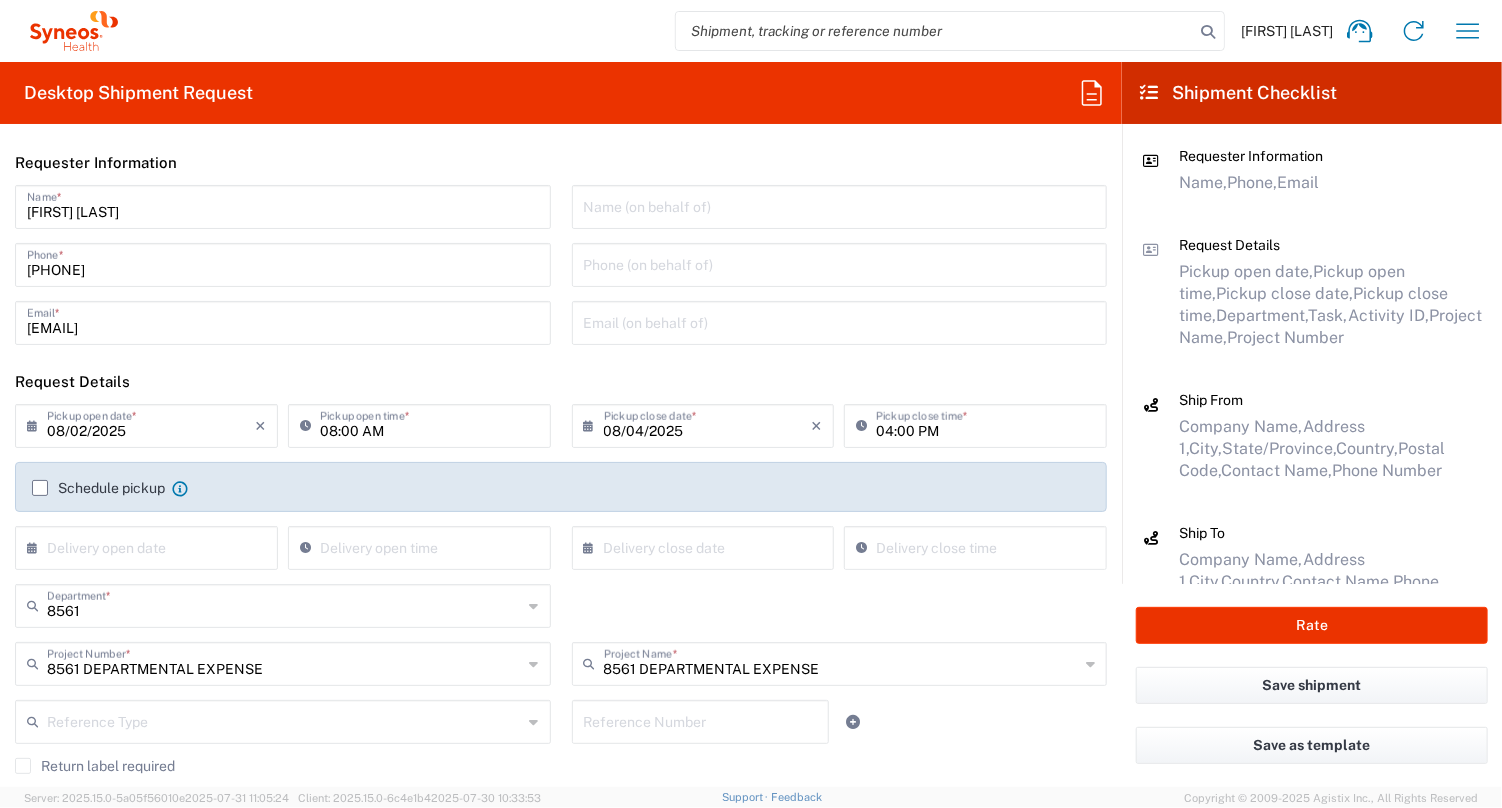 click on "08/02/2025" at bounding box center [151, 424] 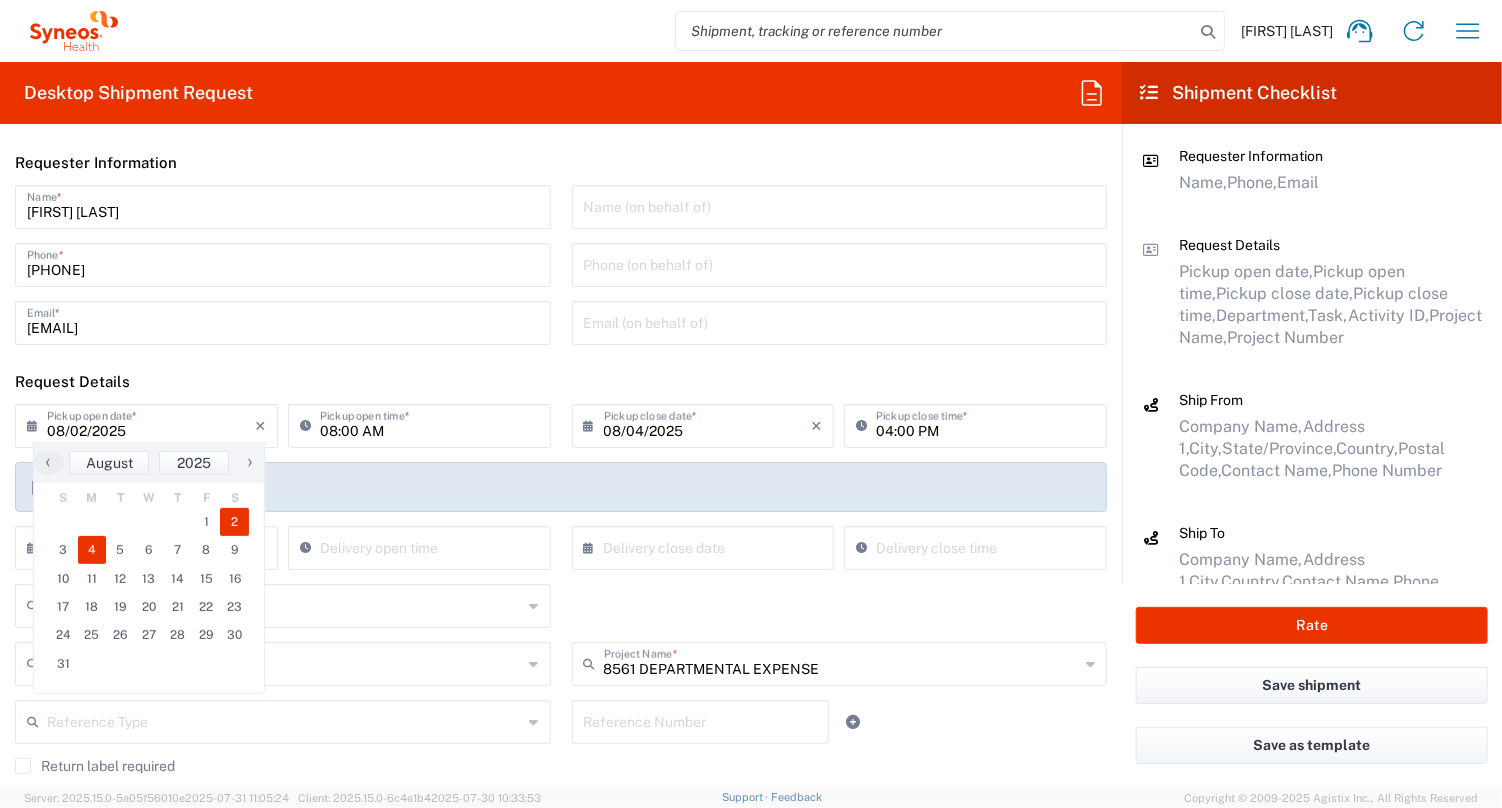 click on "4" 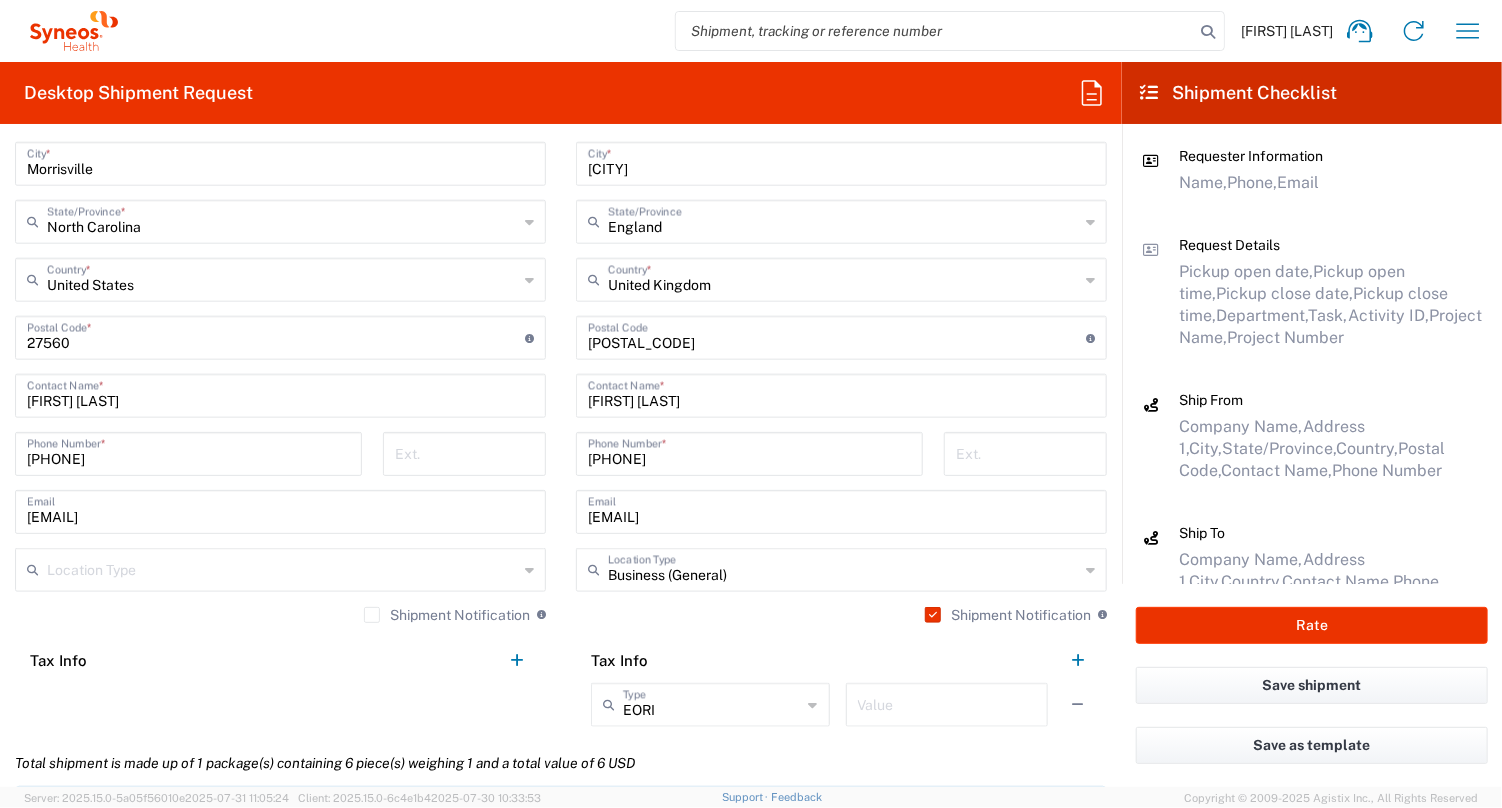scroll, scrollTop: 1100, scrollLeft: 0, axis: vertical 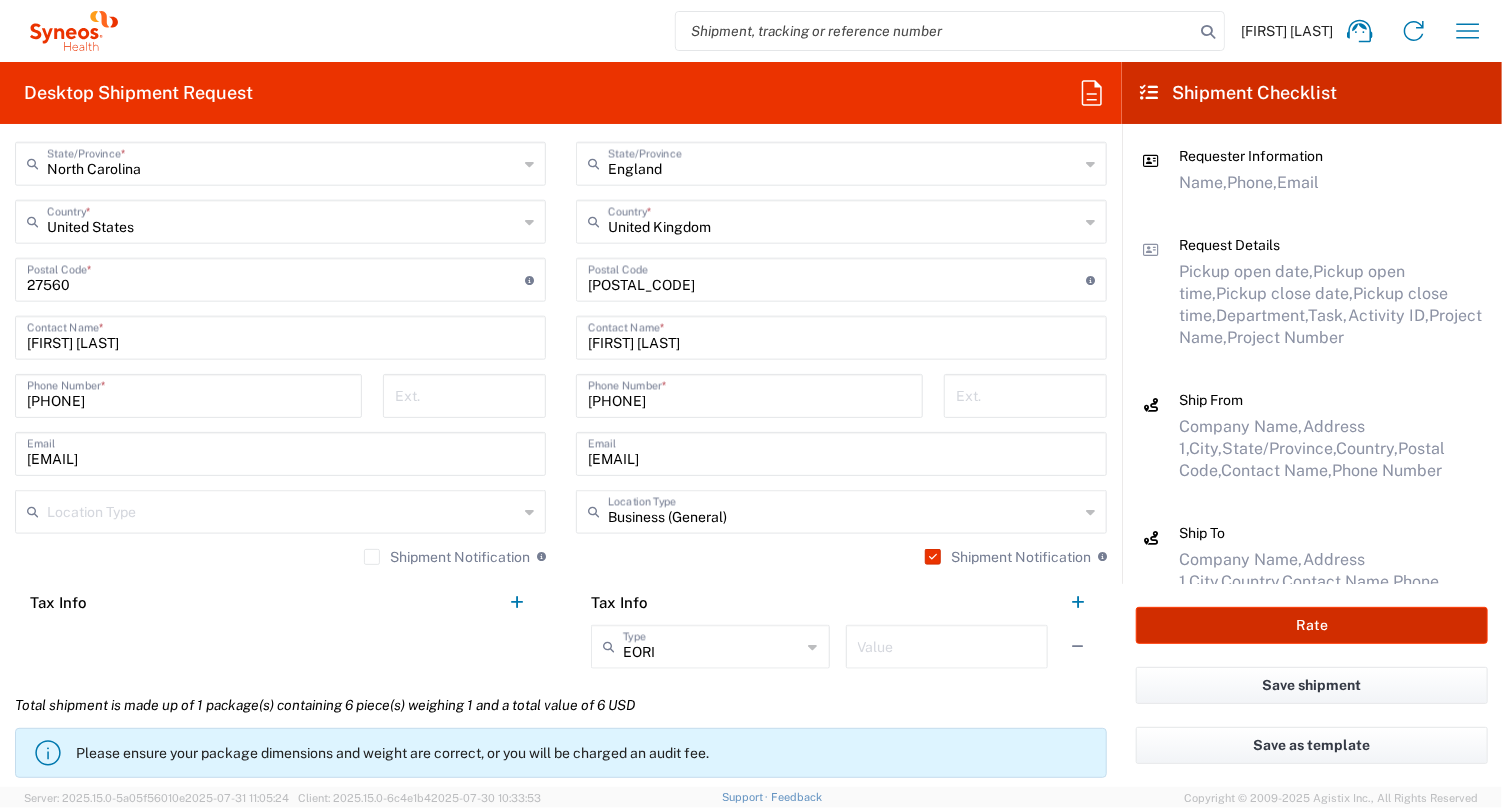 click on "Rate" 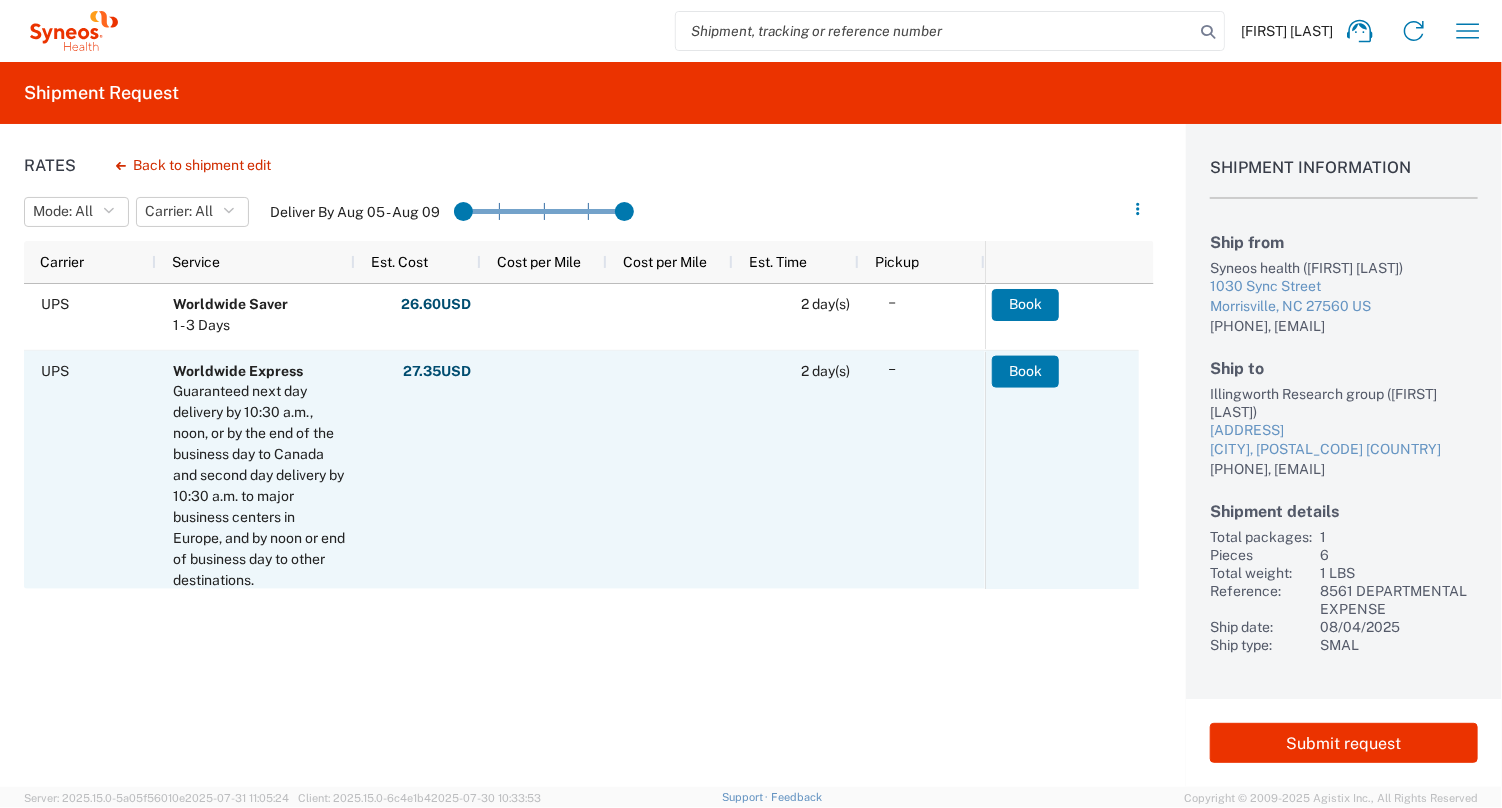 scroll, scrollTop: 72, scrollLeft: 0, axis: vertical 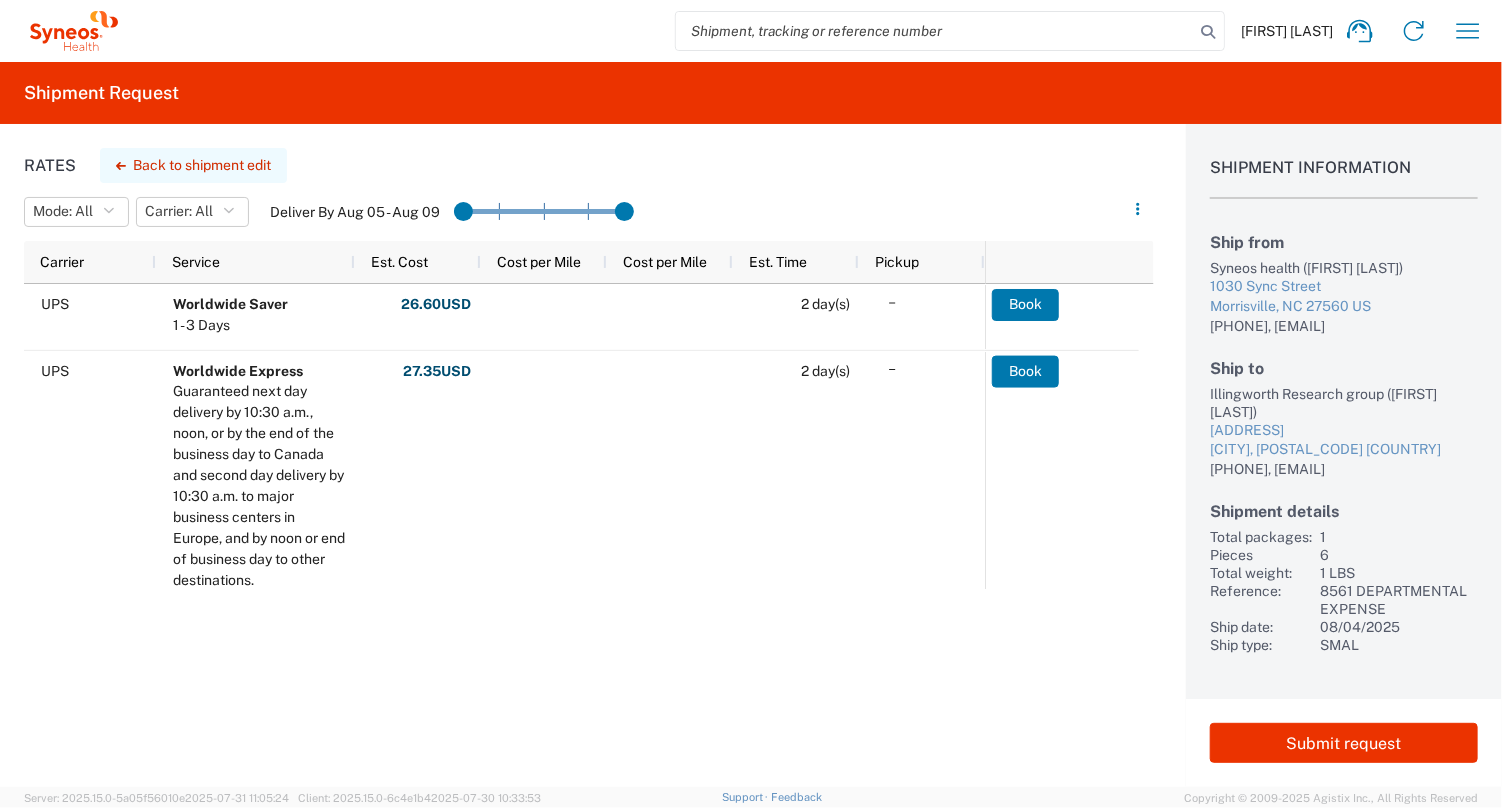 click on "Back to shipment edit" 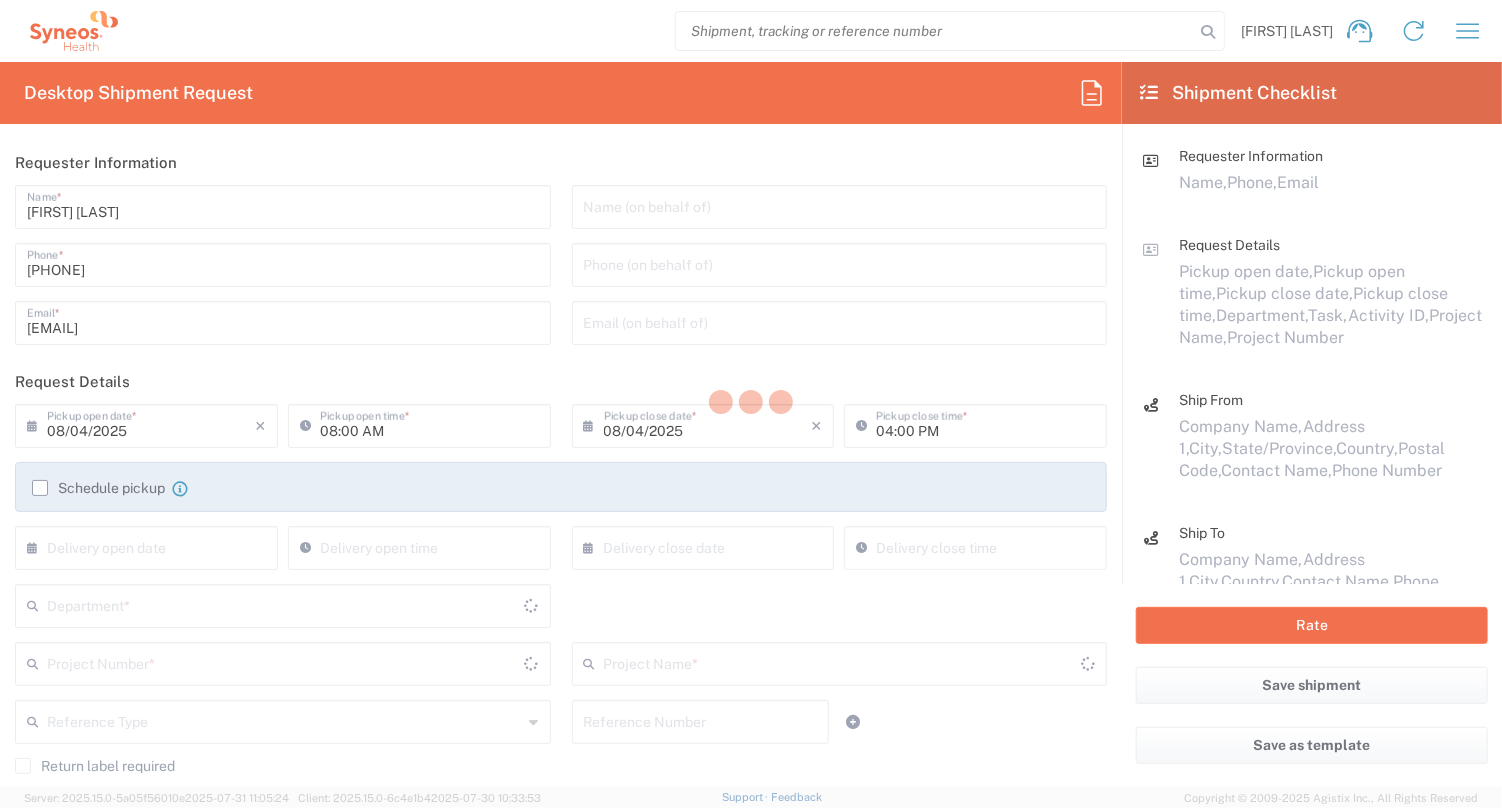 type on "England" 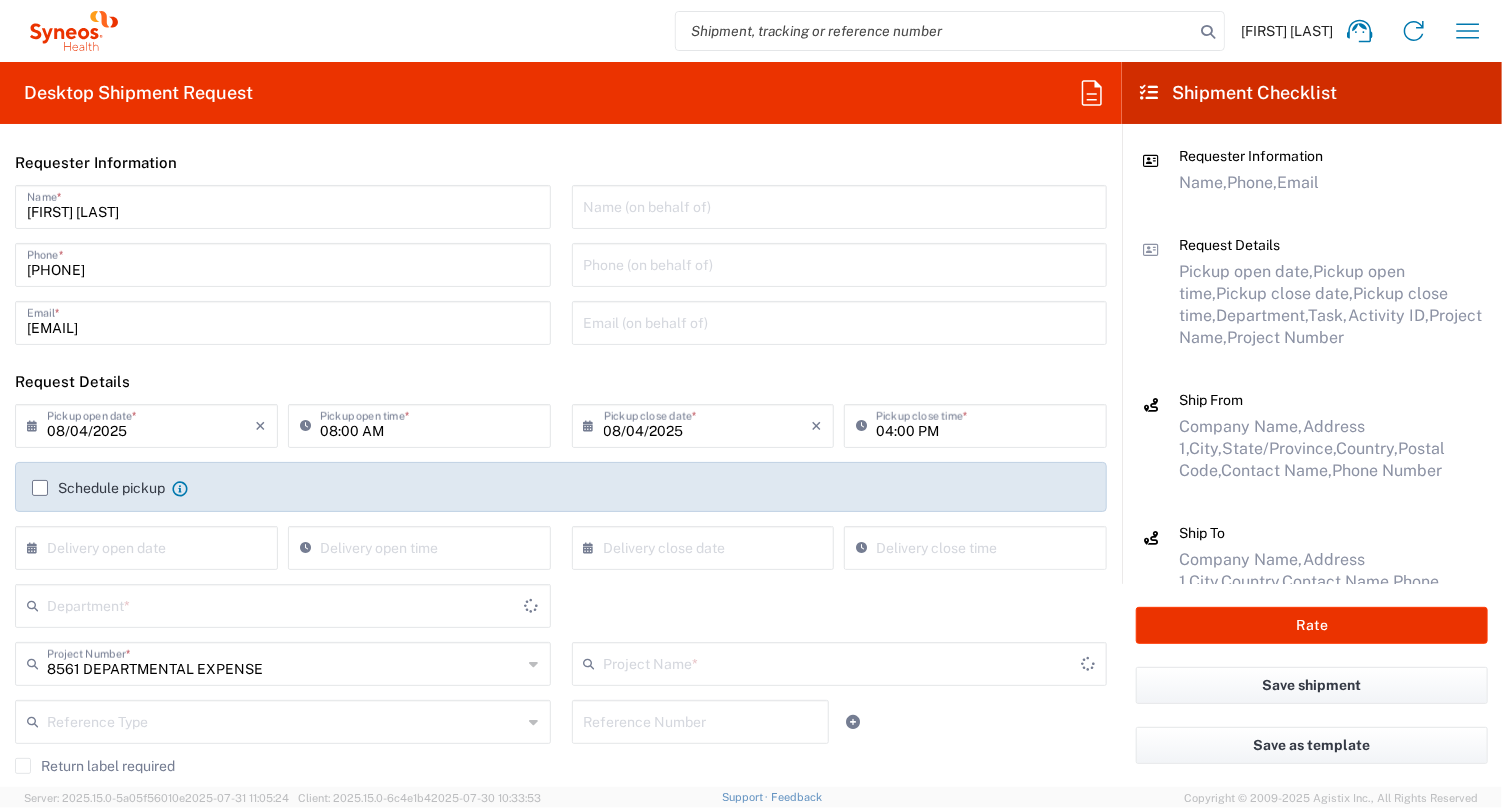type on "8561 DEPARTMENTAL EXPENSE" 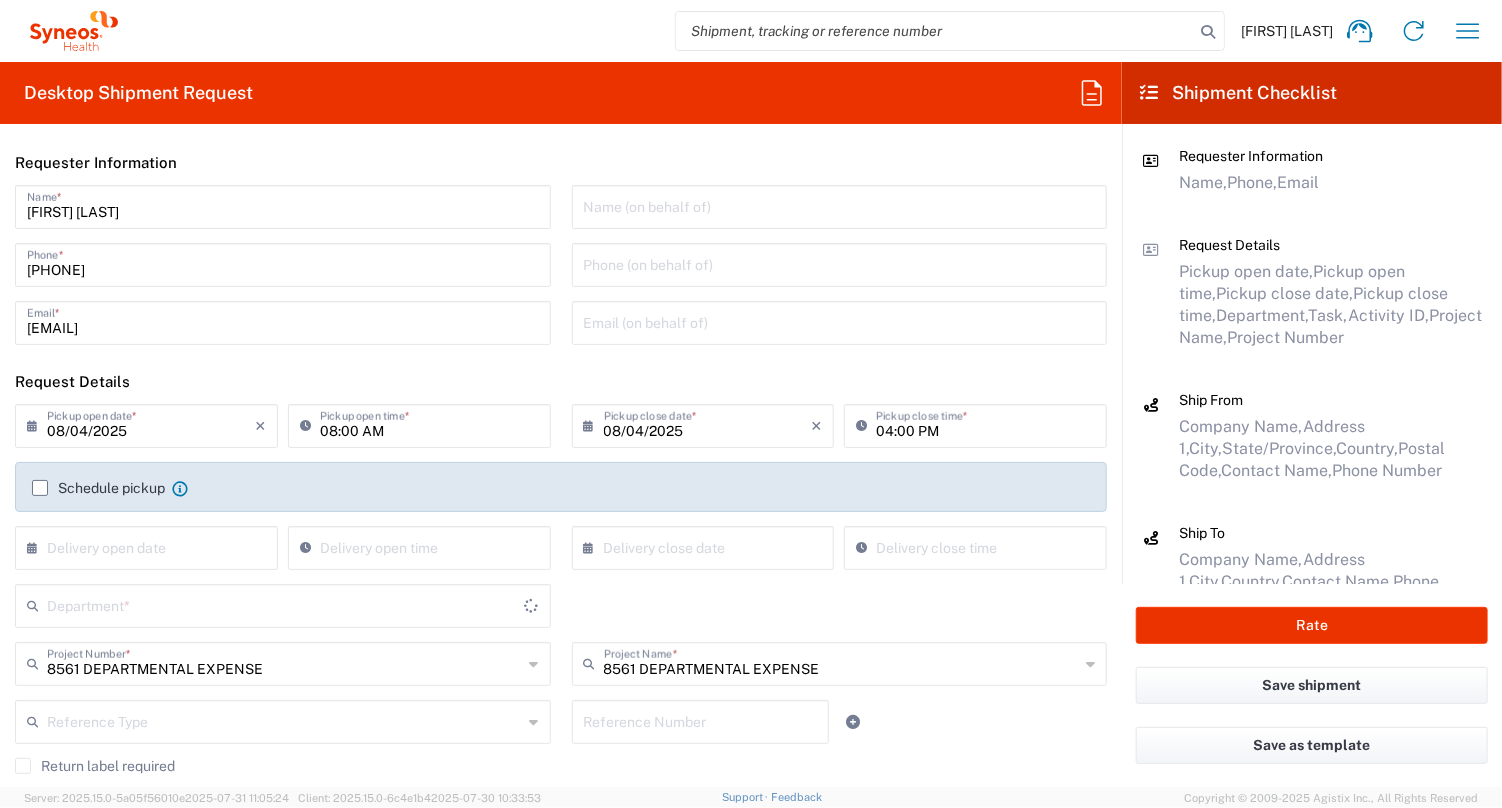 type on "8561" 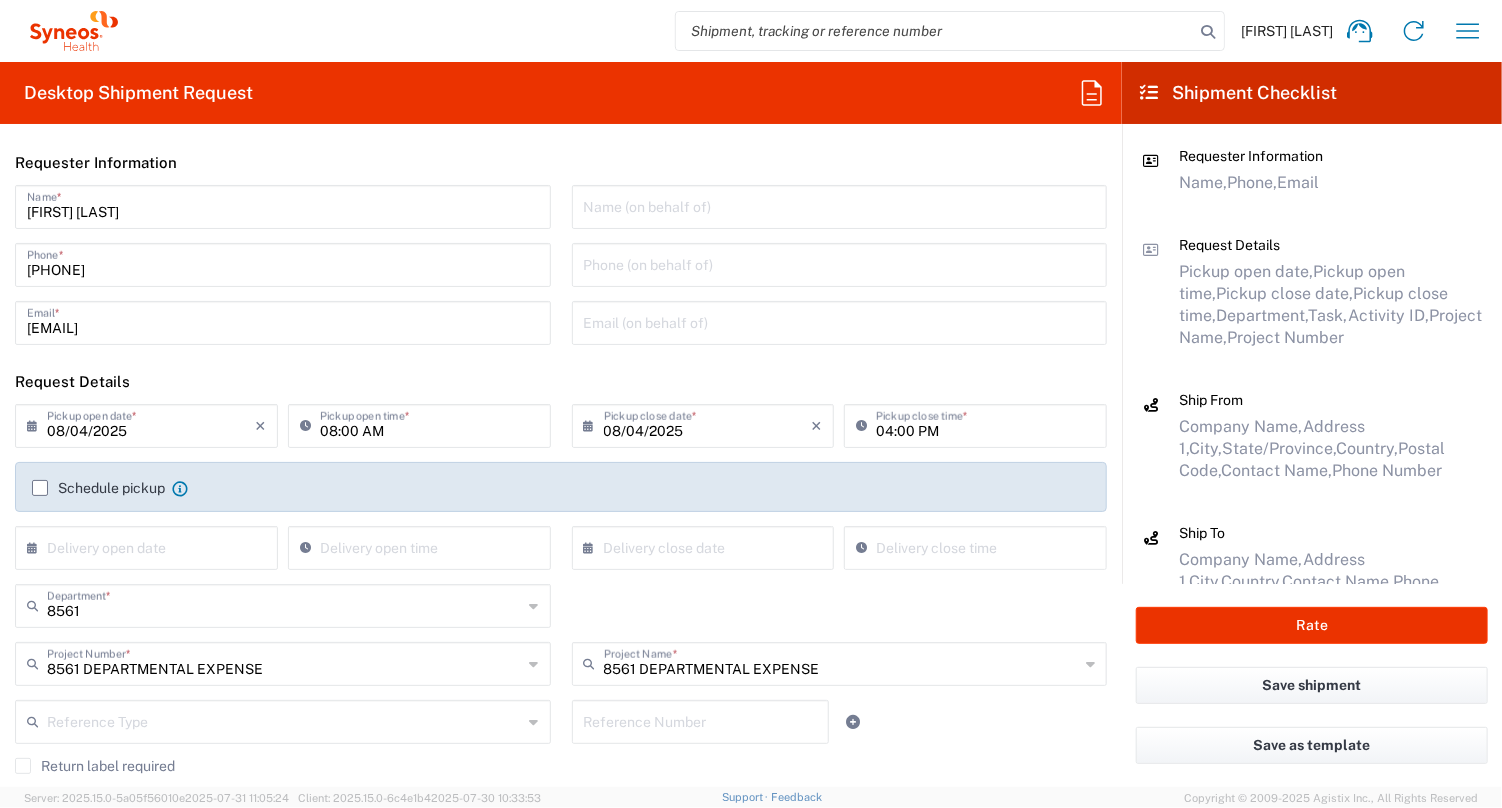 click on "Request Details" 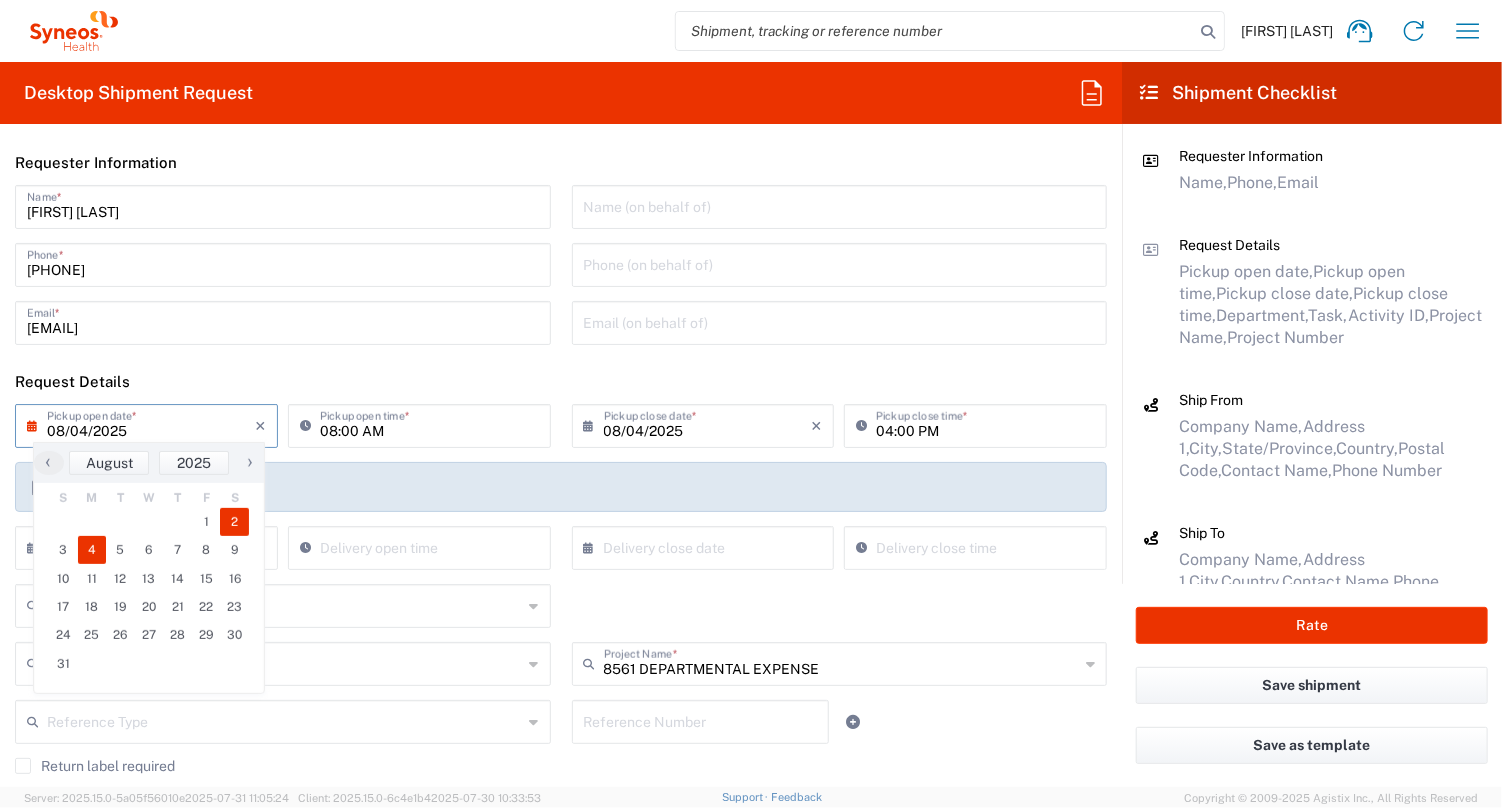 click on "2" 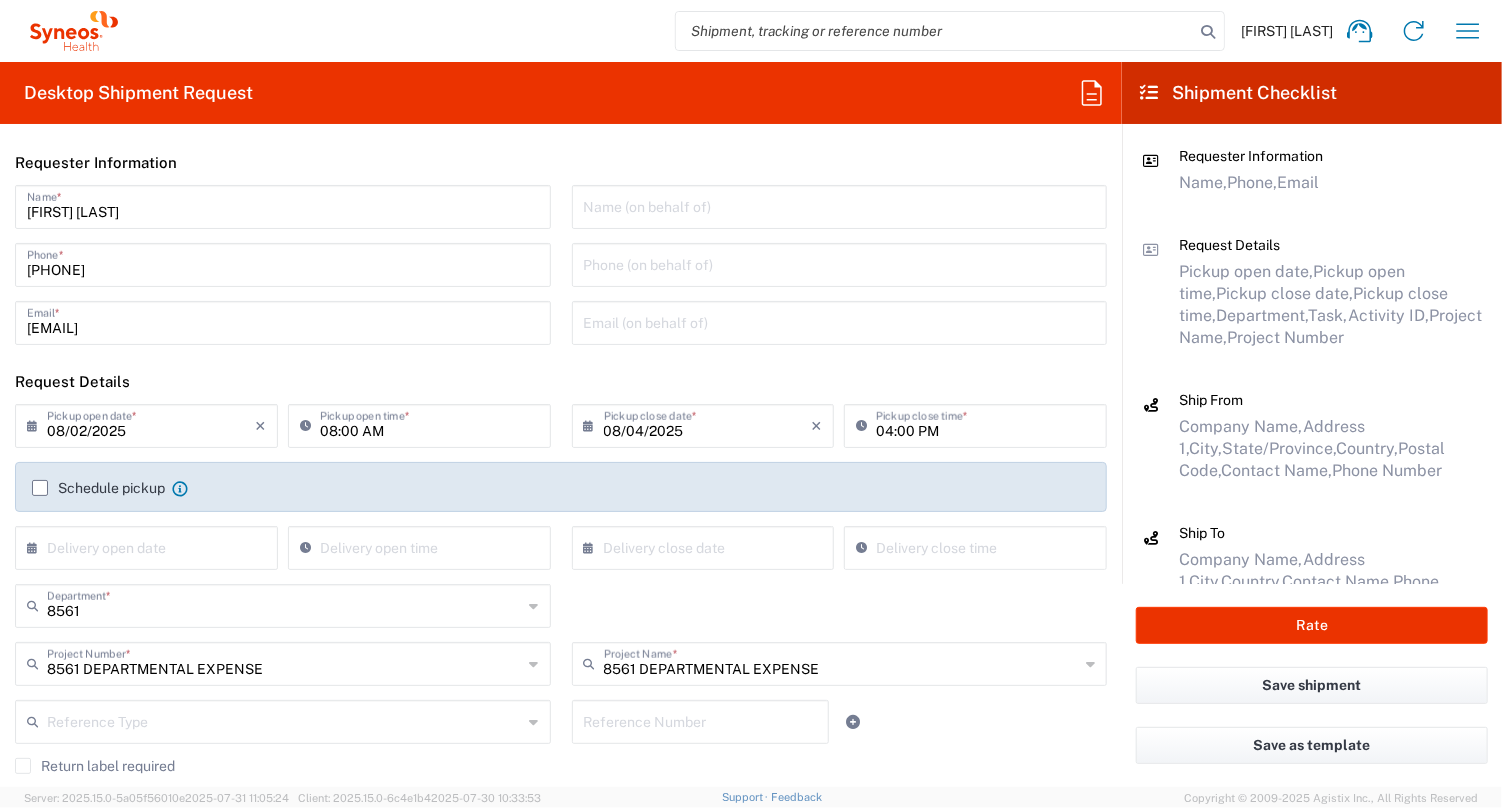 click on "08/04/2025" at bounding box center (708, 424) 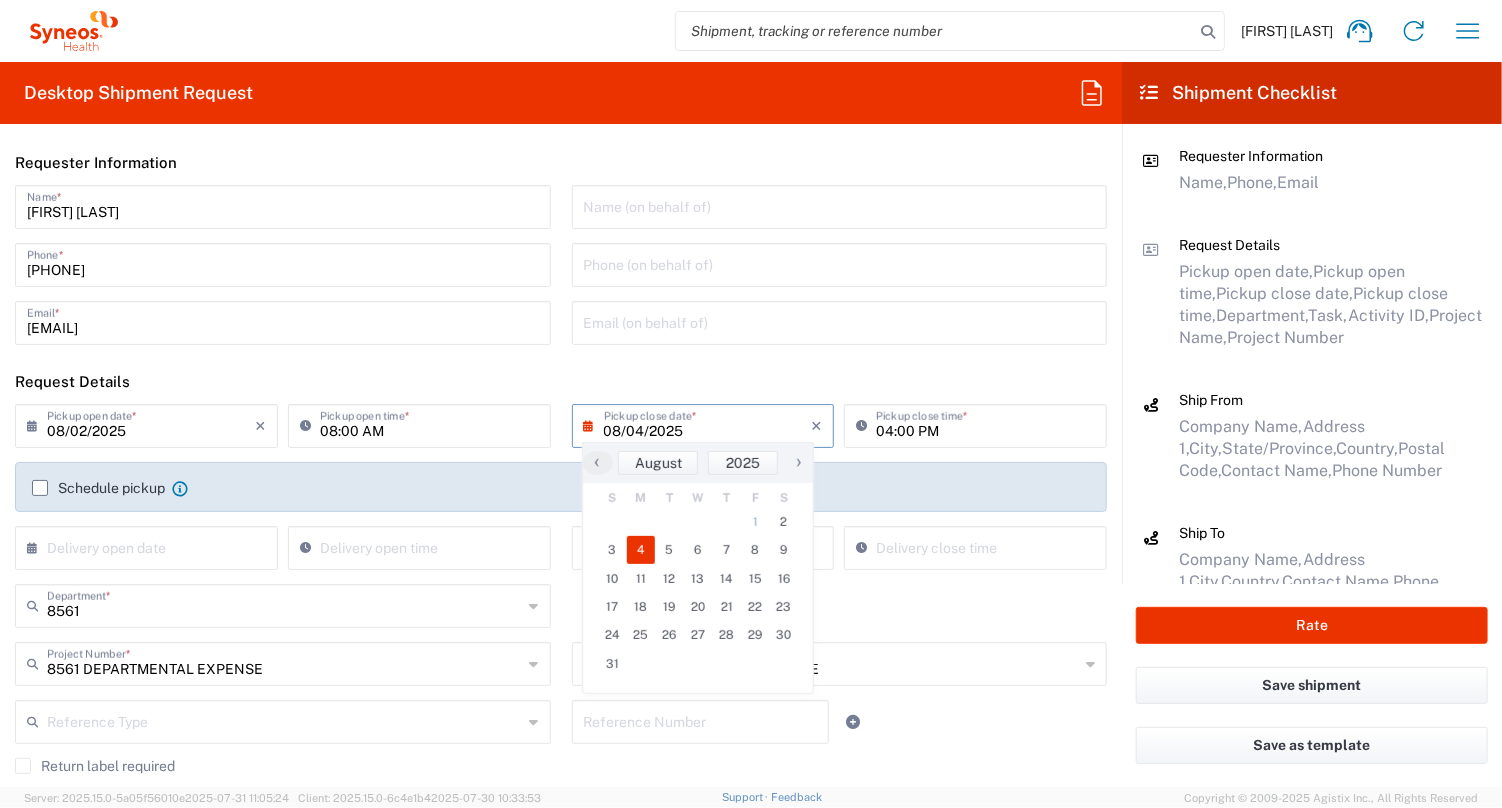 type on "08/02/2025" 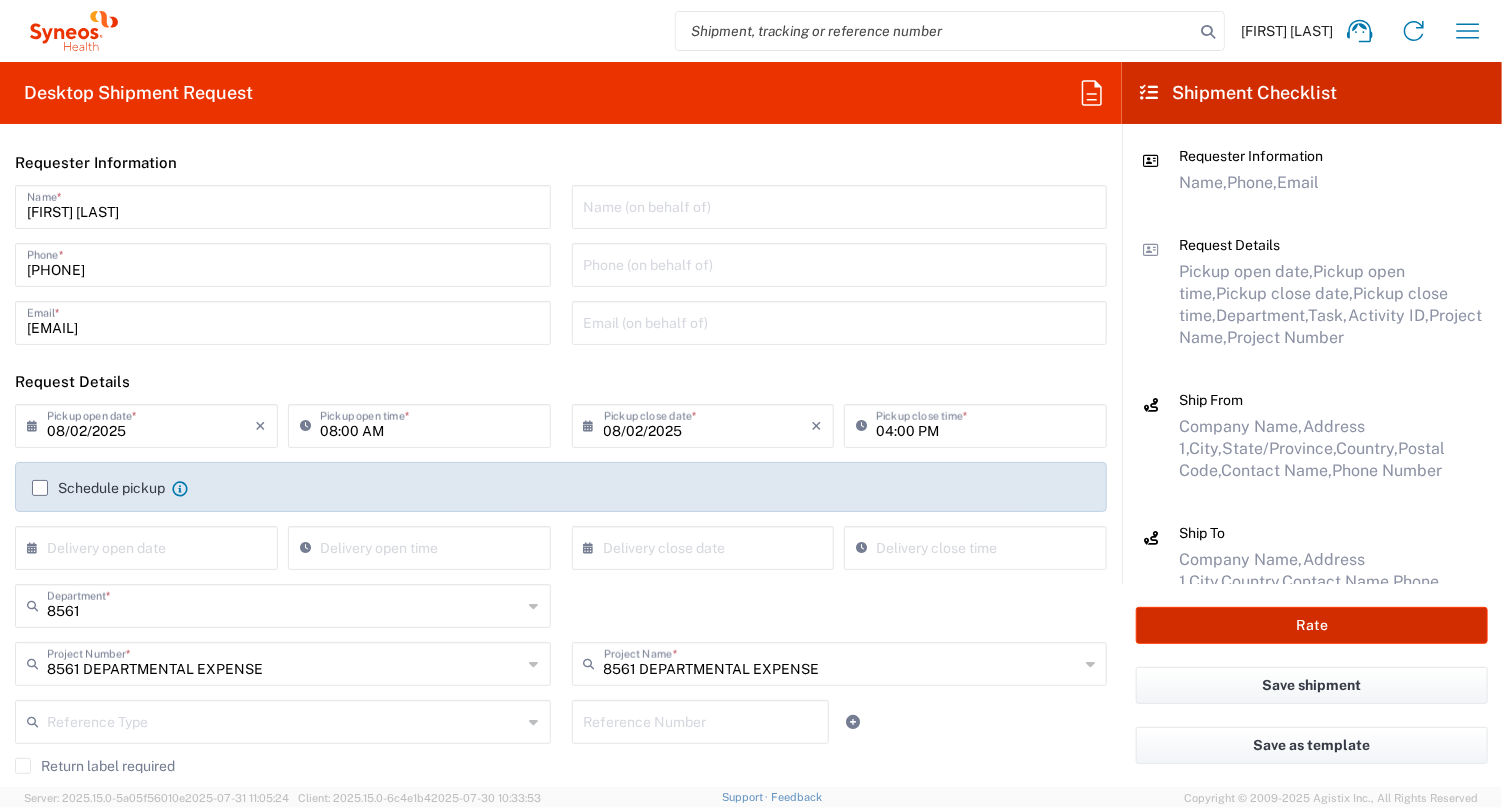 click on "Rate" 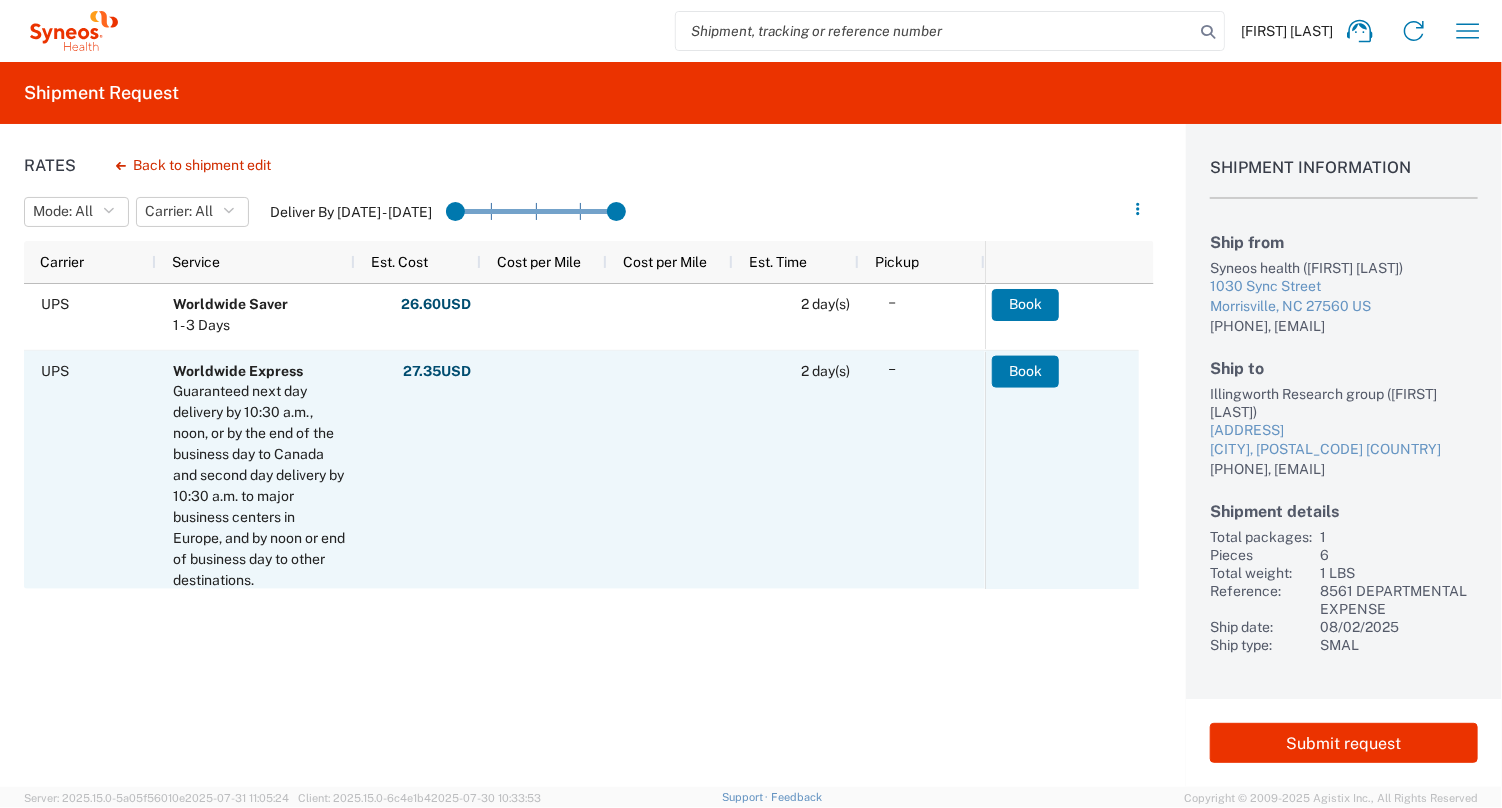 scroll, scrollTop: 125, scrollLeft: 0, axis: vertical 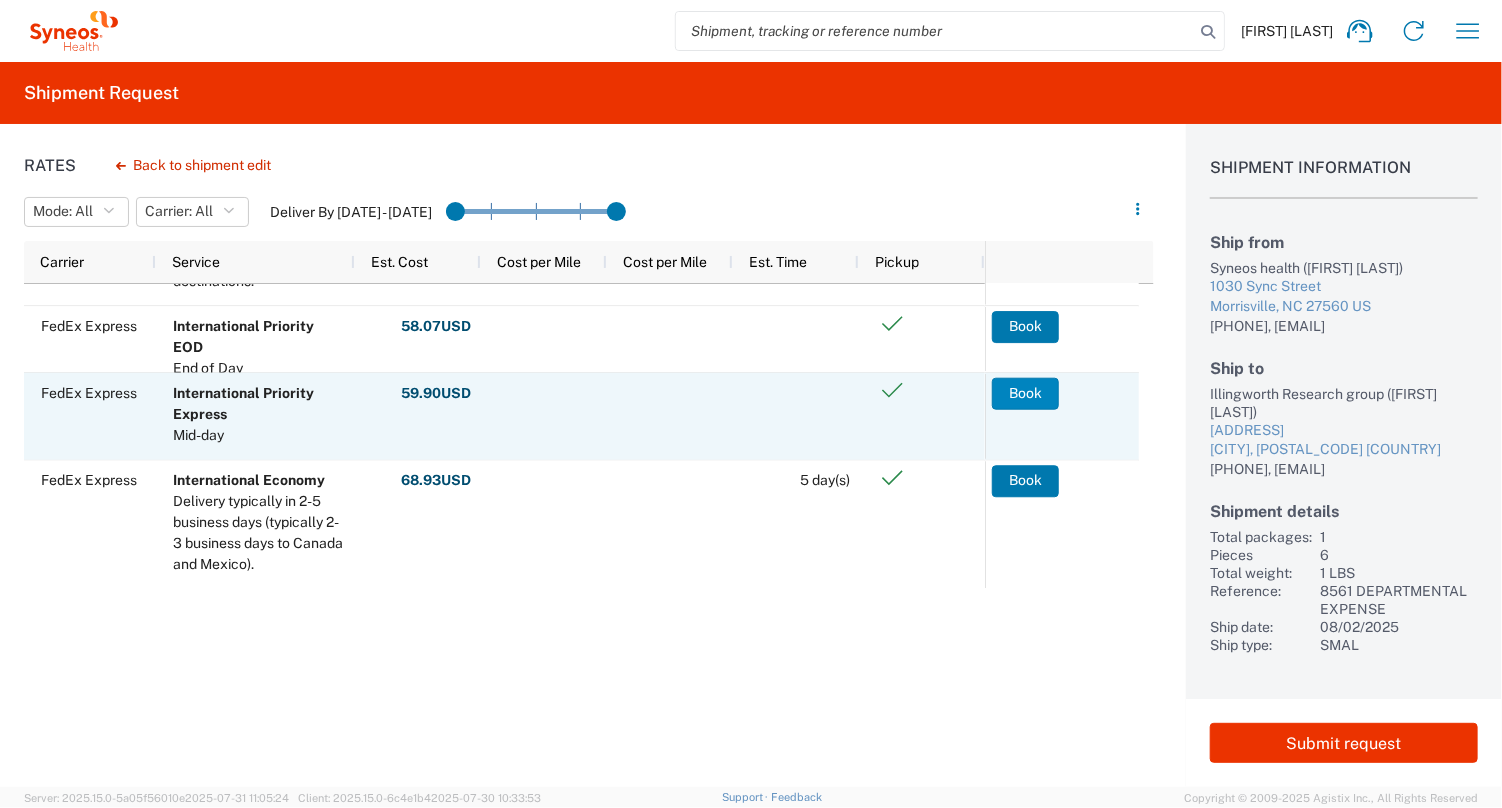 click on "Book" 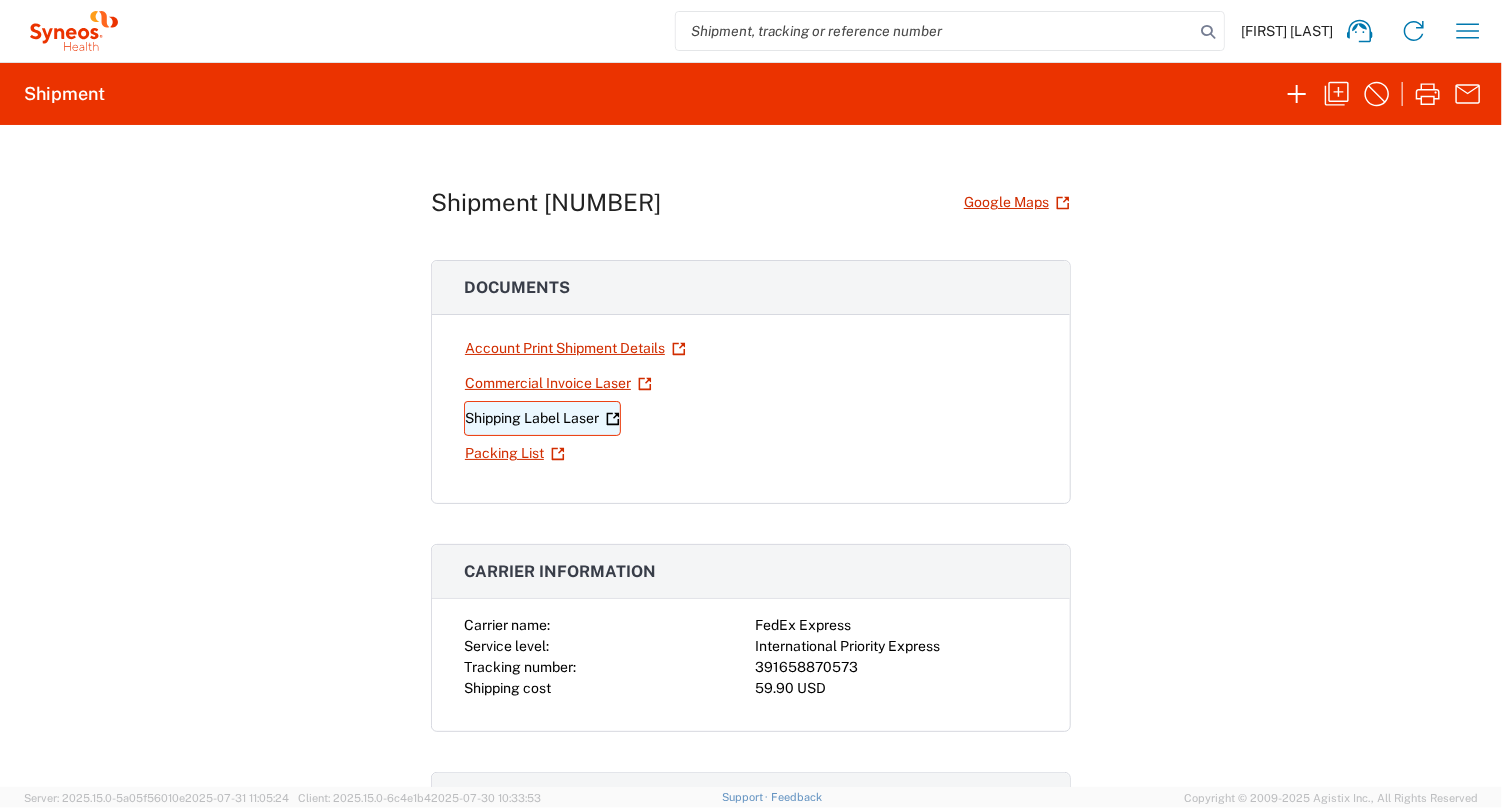 click on "Shipping Label Laser" 